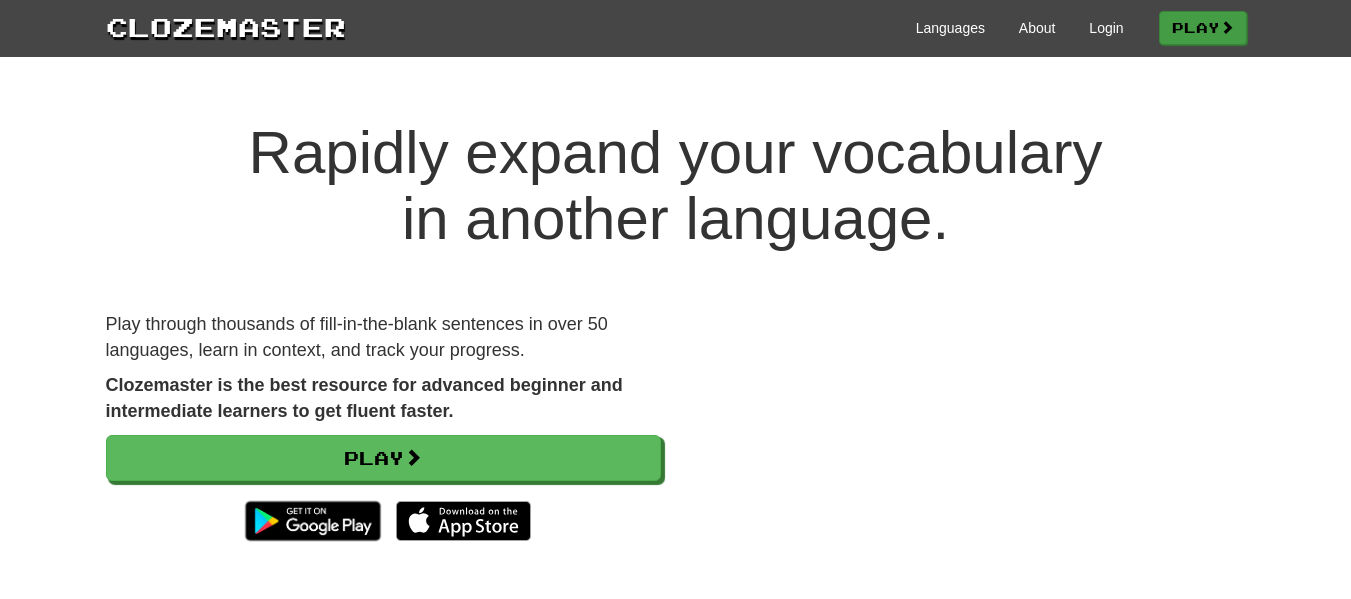 scroll, scrollTop: 0, scrollLeft: 0, axis: both 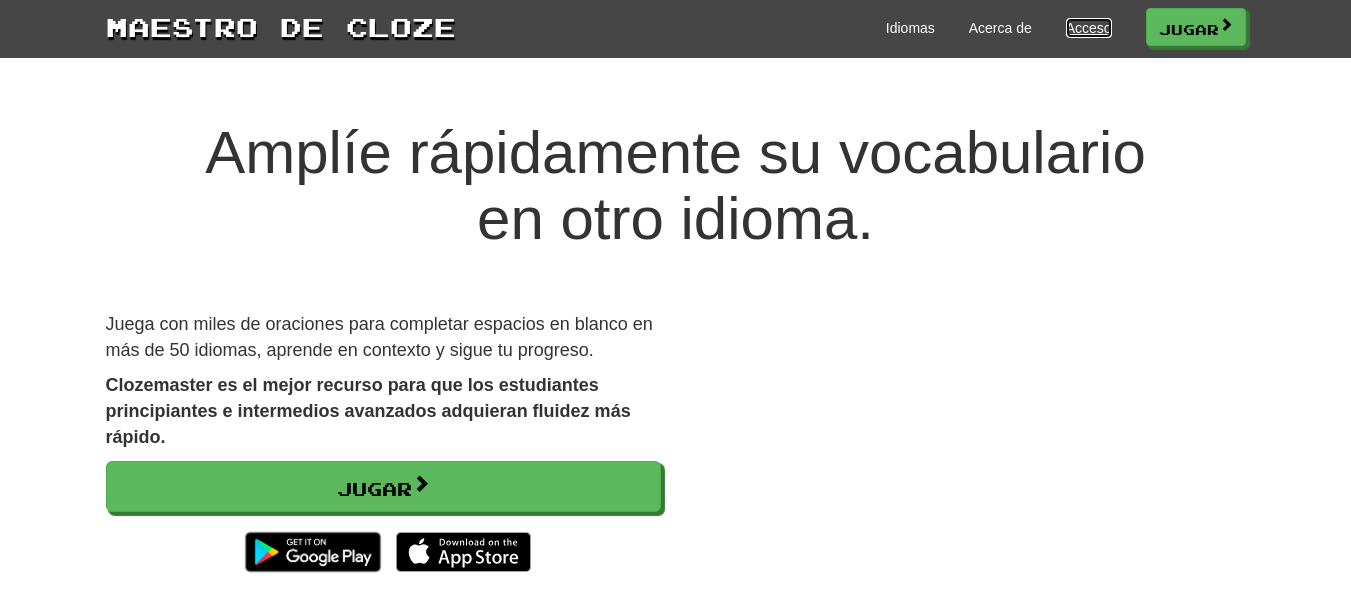 click on "Acceso" at bounding box center [1089, 28] 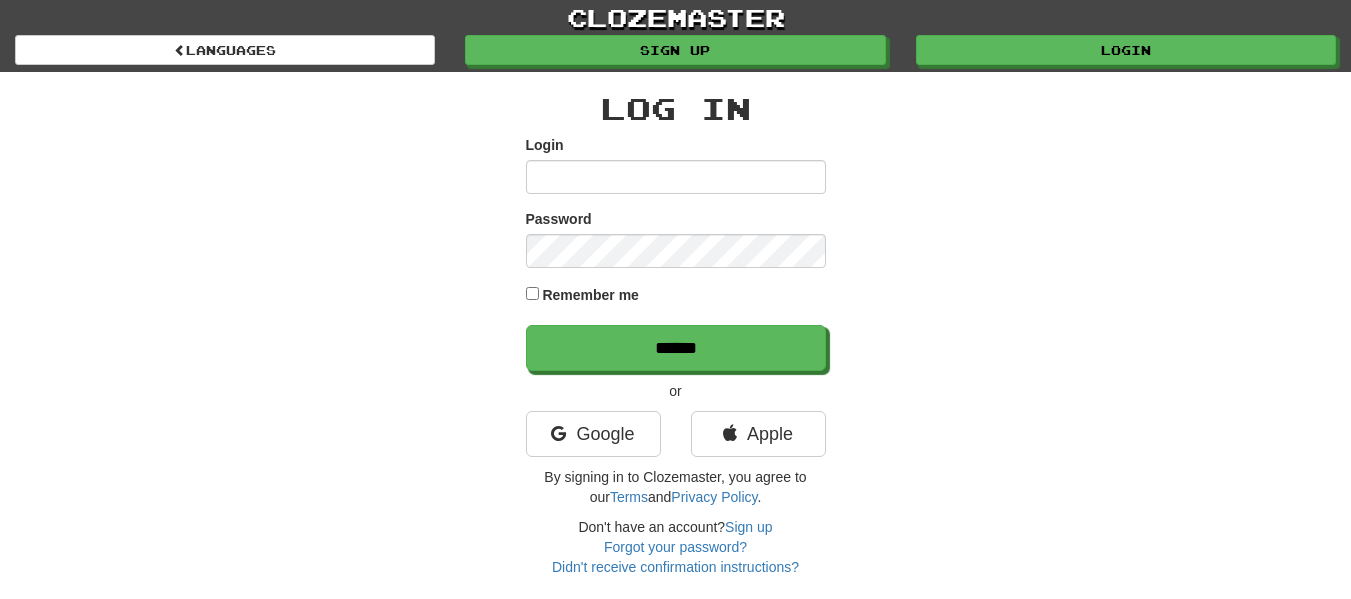 scroll, scrollTop: 0, scrollLeft: 0, axis: both 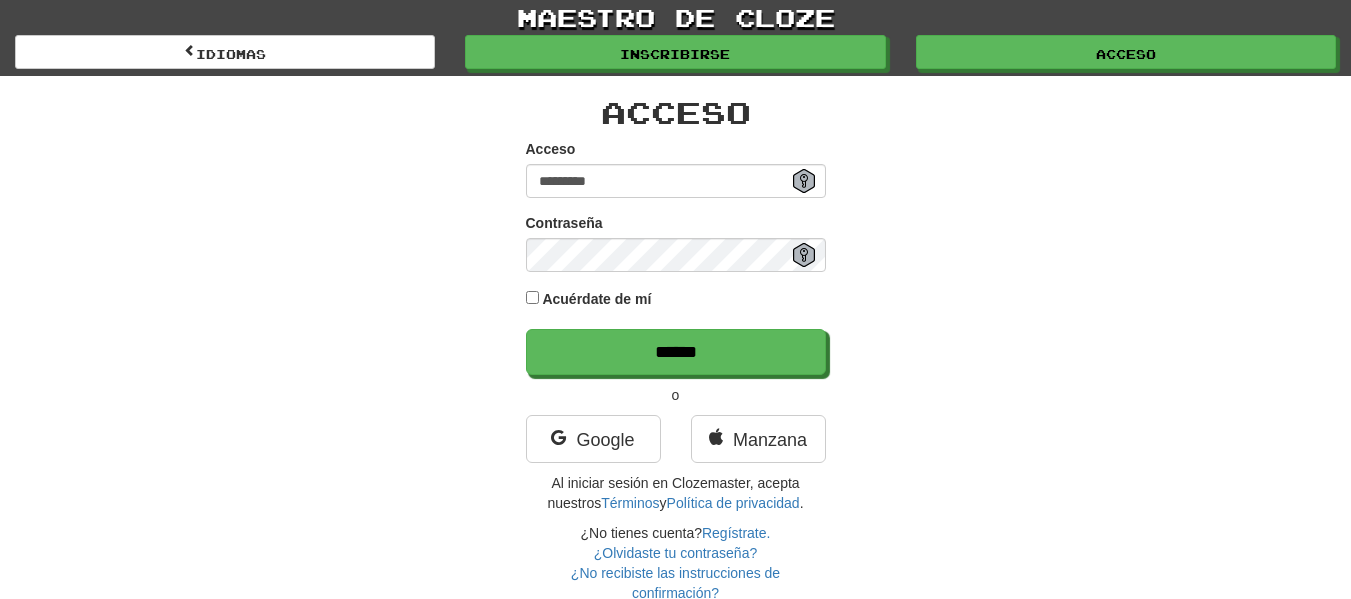 type on "*********" 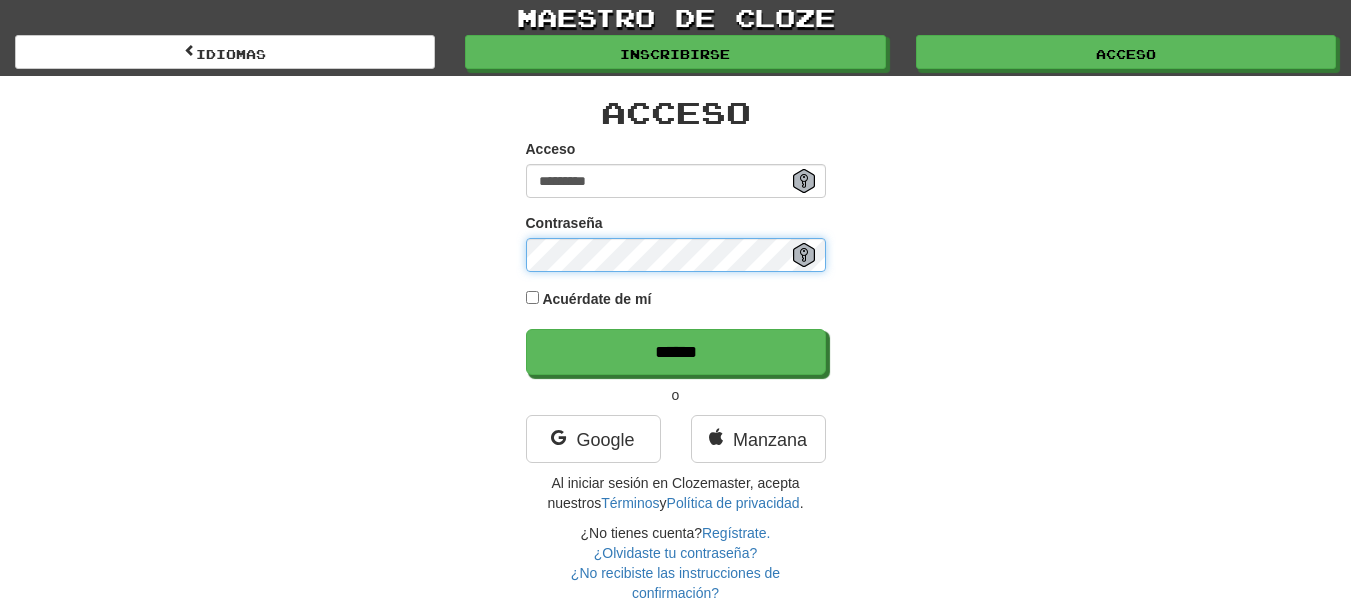 click on "******" at bounding box center [676, 352] 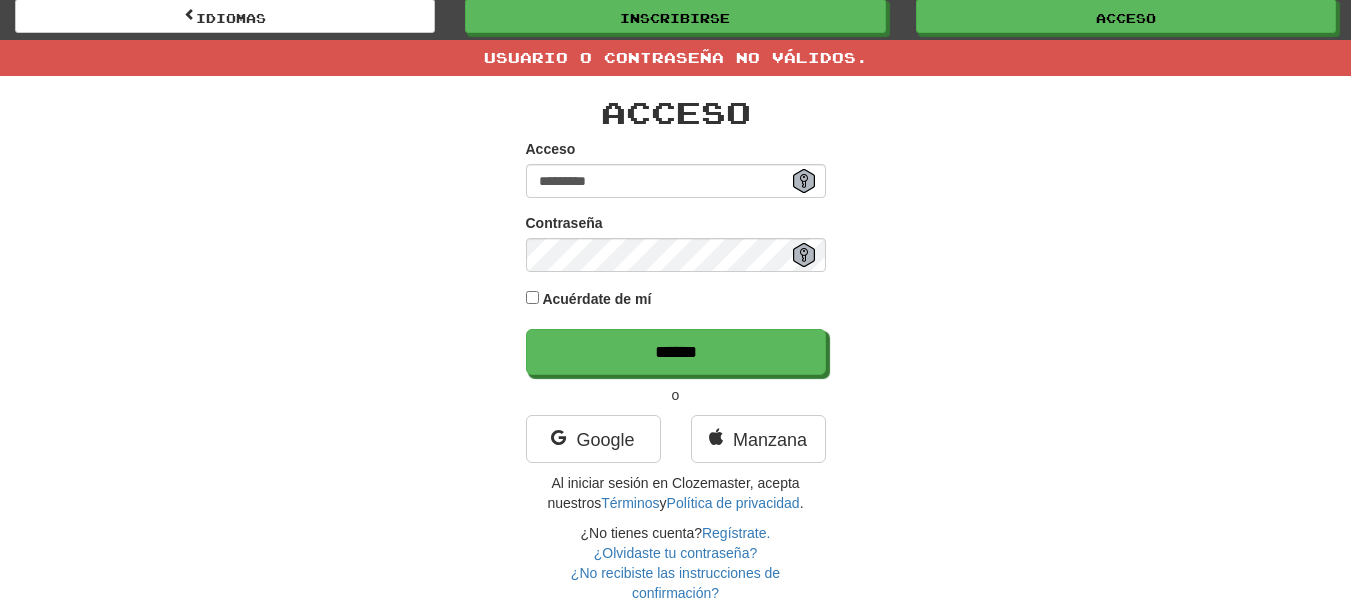 scroll, scrollTop: 0, scrollLeft: 0, axis: both 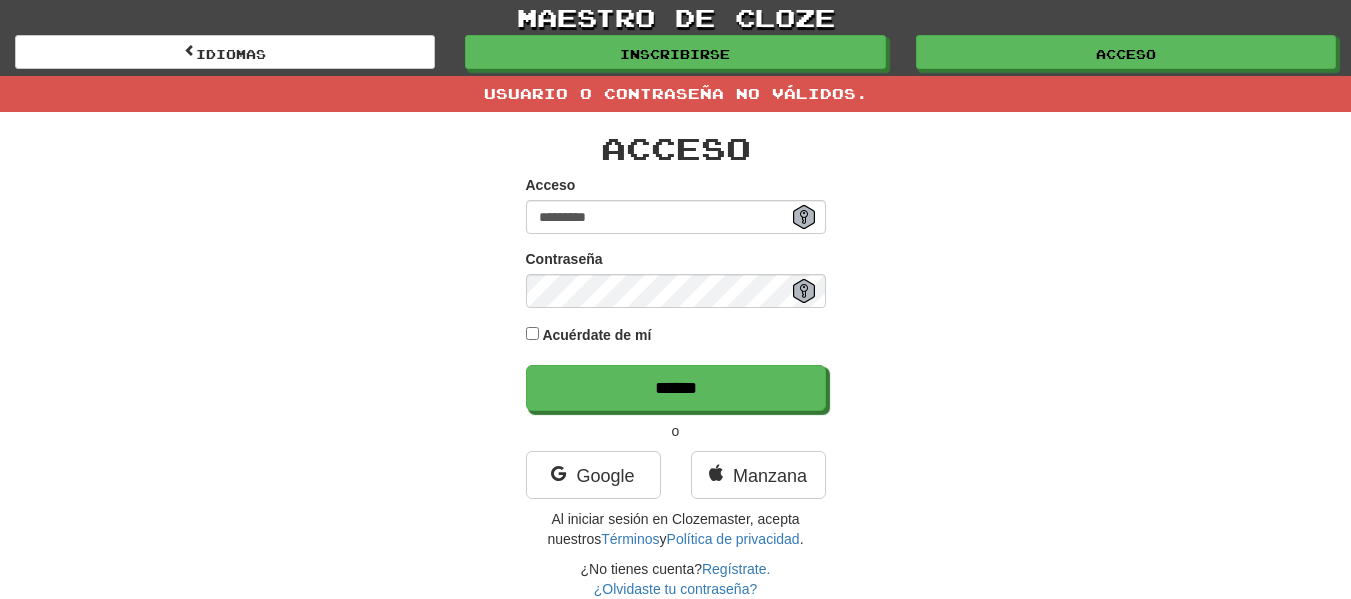 drag, startPoint x: 618, startPoint y: 221, endPoint x: 468, endPoint y: 219, distance: 150.01334 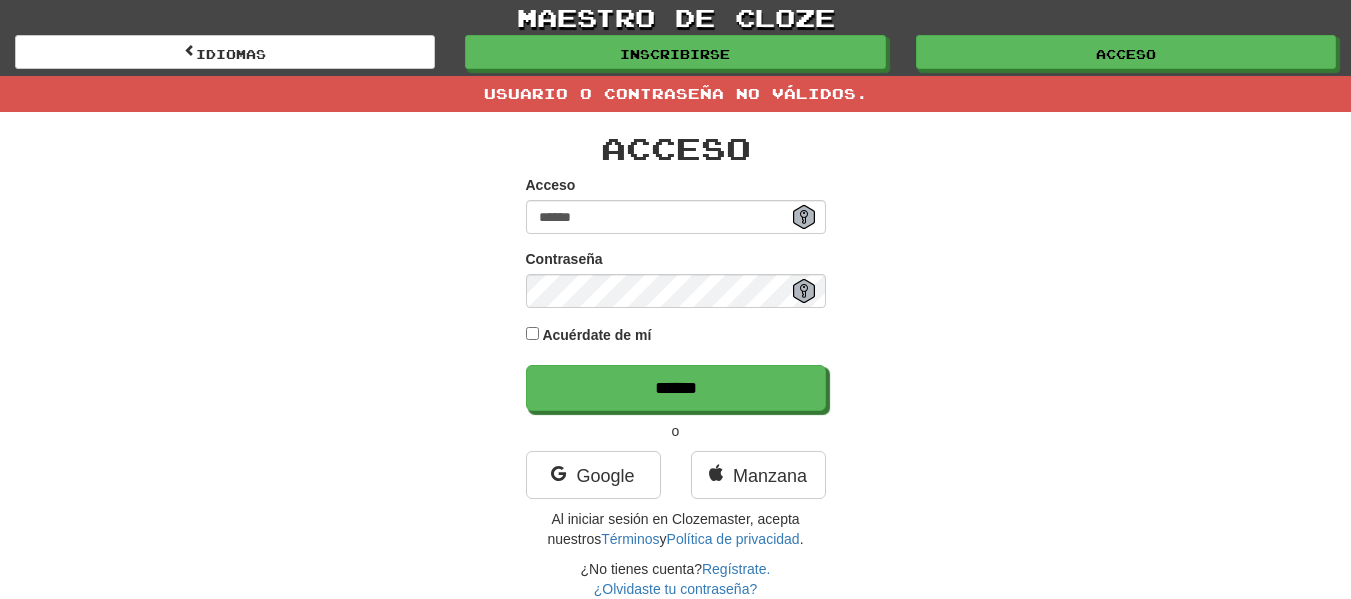 type on "******" 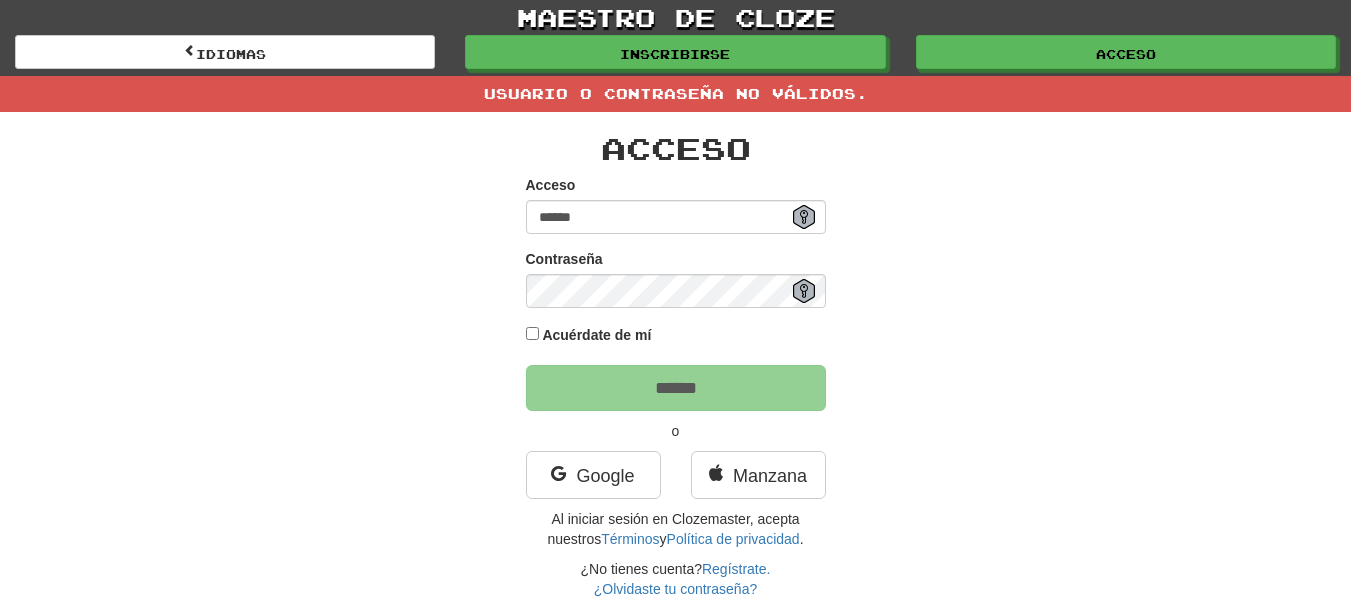 type on "*******" 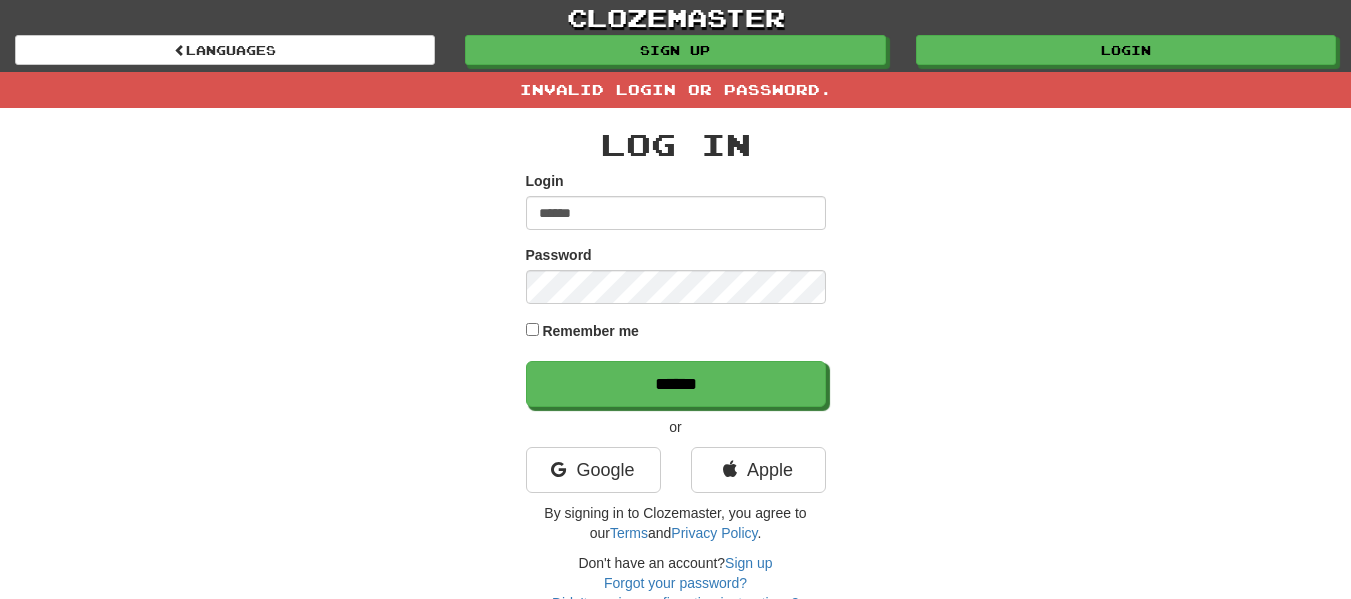 scroll, scrollTop: 0, scrollLeft: 0, axis: both 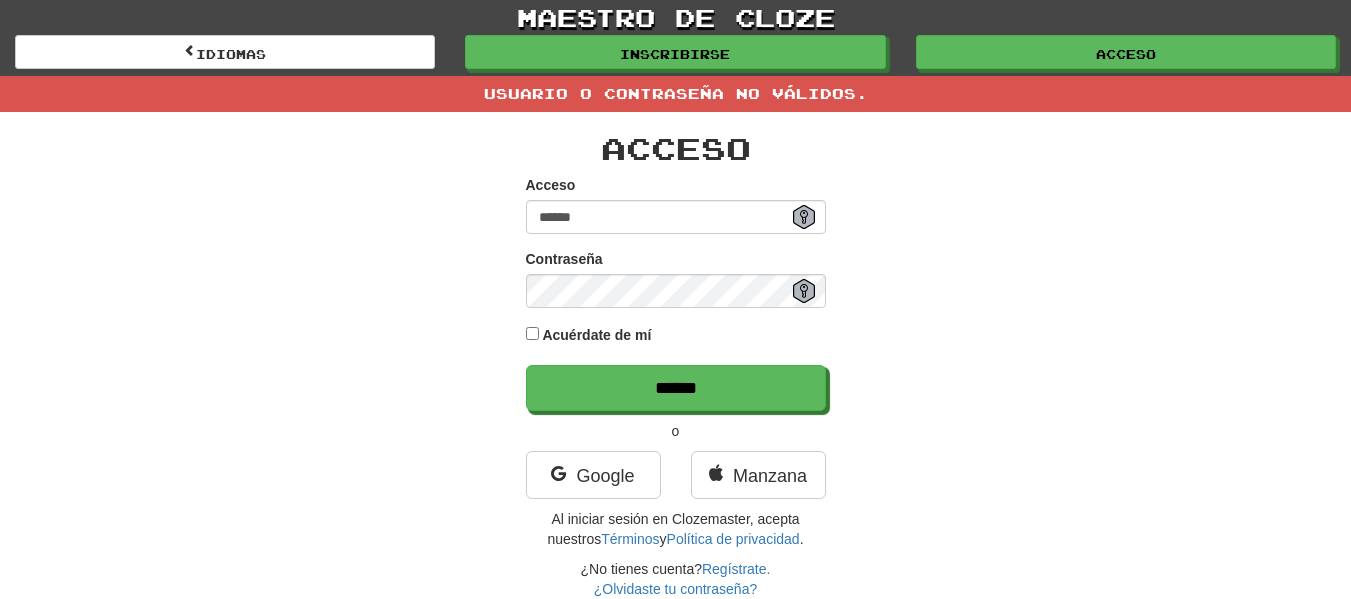 click on "******" at bounding box center (676, 217) 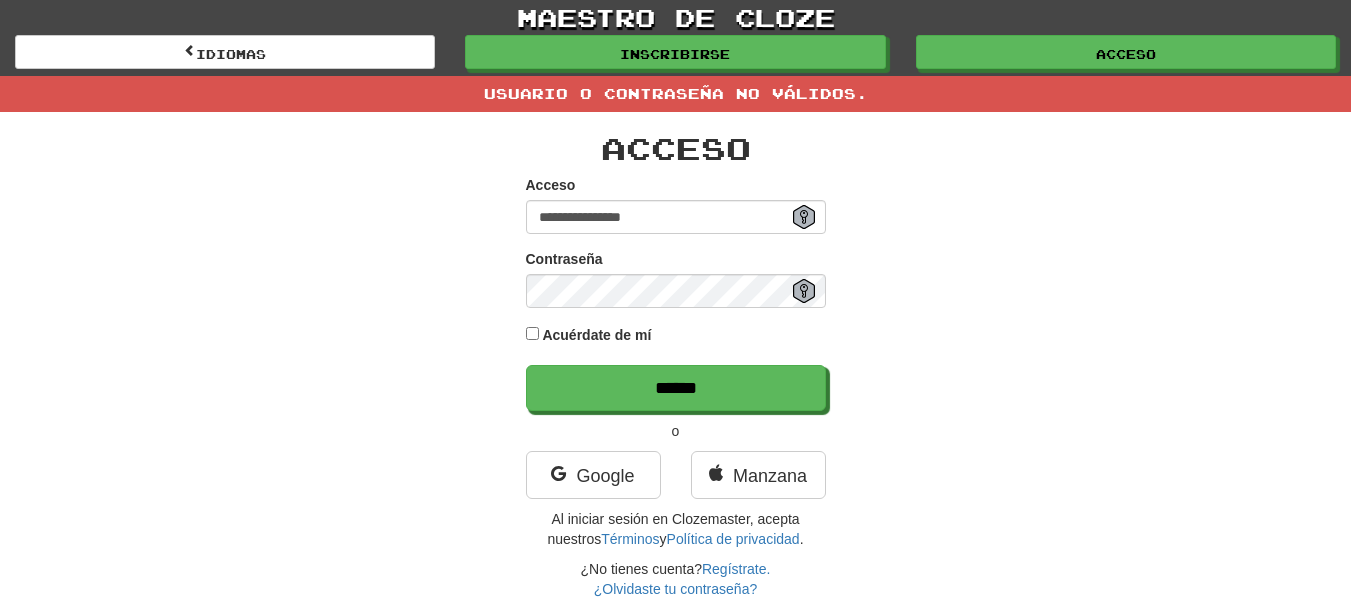 type on "**********" 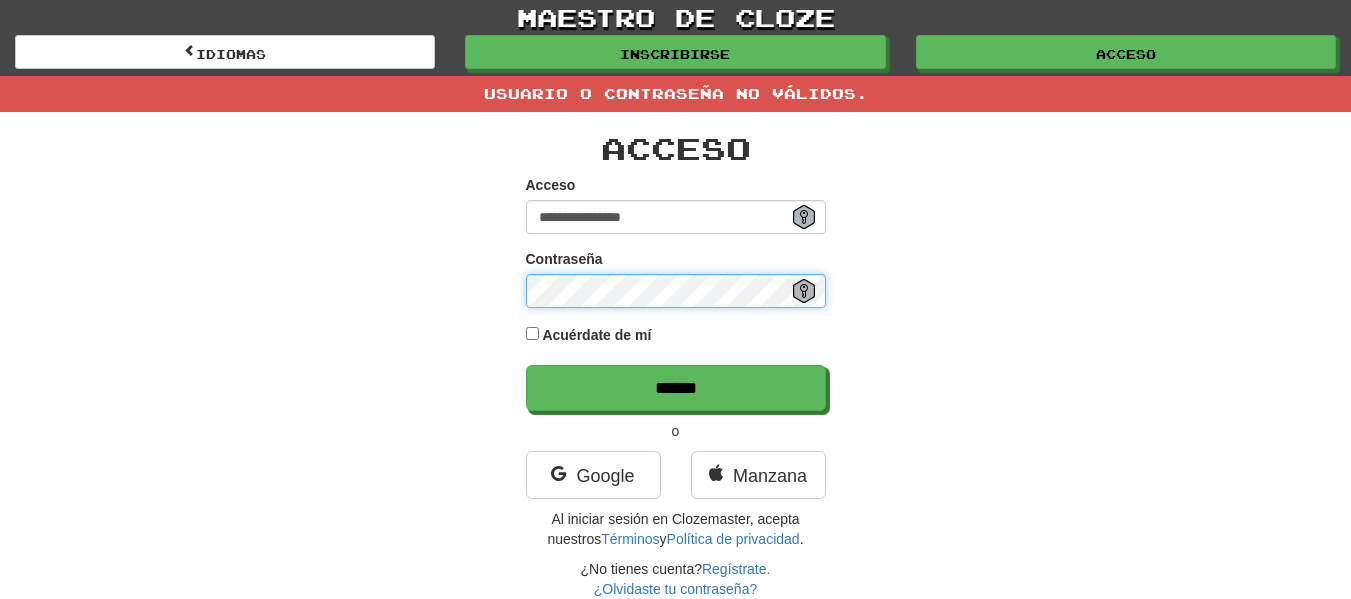 click on "******" at bounding box center [676, 388] 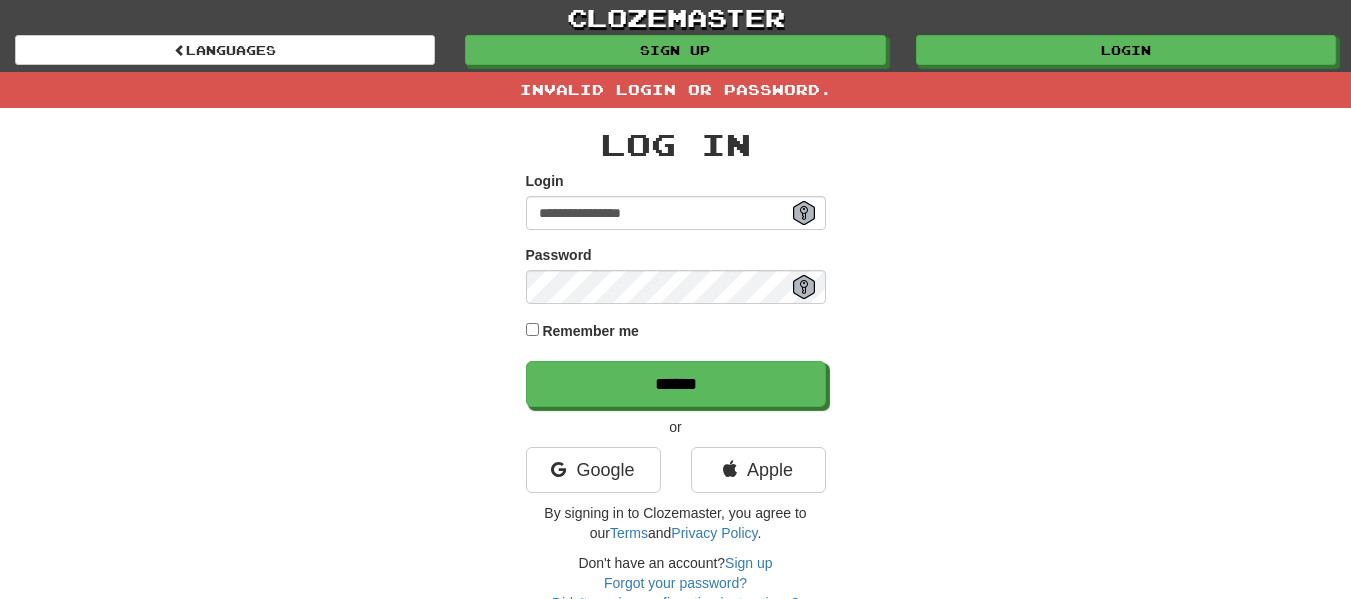 scroll, scrollTop: 0, scrollLeft: 0, axis: both 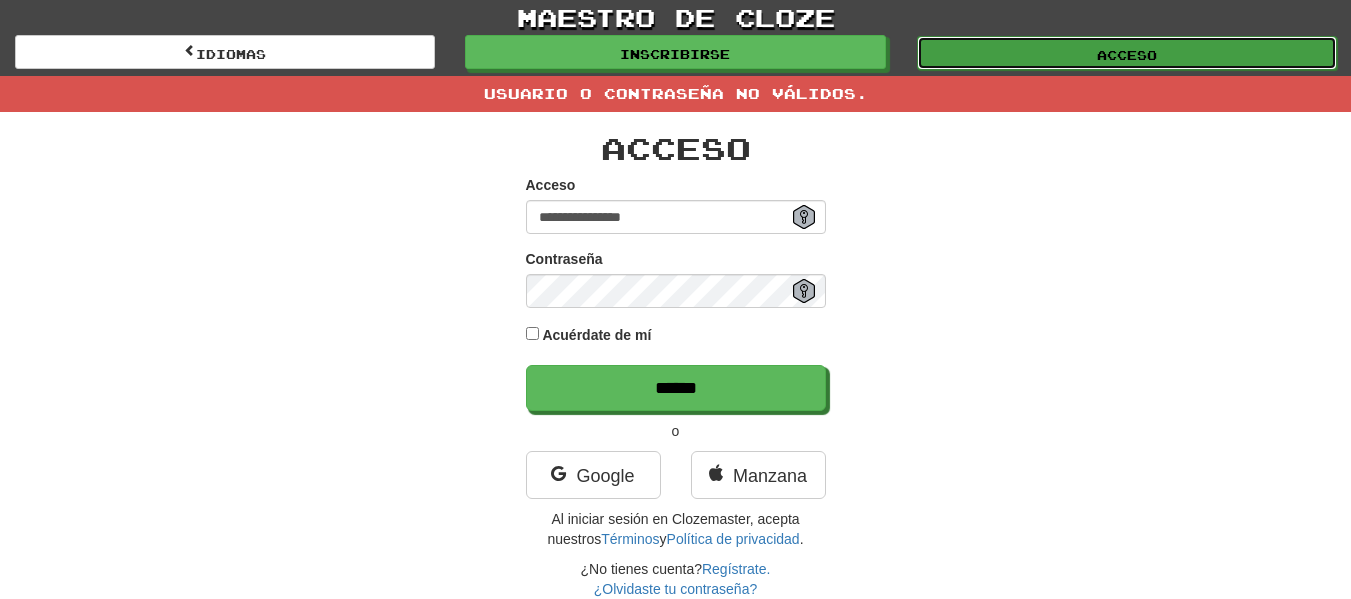 click on "Acceso" at bounding box center (1127, 53) 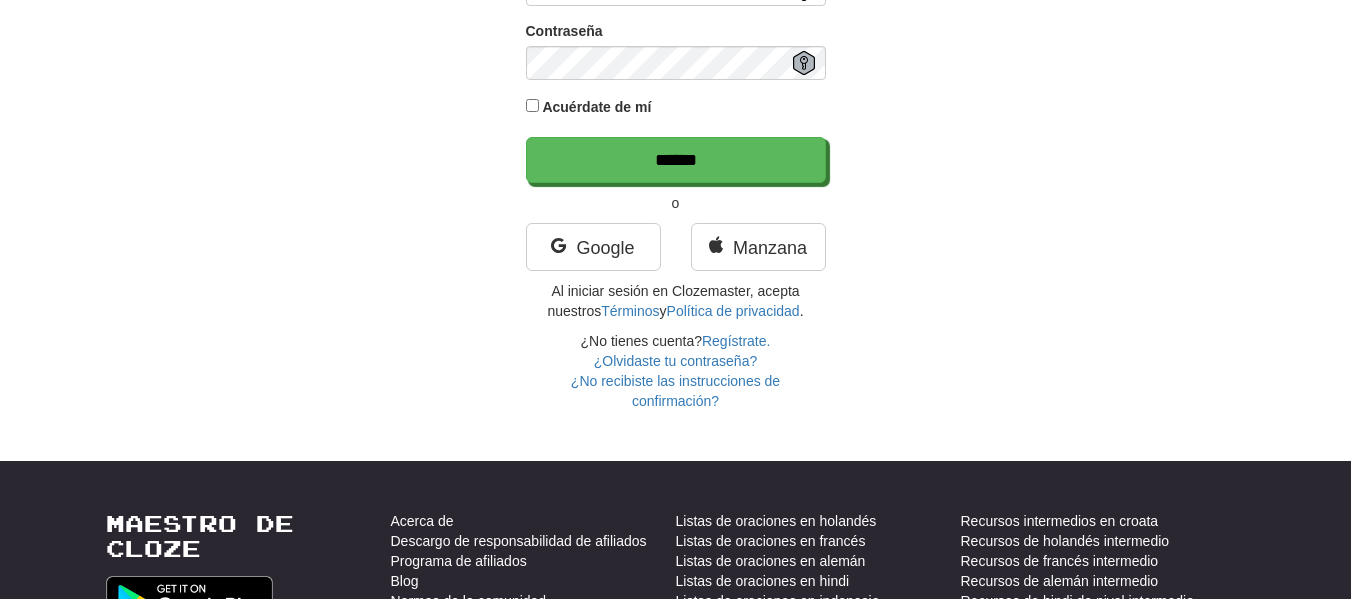 scroll, scrollTop: 200, scrollLeft: 0, axis: vertical 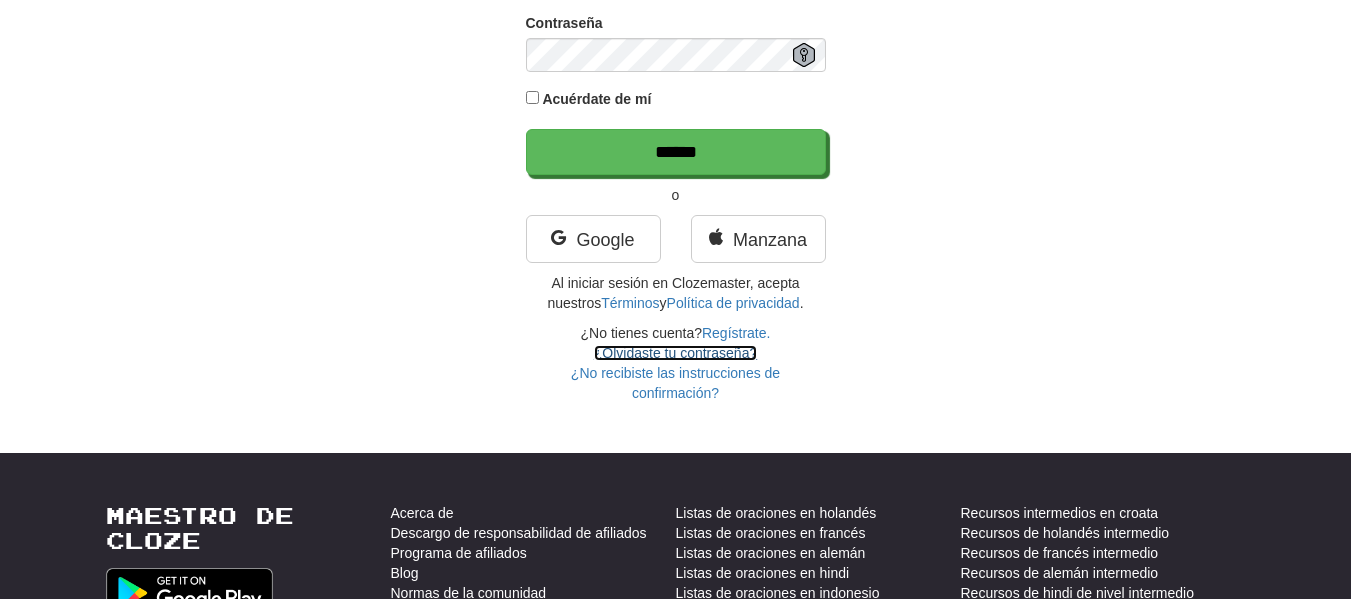 click on "¿Olvidaste tu contraseña?" at bounding box center [675, 353] 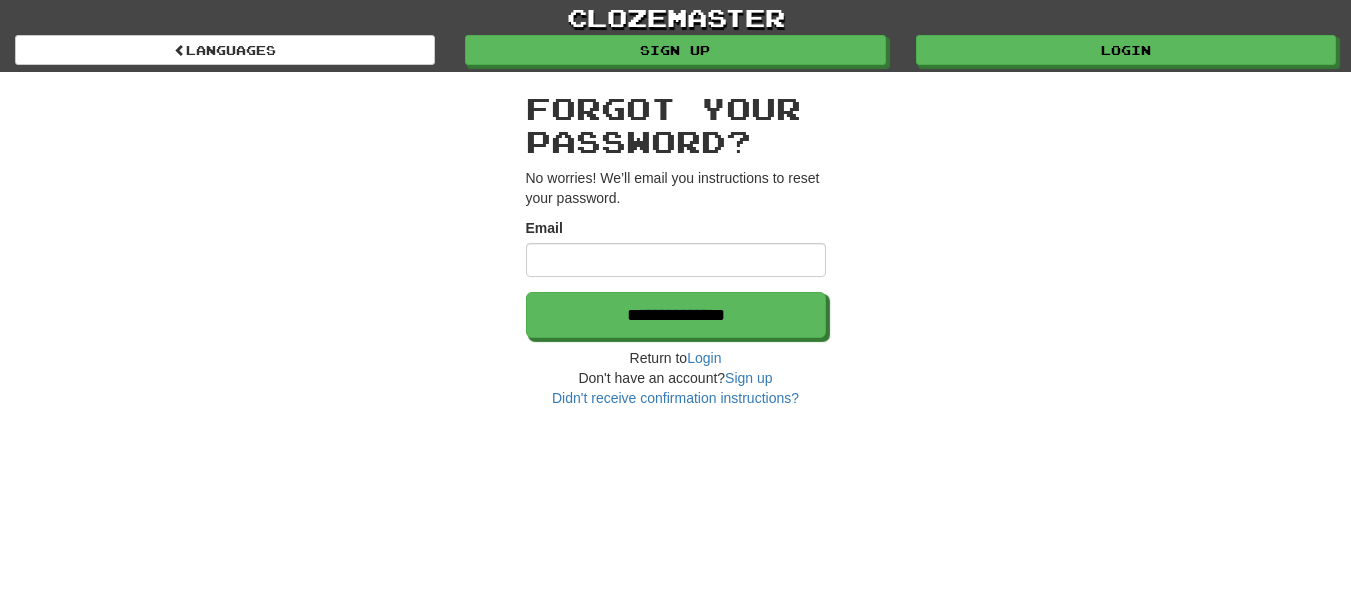 scroll, scrollTop: 0, scrollLeft: 0, axis: both 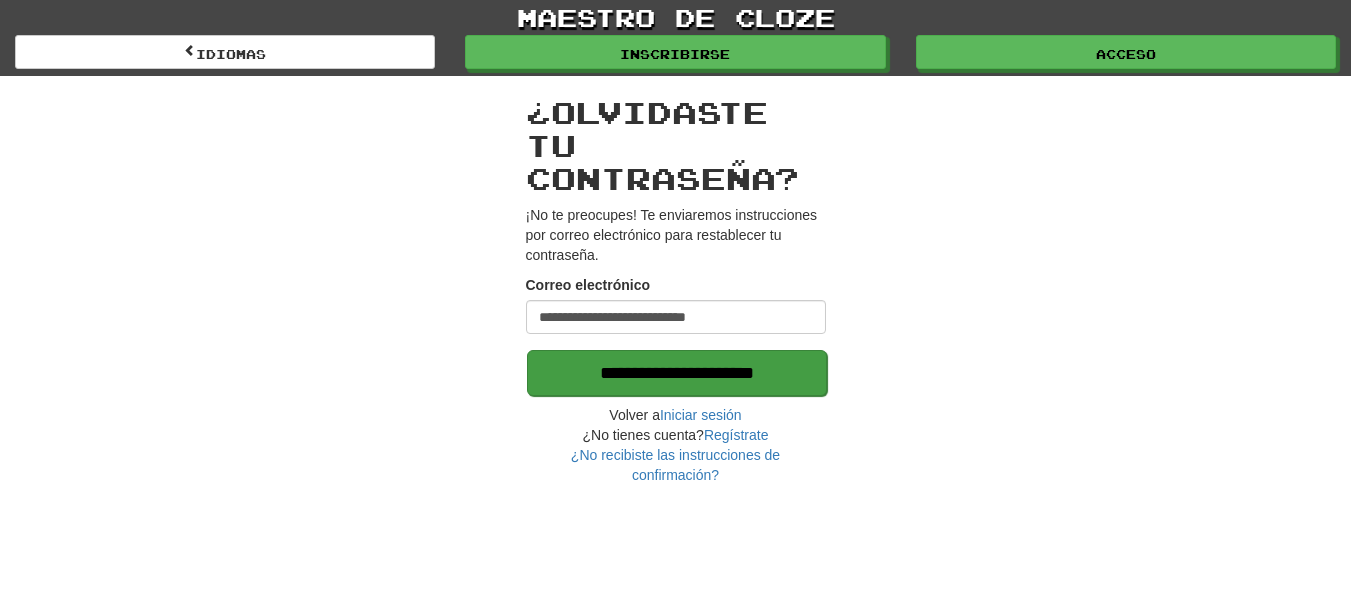 type on "**********" 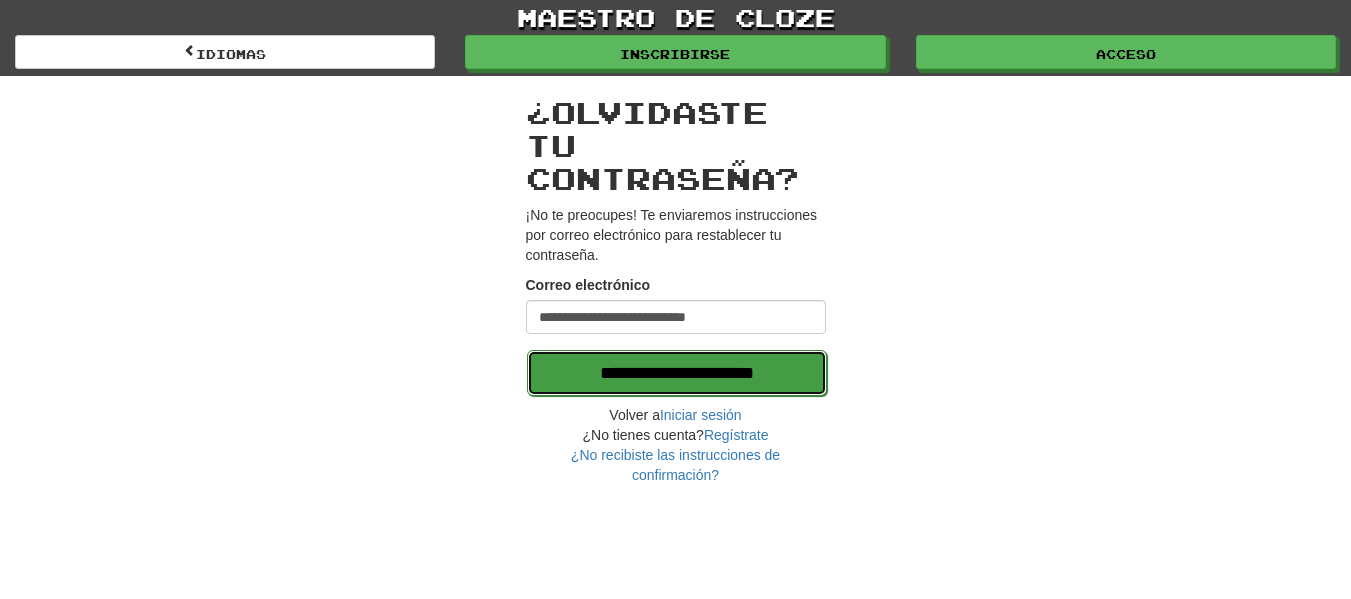 click on "**********" at bounding box center (677, 373) 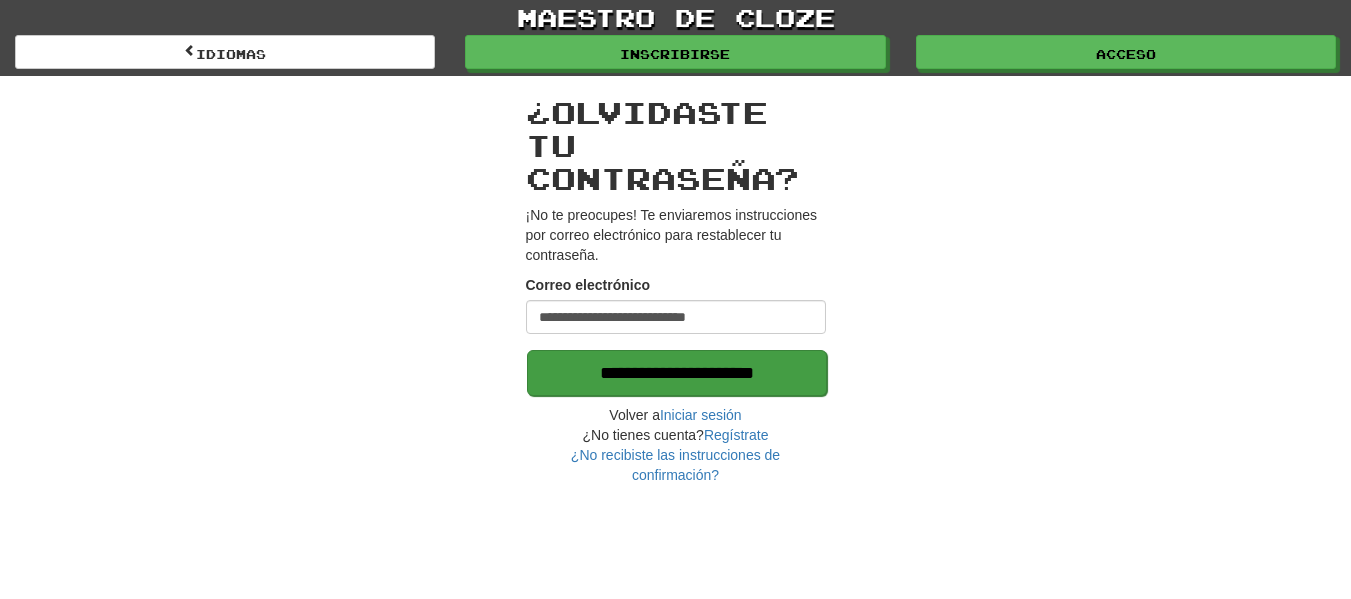 type on "**********" 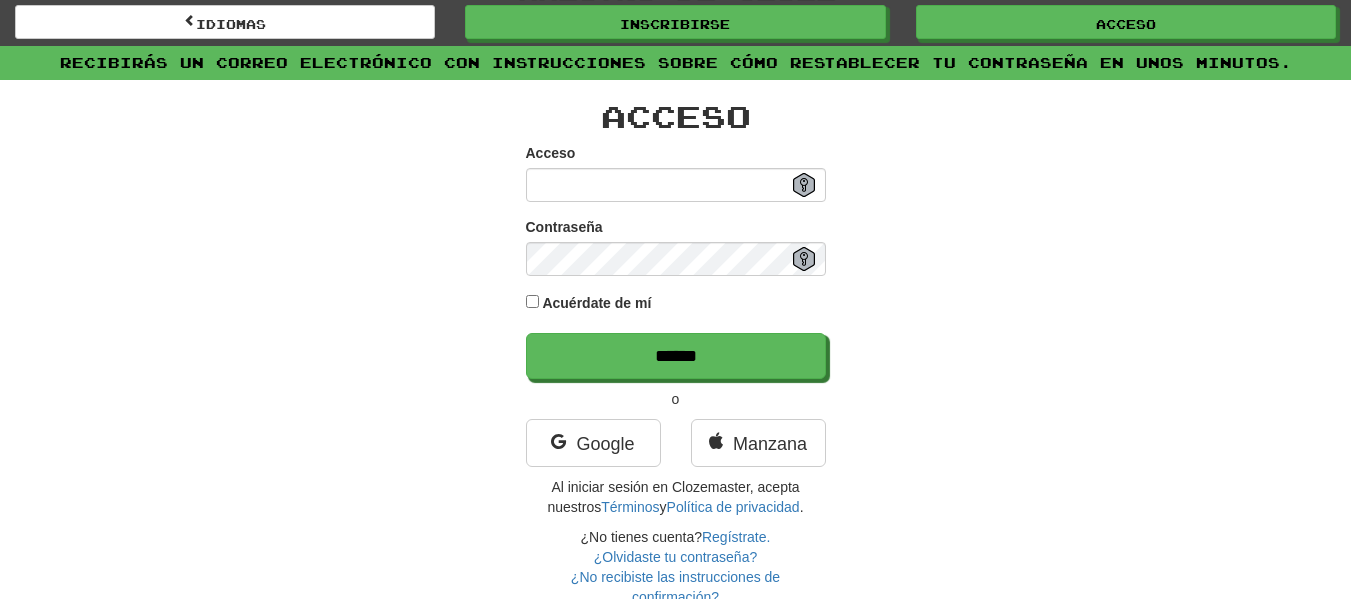 scroll, scrollTop: 0, scrollLeft: 0, axis: both 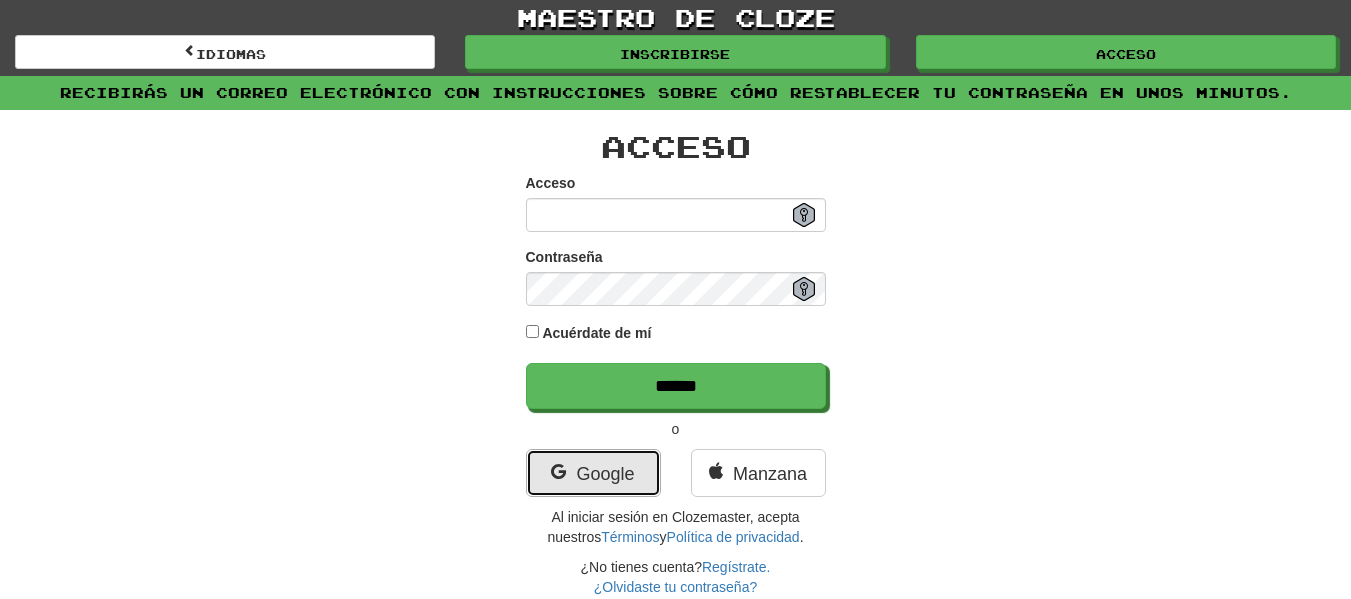 click on "Google" at bounding box center (605, 474) 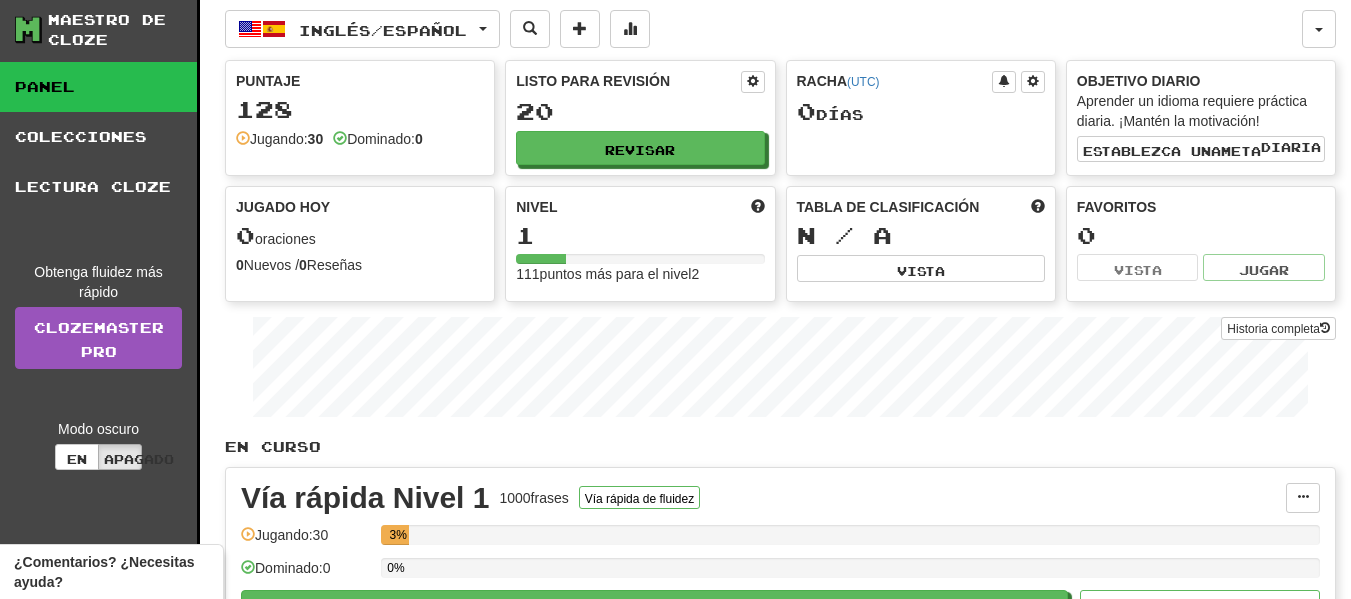 scroll, scrollTop: 0, scrollLeft: 0, axis: both 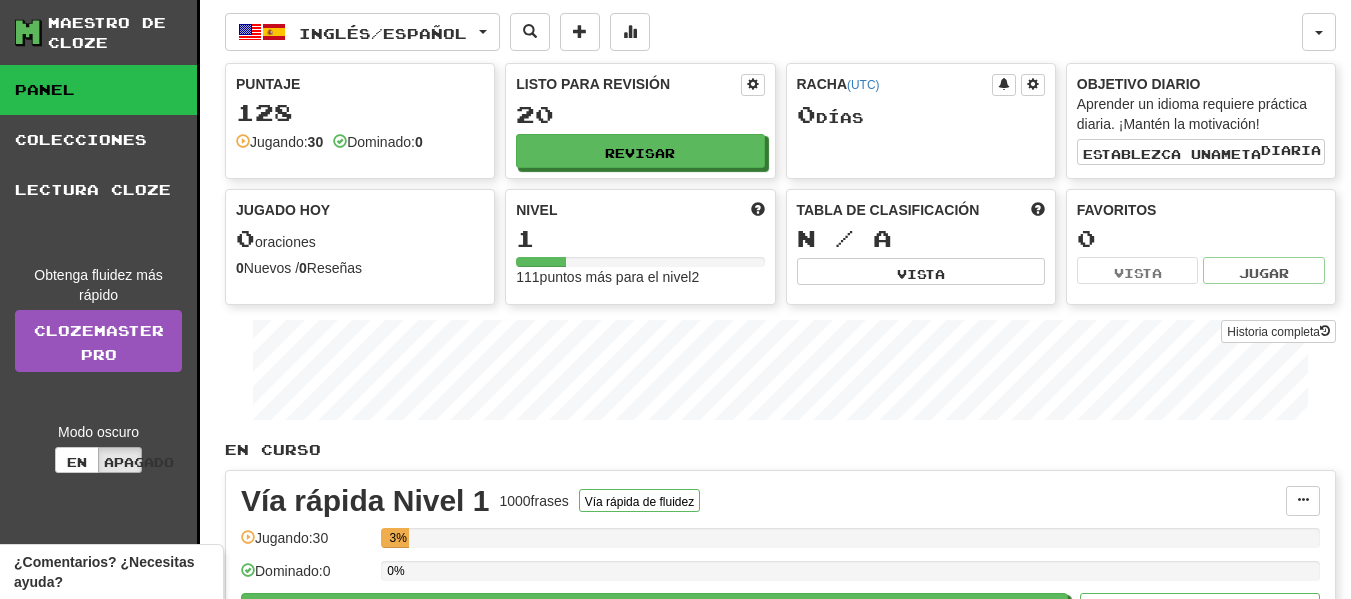 click on "Nivel 1 111  puntos más para el nivel  2" at bounding box center [640, 244] 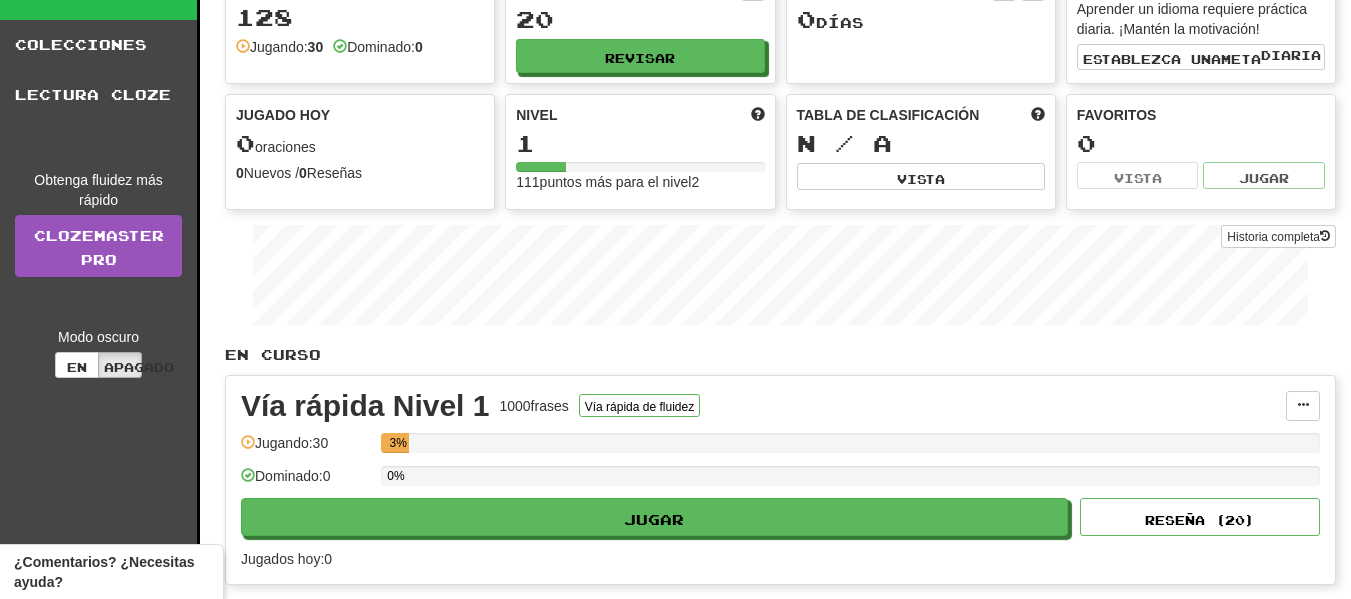 scroll, scrollTop: 100, scrollLeft: 0, axis: vertical 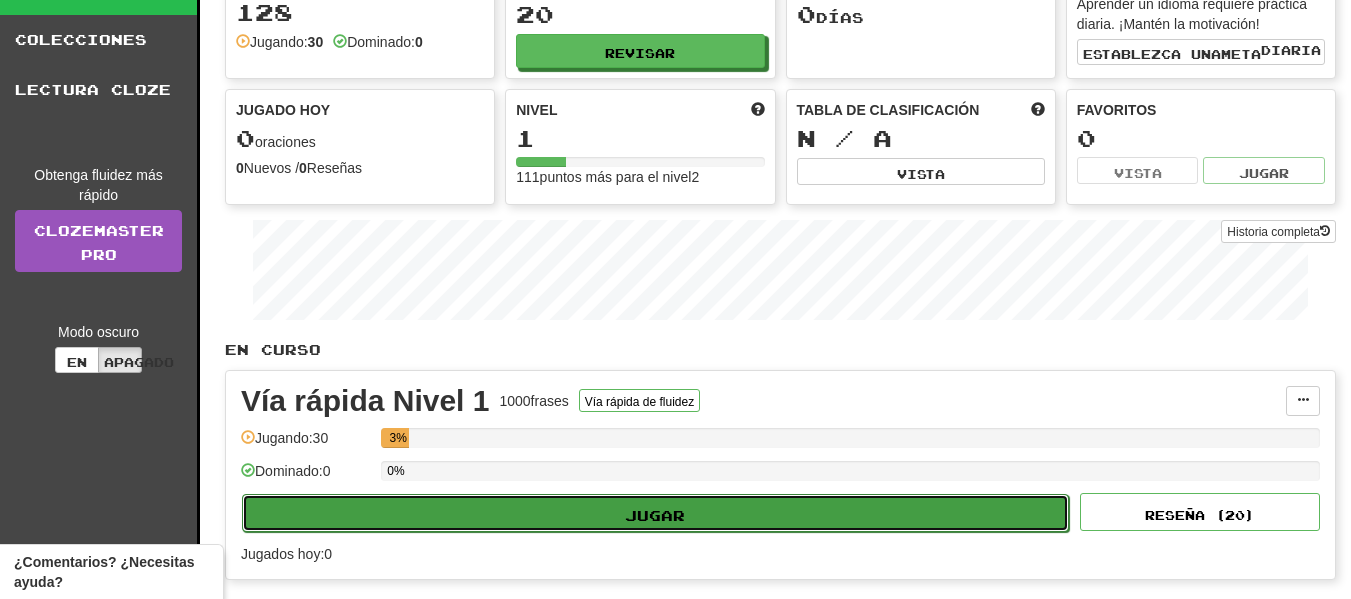 click on "Jugar" at bounding box center (655, 514) 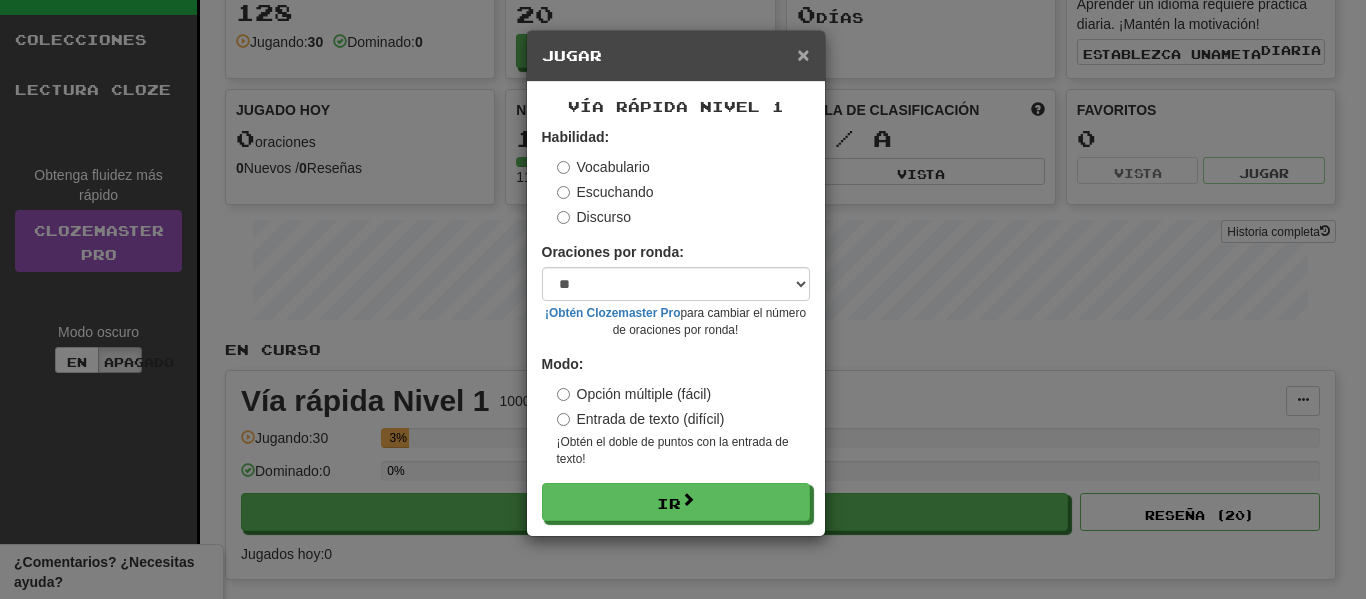 click on "×" at bounding box center (803, 54) 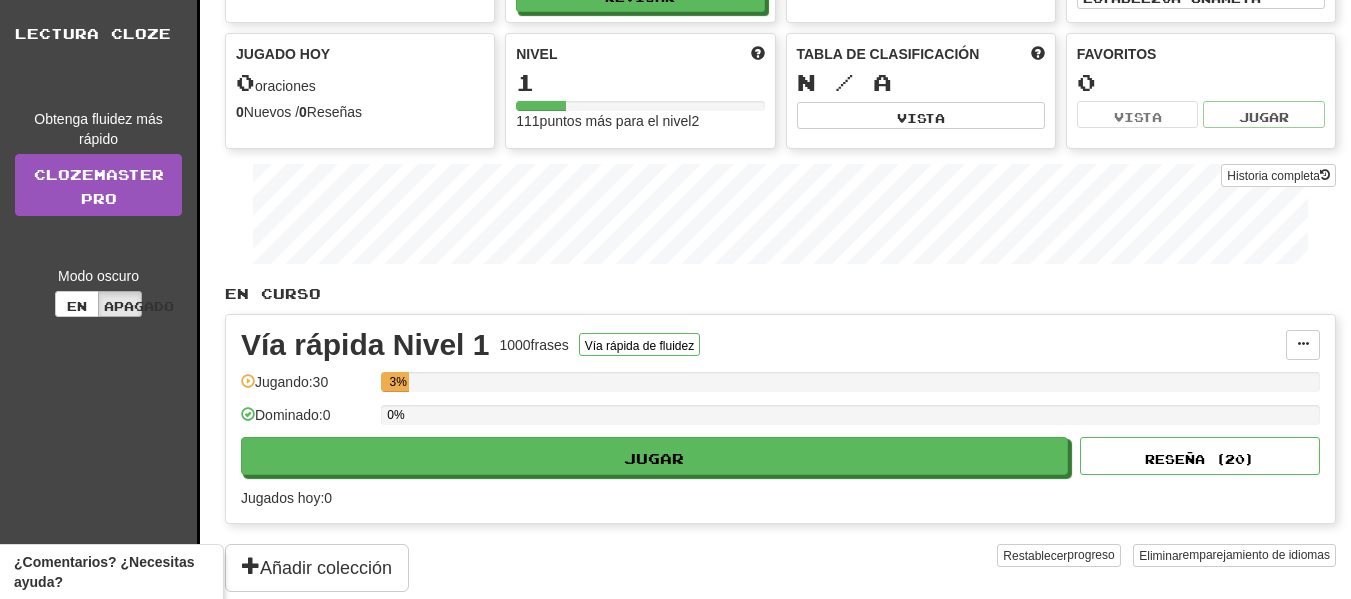 scroll, scrollTop: 0, scrollLeft: 0, axis: both 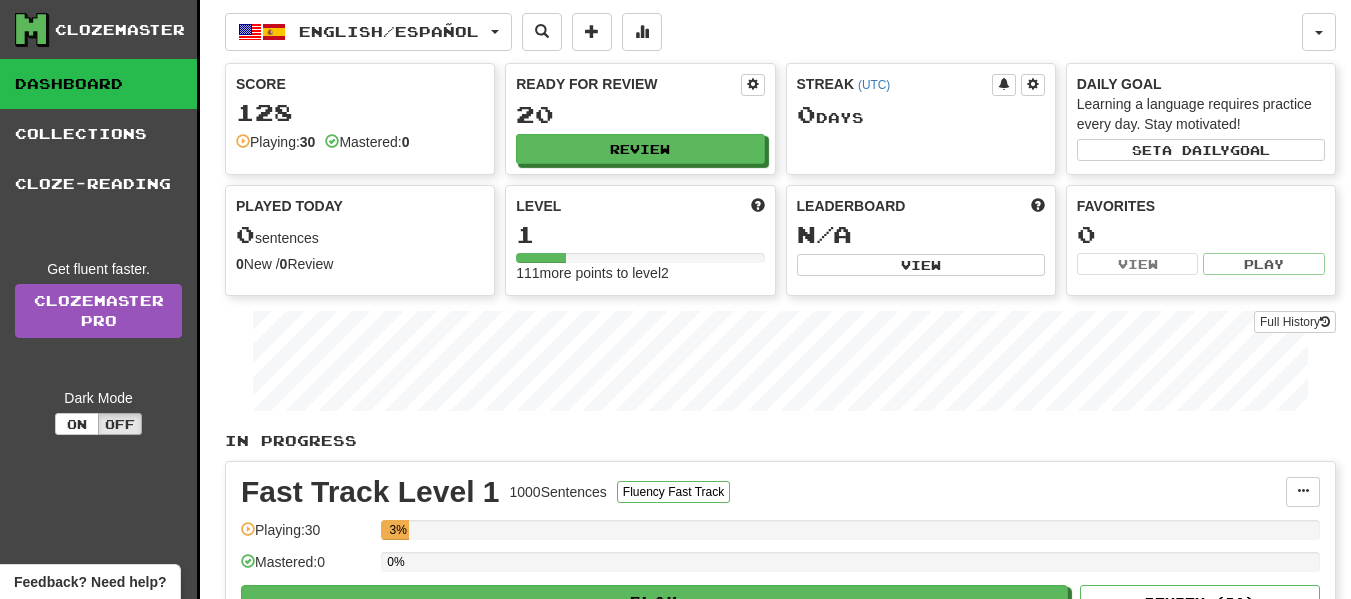 click on "Fast Track Level 1 1000  Sentences Fluency Fast Track" at bounding box center [763, 492] 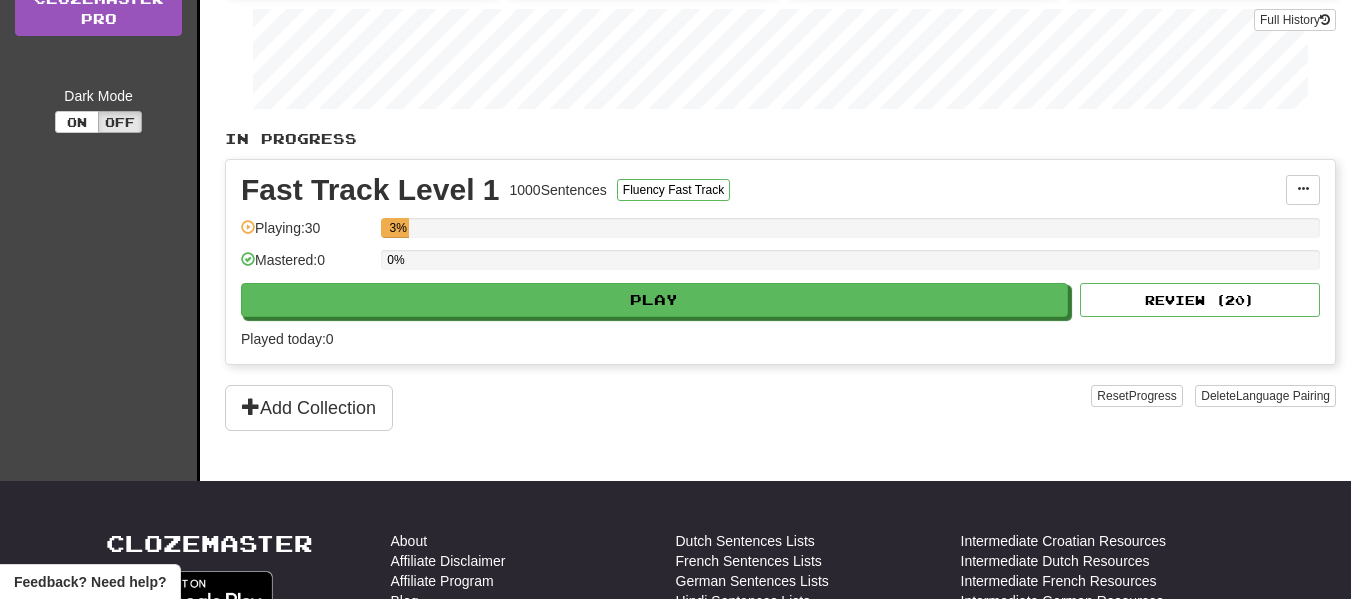 scroll, scrollTop: 400, scrollLeft: 0, axis: vertical 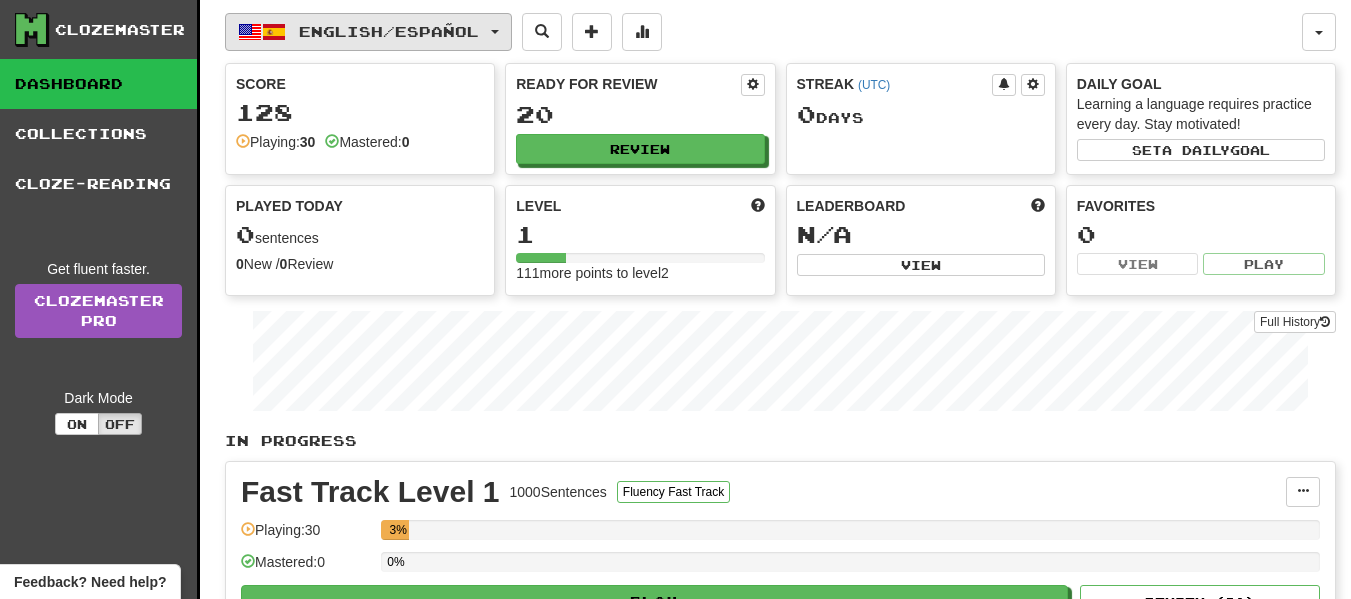click on "English  /  Español" at bounding box center [368, 32] 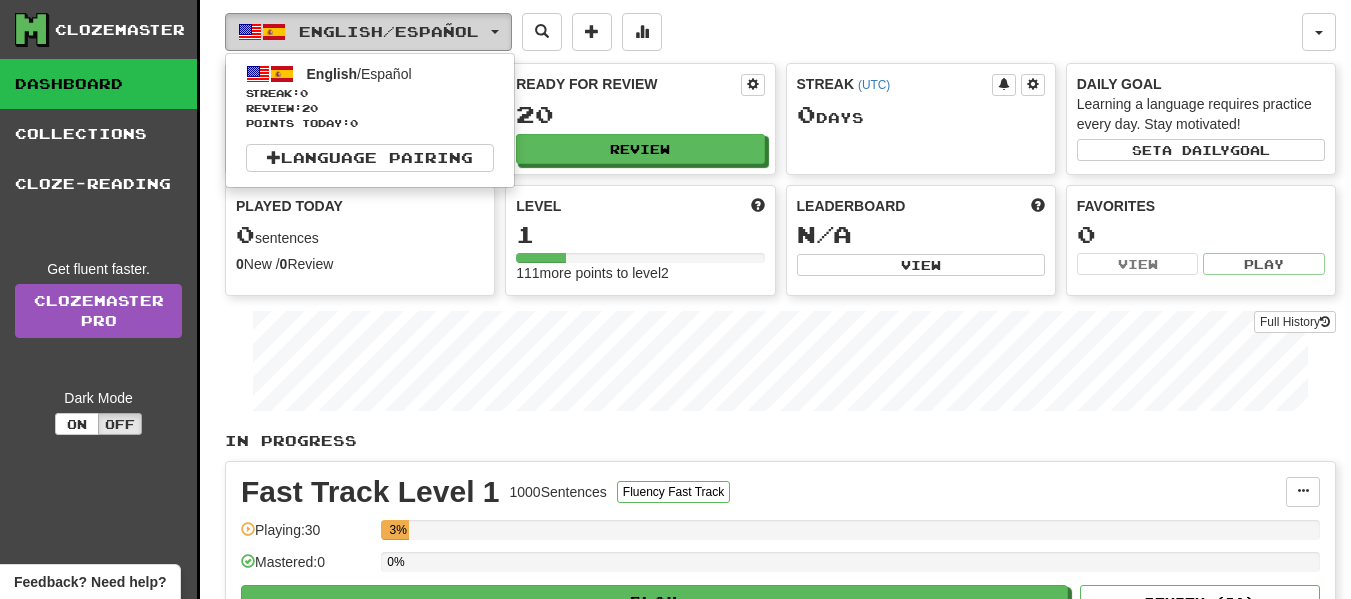 click on "English  /  Español" at bounding box center (389, 31) 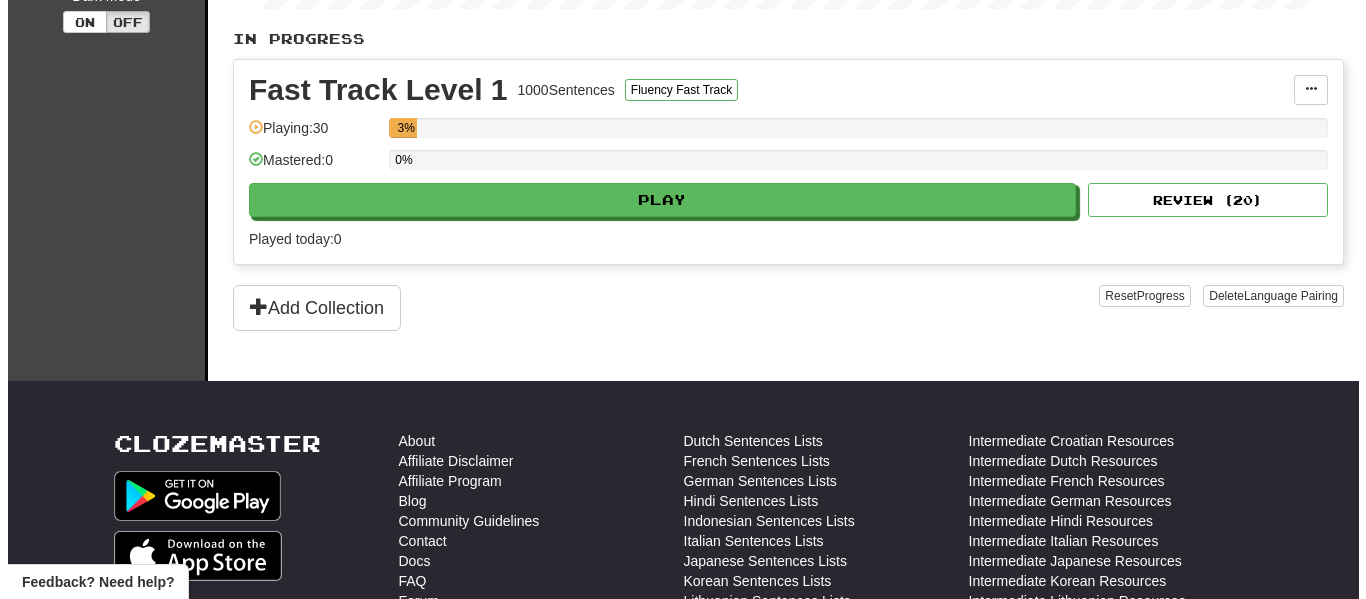 scroll, scrollTop: 400, scrollLeft: 0, axis: vertical 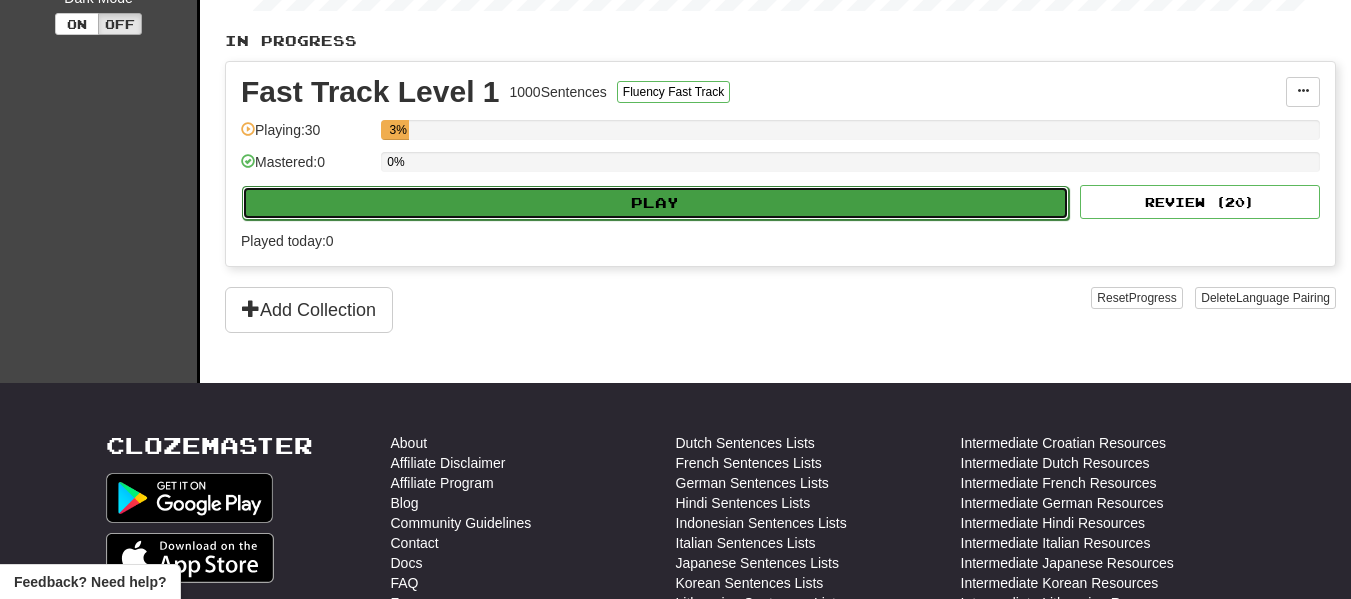 click on "Play" at bounding box center (655, 203) 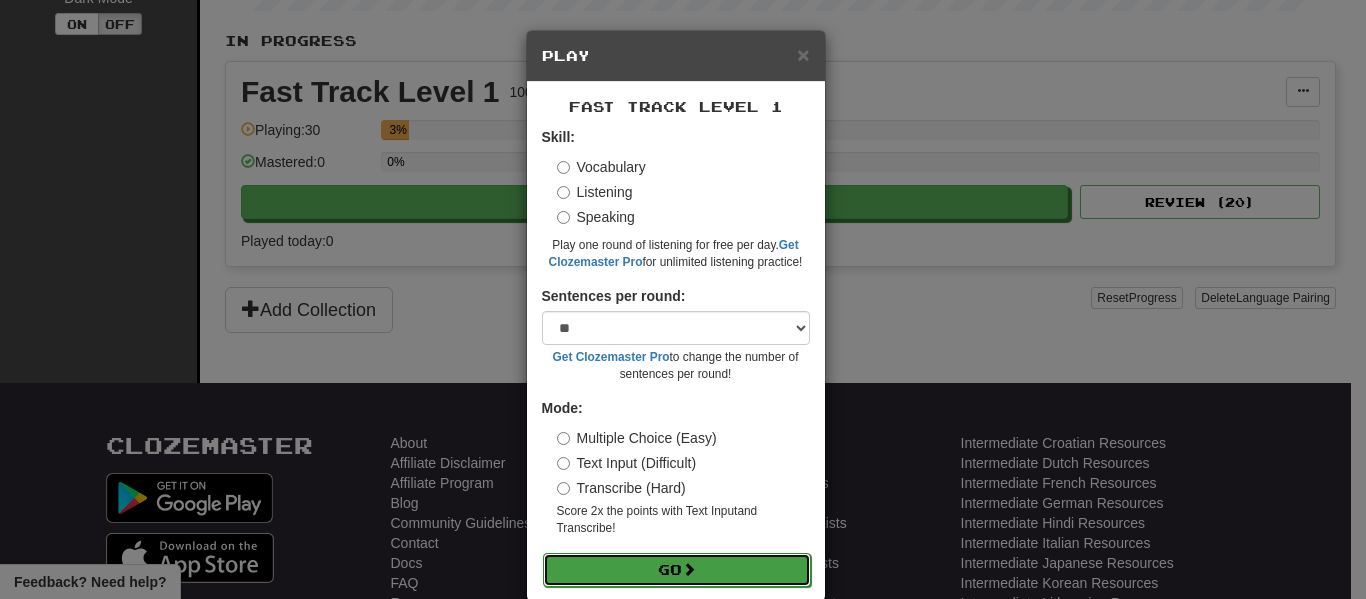 click on "Go" at bounding box center [677, 570] 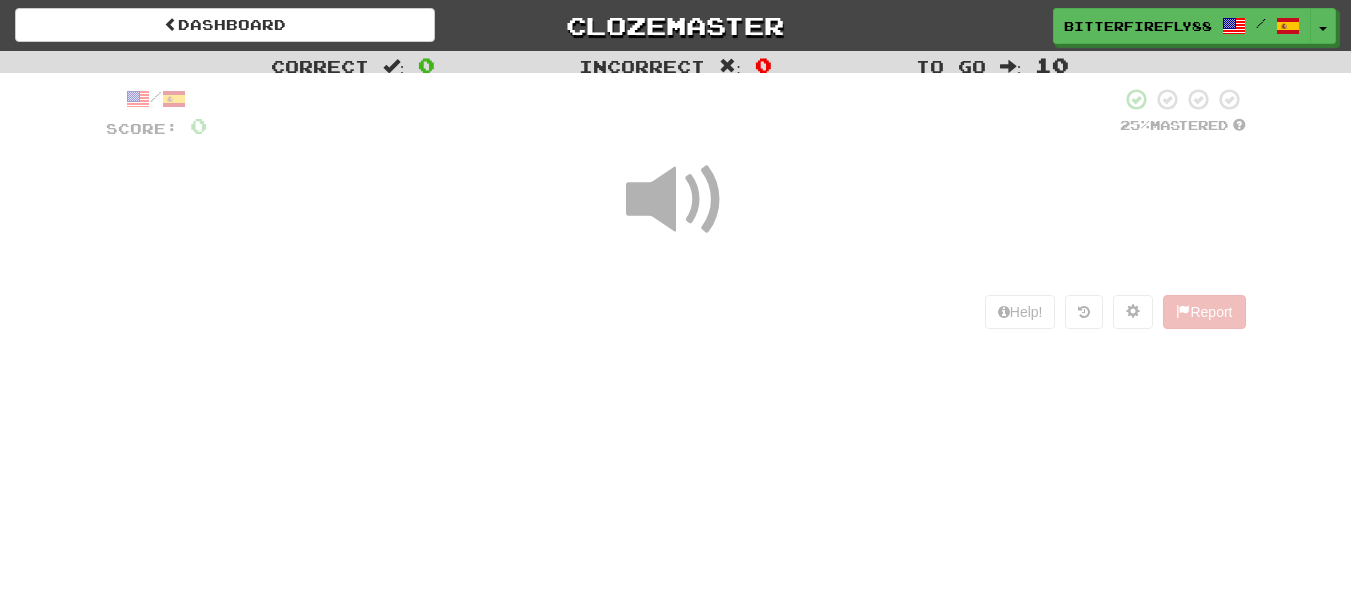 scroll, scrollTop: 0, scrollLeft: 0, axis: both 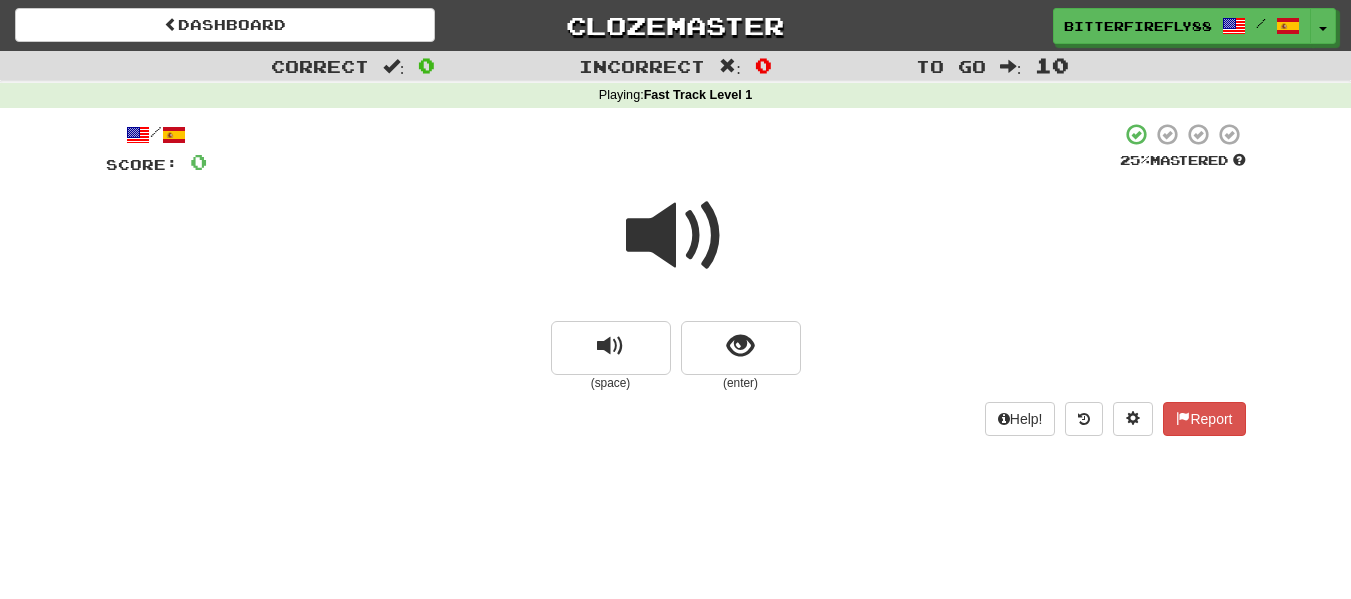 click at bounding box center [676, 236] 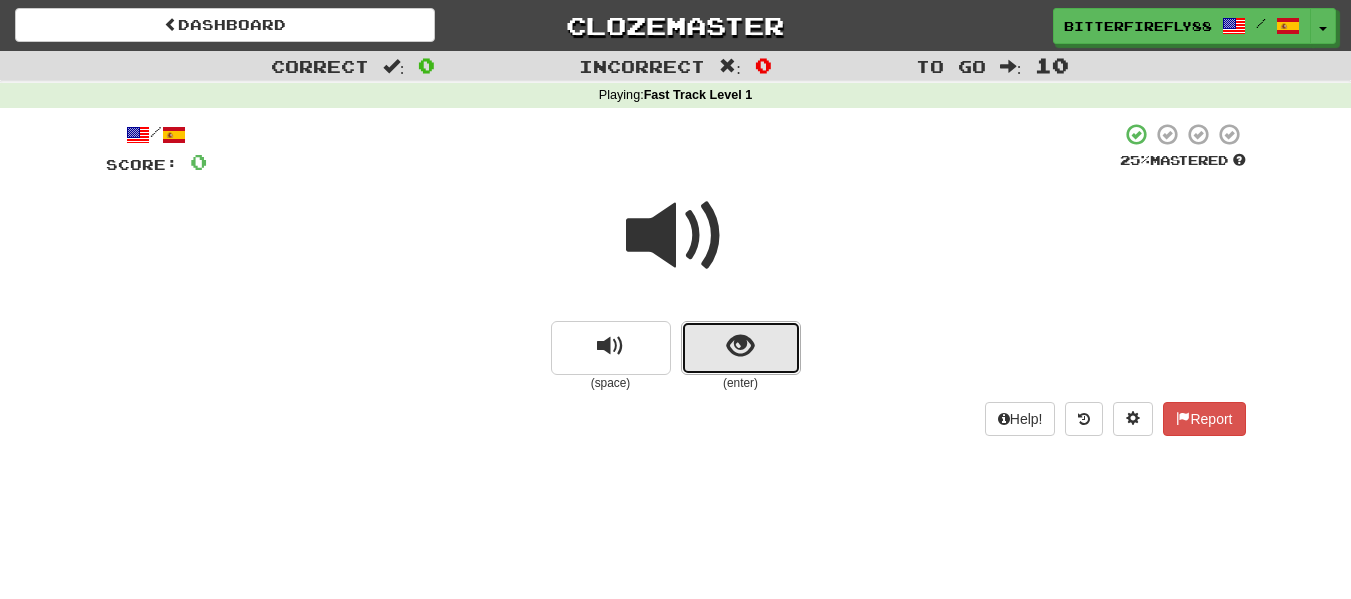 click at bounding box center [740, 346] 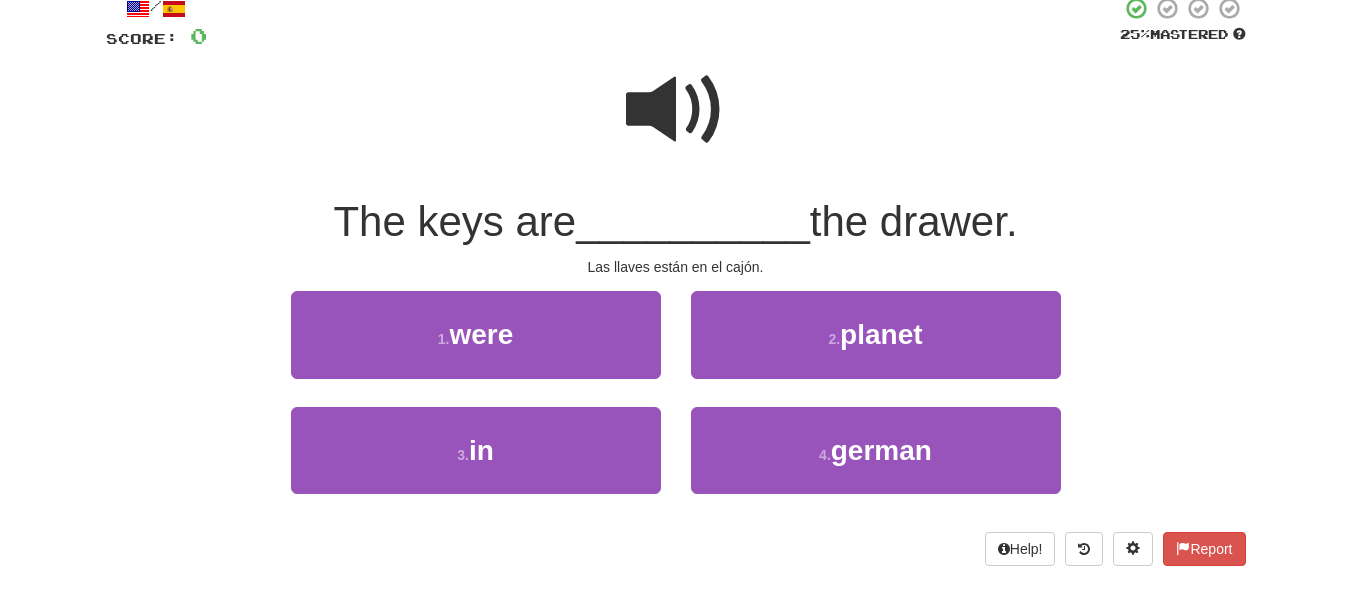 scroll, scrollTop: 200, scrollLeft: 0, axis: vertical 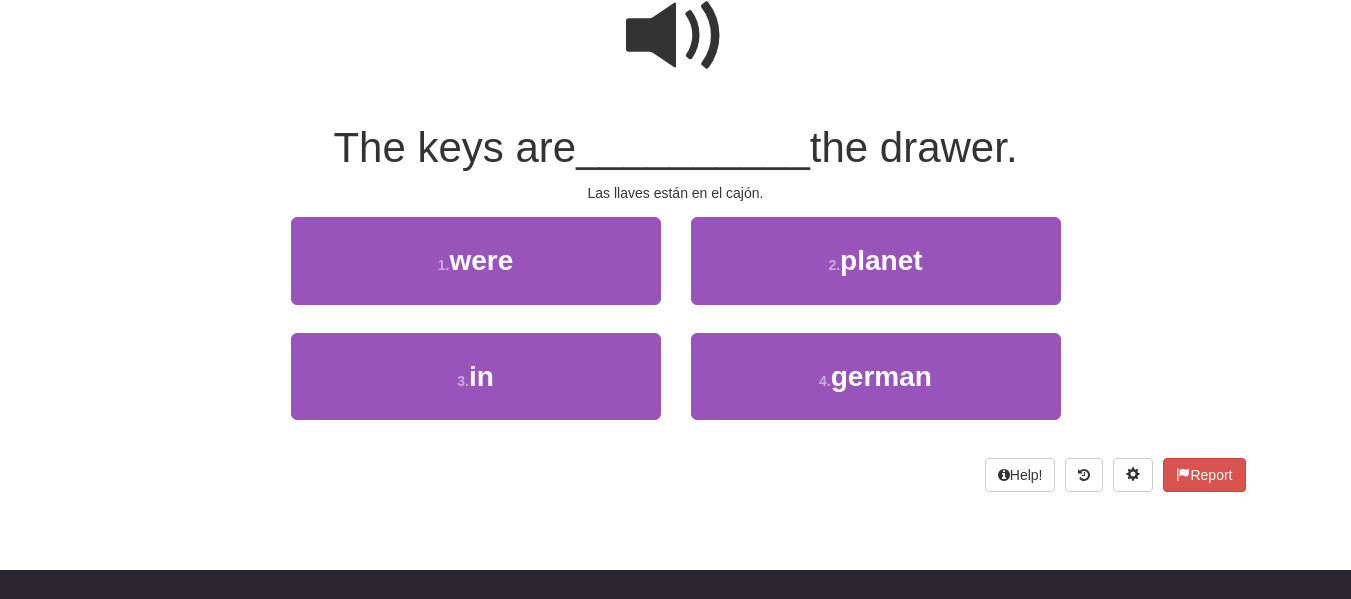 click at bounding box center [676, 36] 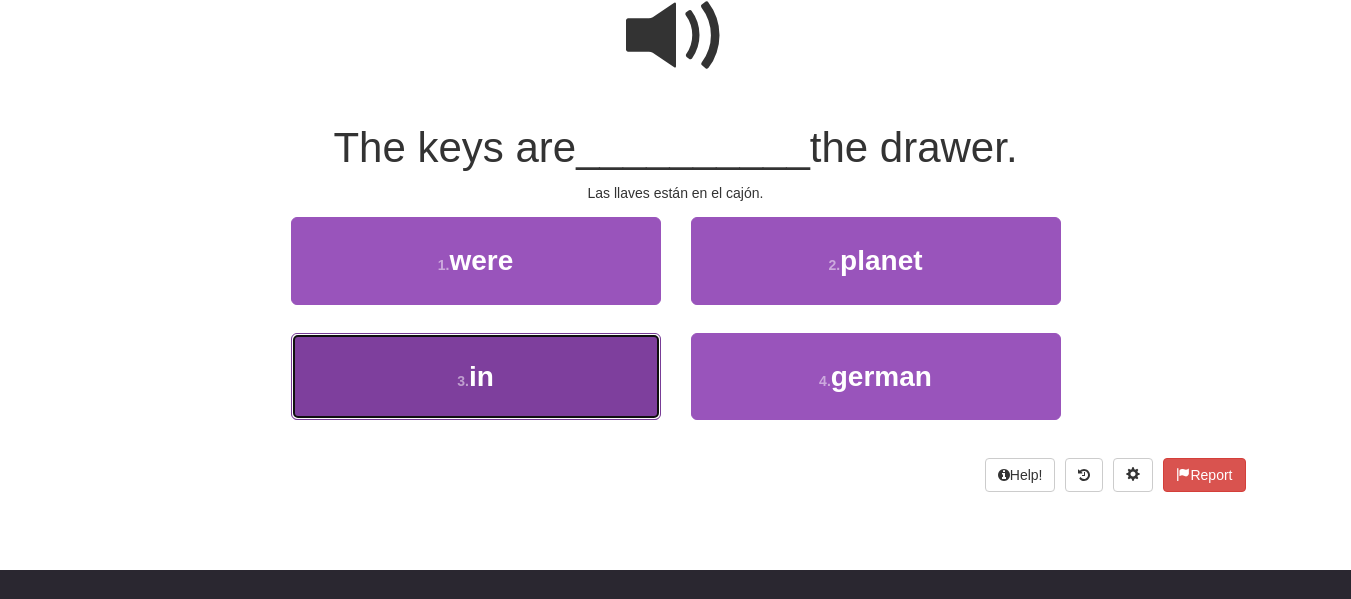 click on "3 .  in" at bounding box center [476, 376] 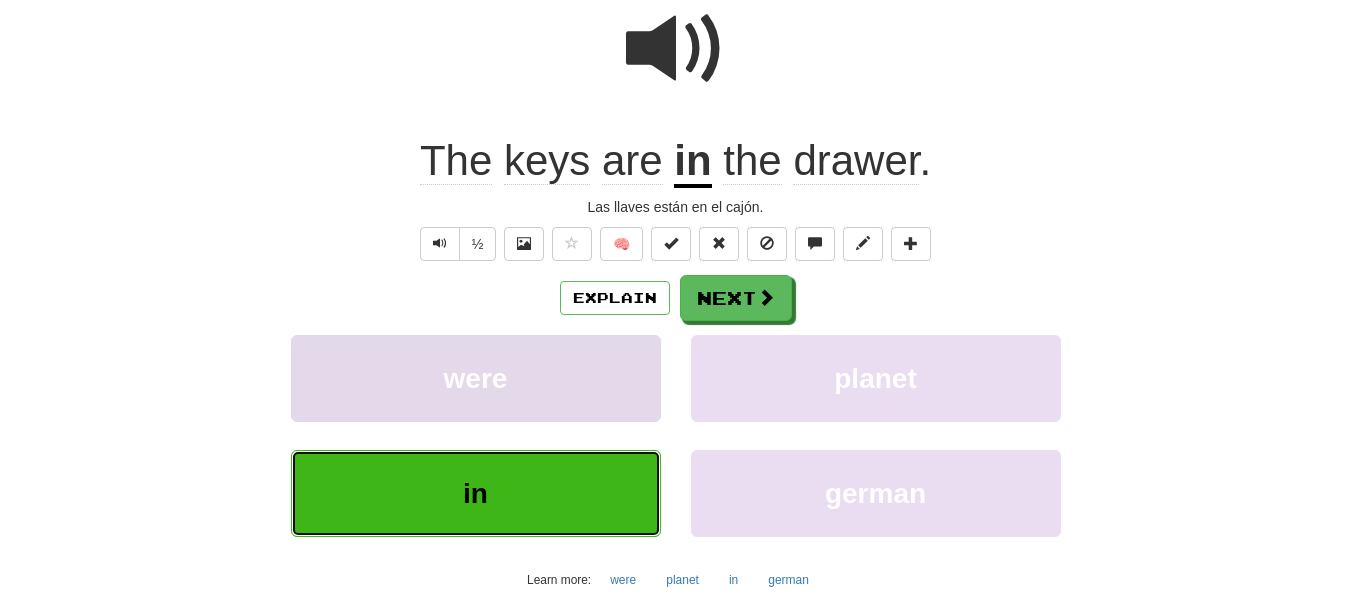 scroll, scrollTop: 213, scrollLeft: 0, axis: vertical 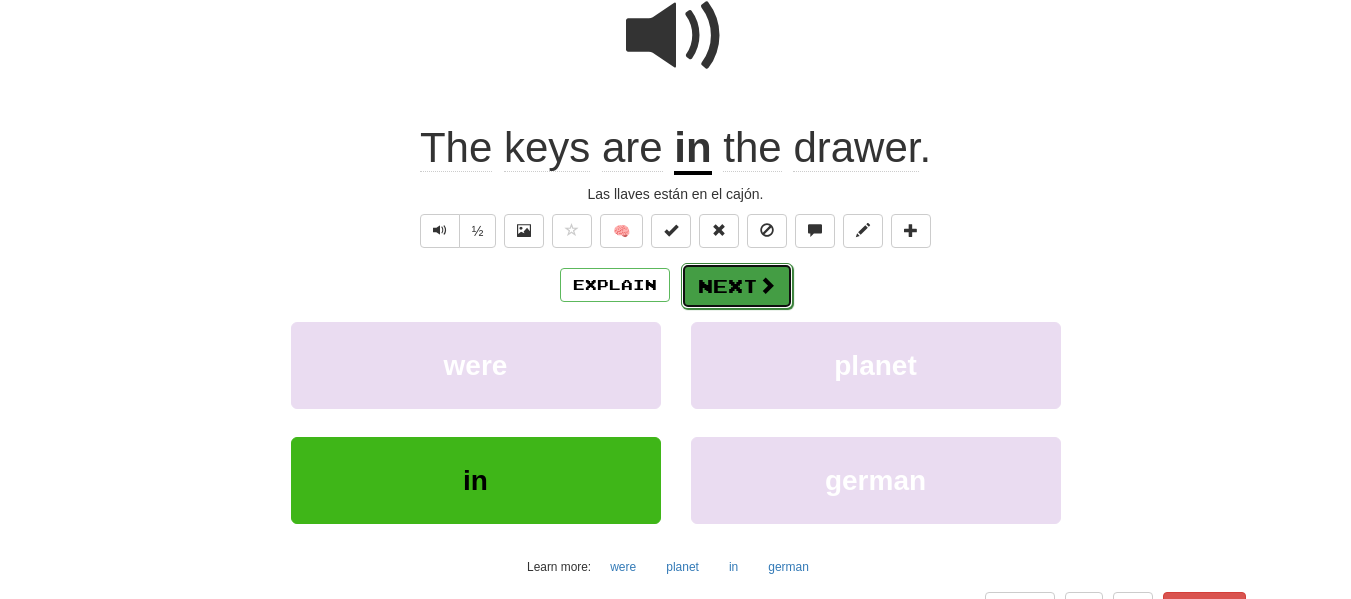 click on "Next" at bounding box center (737, 286) 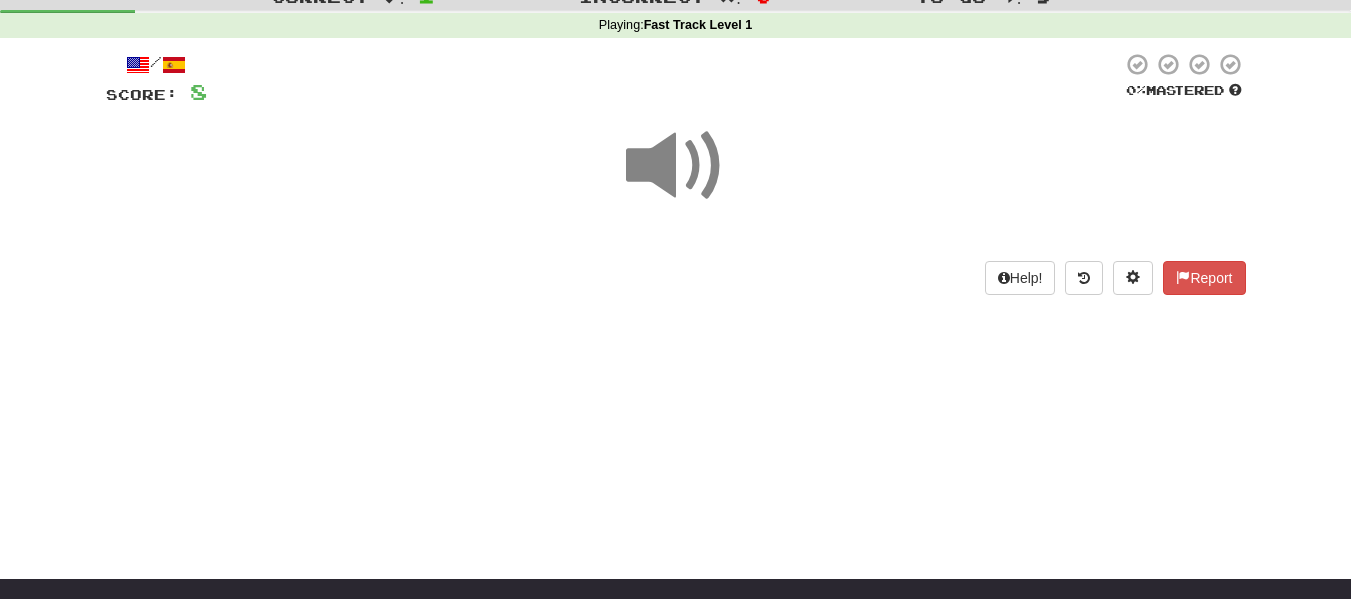 scroll, scrollTop: 100, scrollLeft: 0, axis: vertical 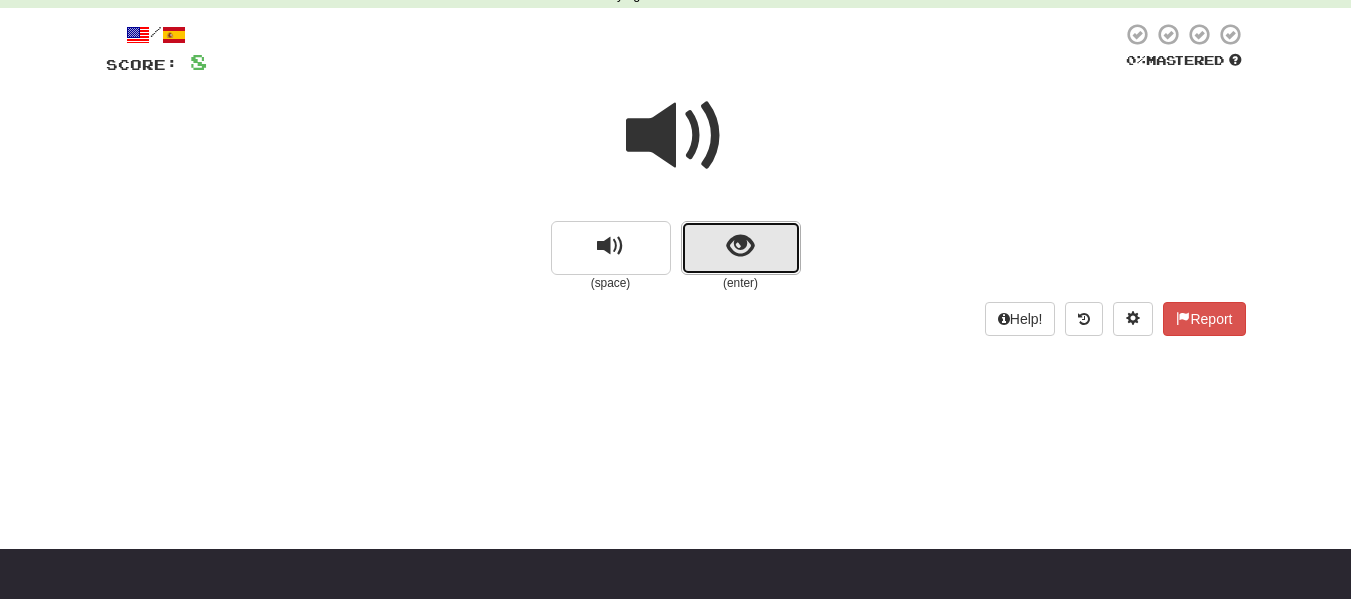 click at bounding box center [741, 248] 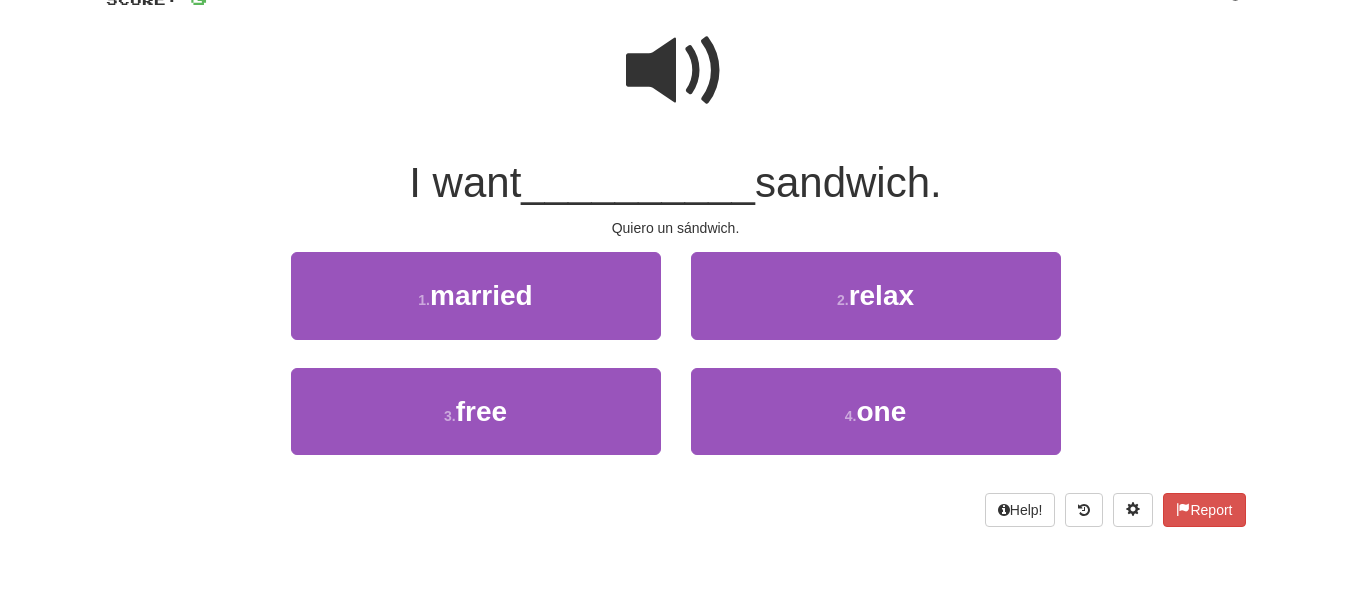 scroll, scrollTop: 200, scrollLeft: 0, axis: vertical 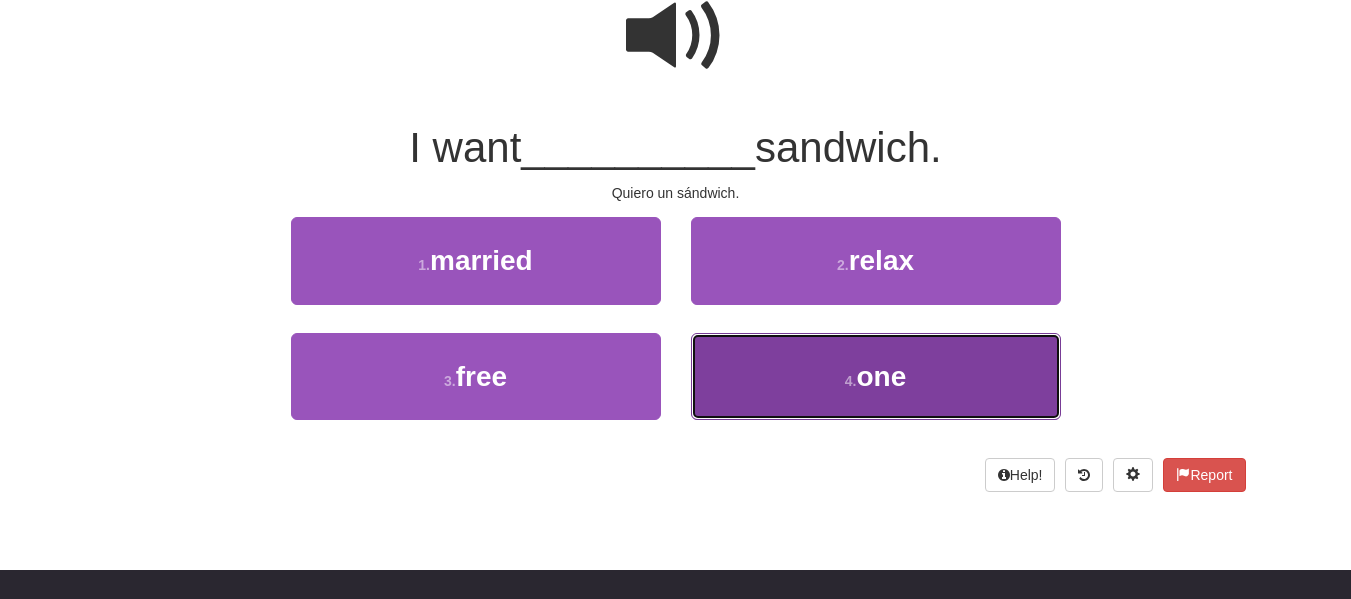 click on "4 .  one" at bounding box center [876, 376] 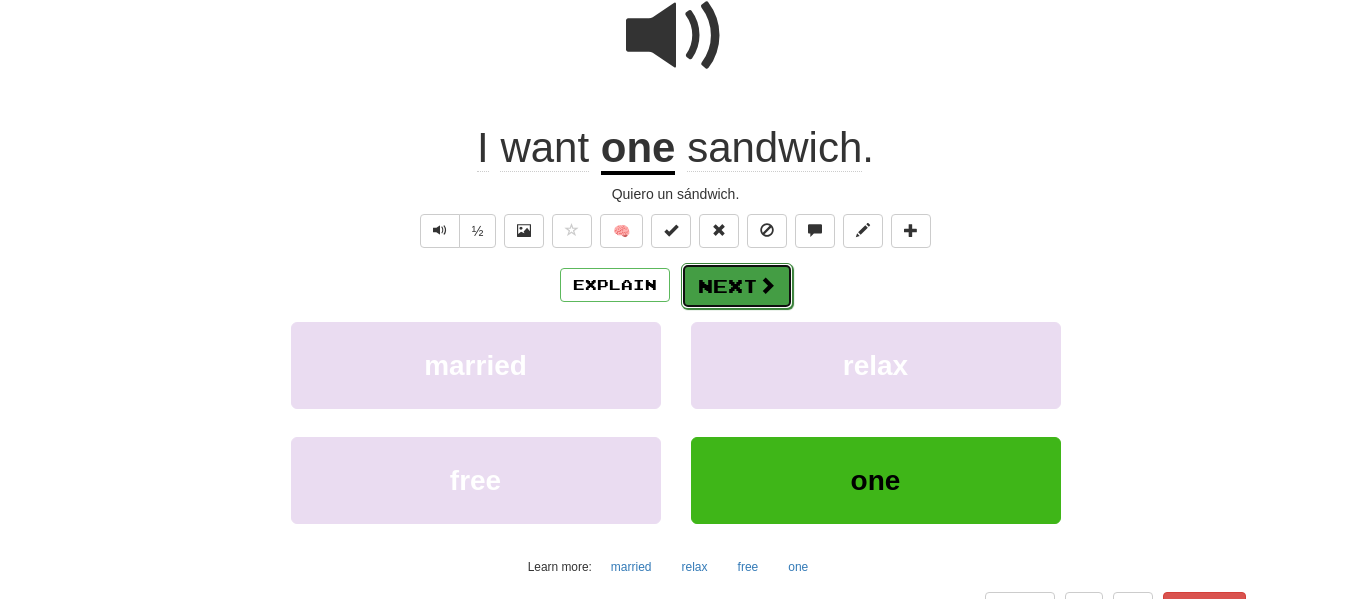click on "Next" at bounding box center [737, 286] 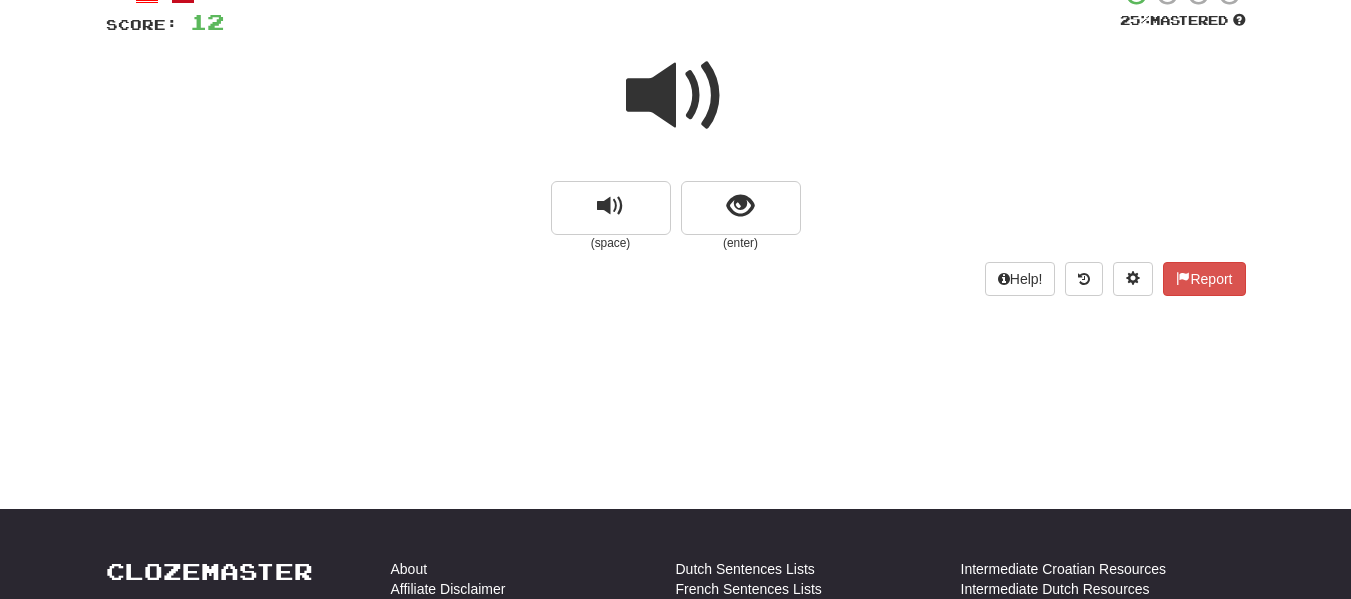 scroll, scrollTop: 100, scrollLeft: 0, axis: vertical 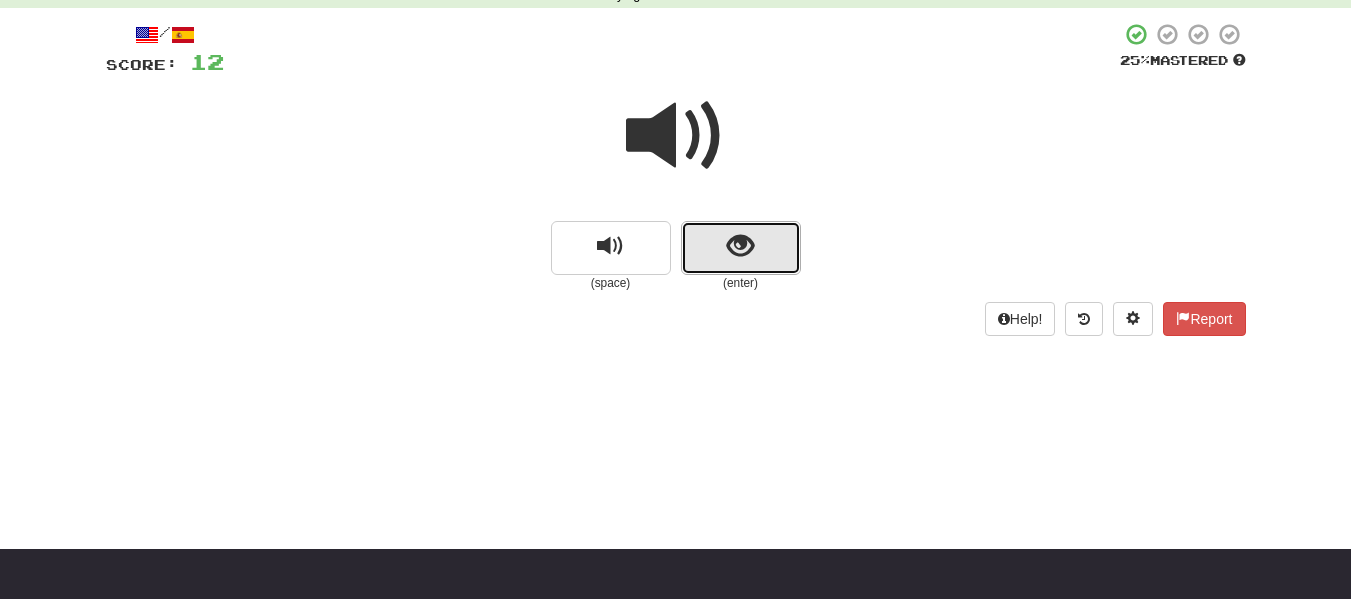 click at bounding box center [741, 248] 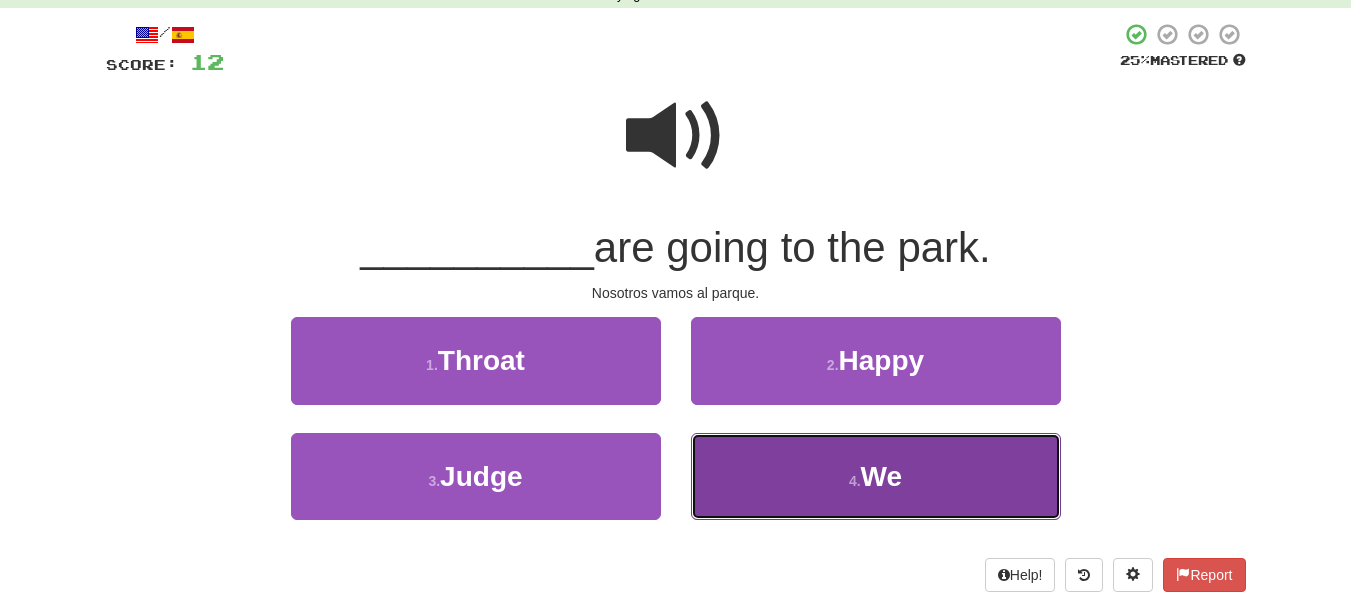 click on "4 .  We" at bounding box center [876, 476] 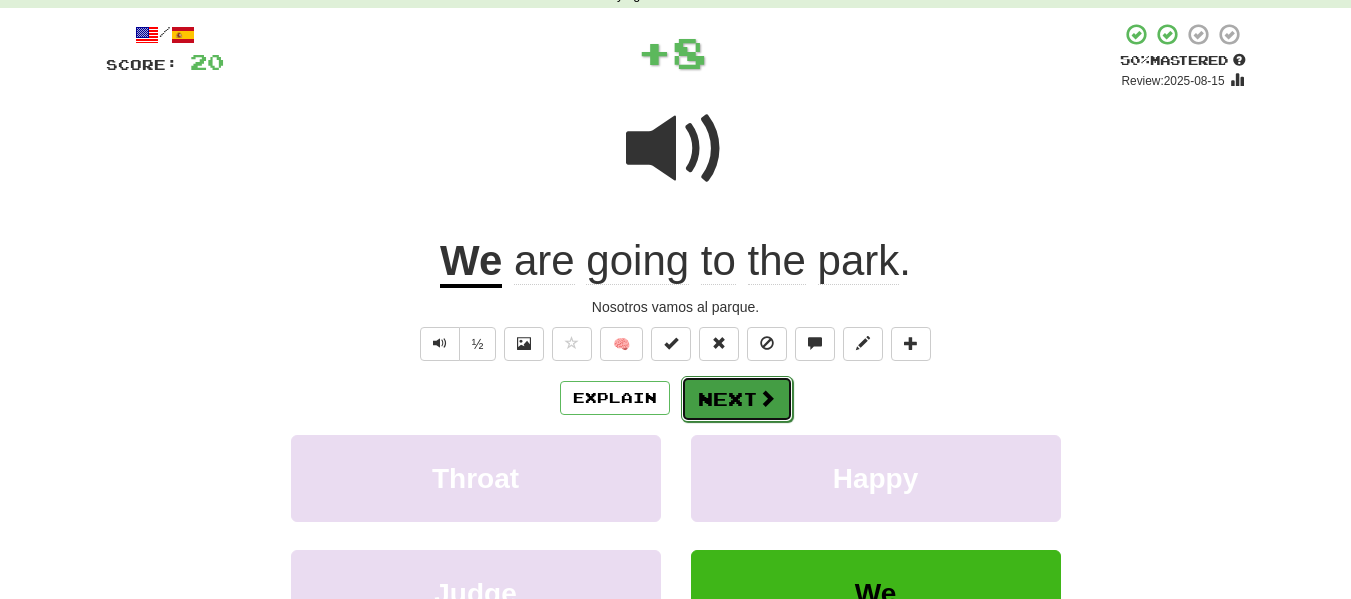 click at bounding box center [767, 398] 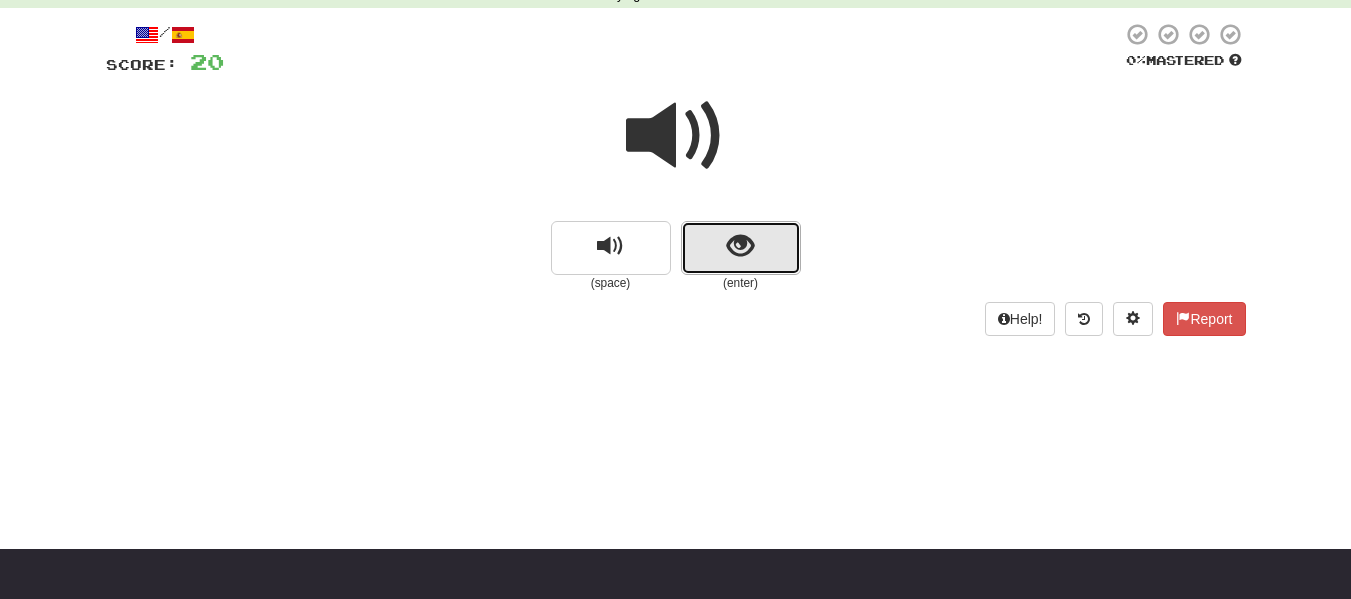 click at bounding box center [740, 246] 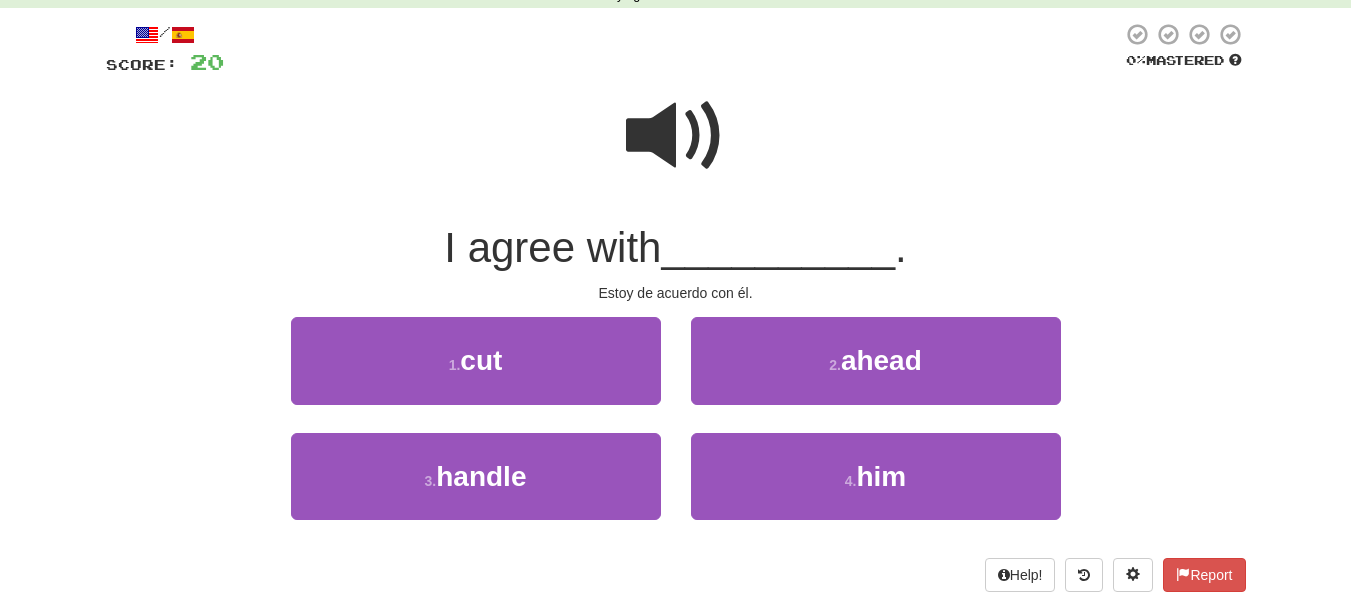 click at bounding box center [676, 136] 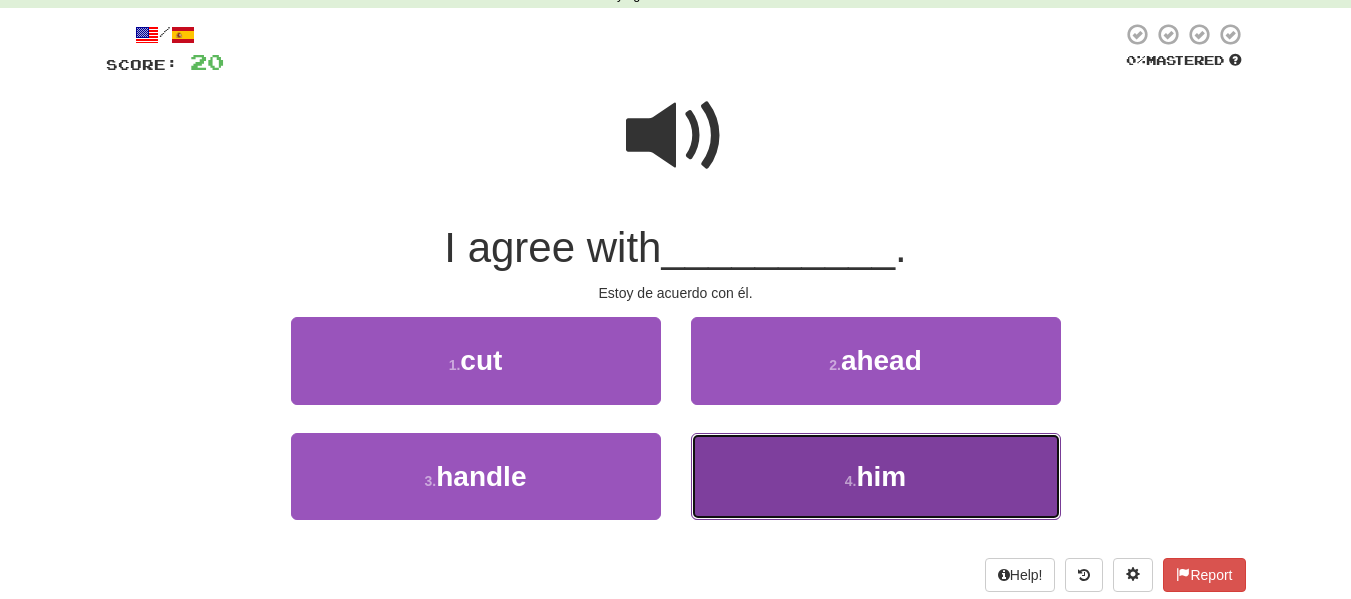 click on "4 .  him" at bounding box center (876, 476) 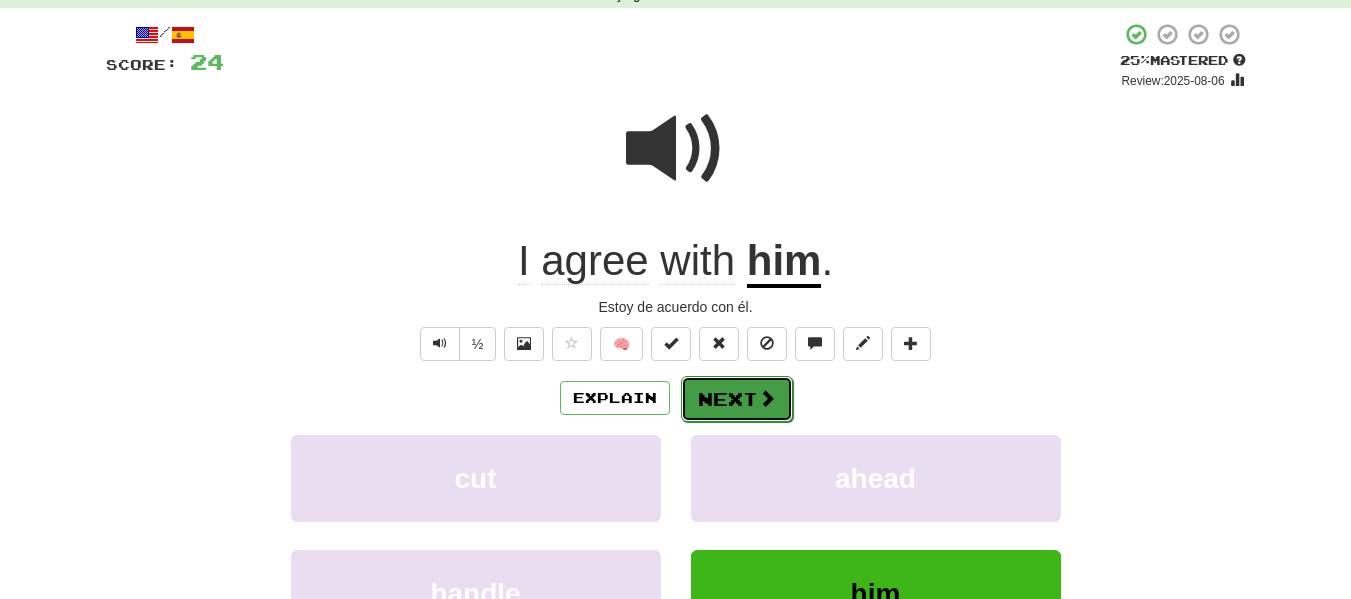 click on "Next" at bounding box center [737, 399] 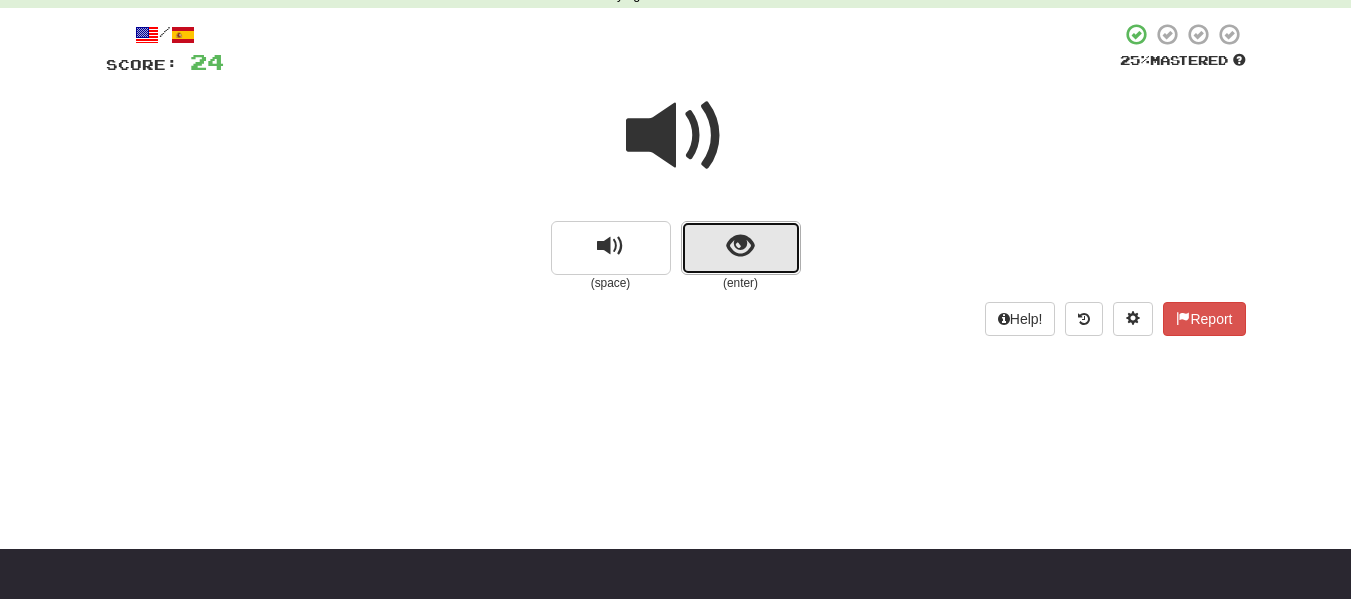 click at bounding box center [741, 248] 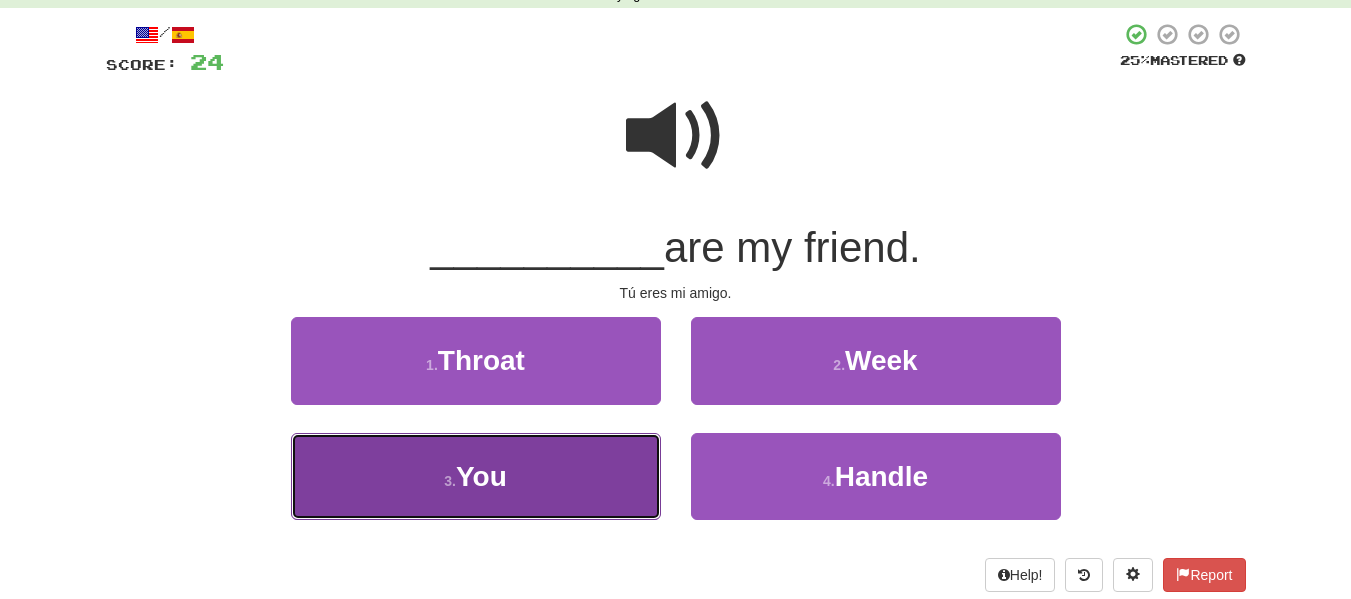 click on "3 .  You" at bounding box center [476, 476] 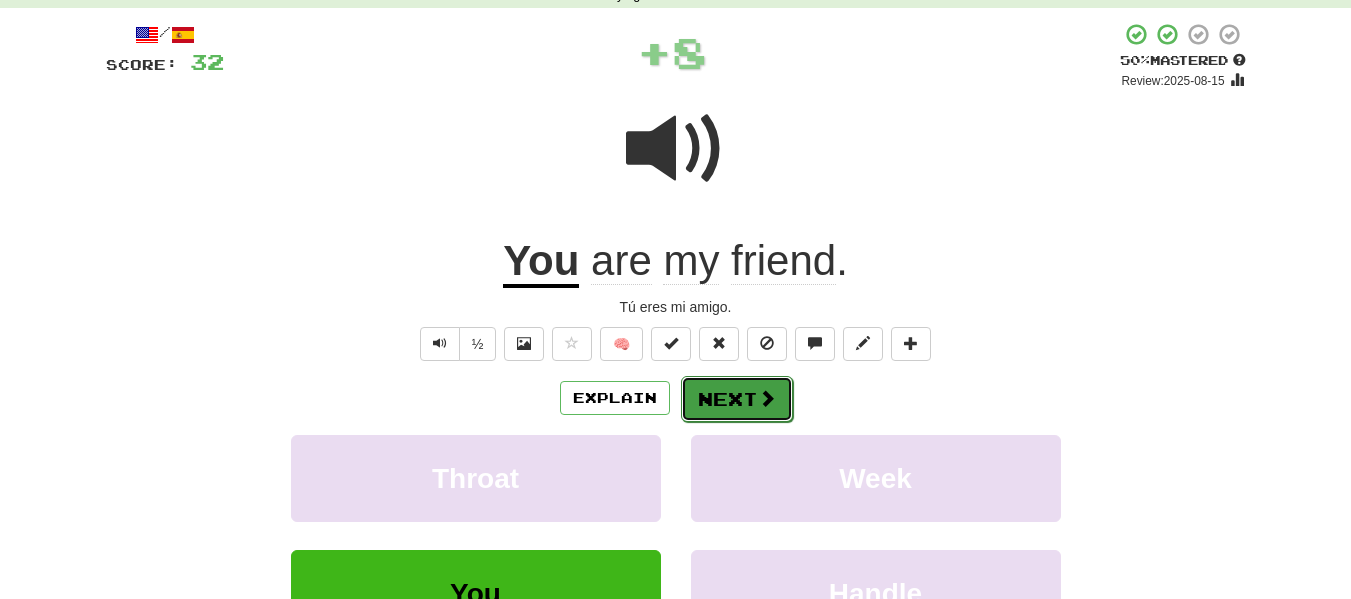 click on "Next" at bounding box center [737, 399] 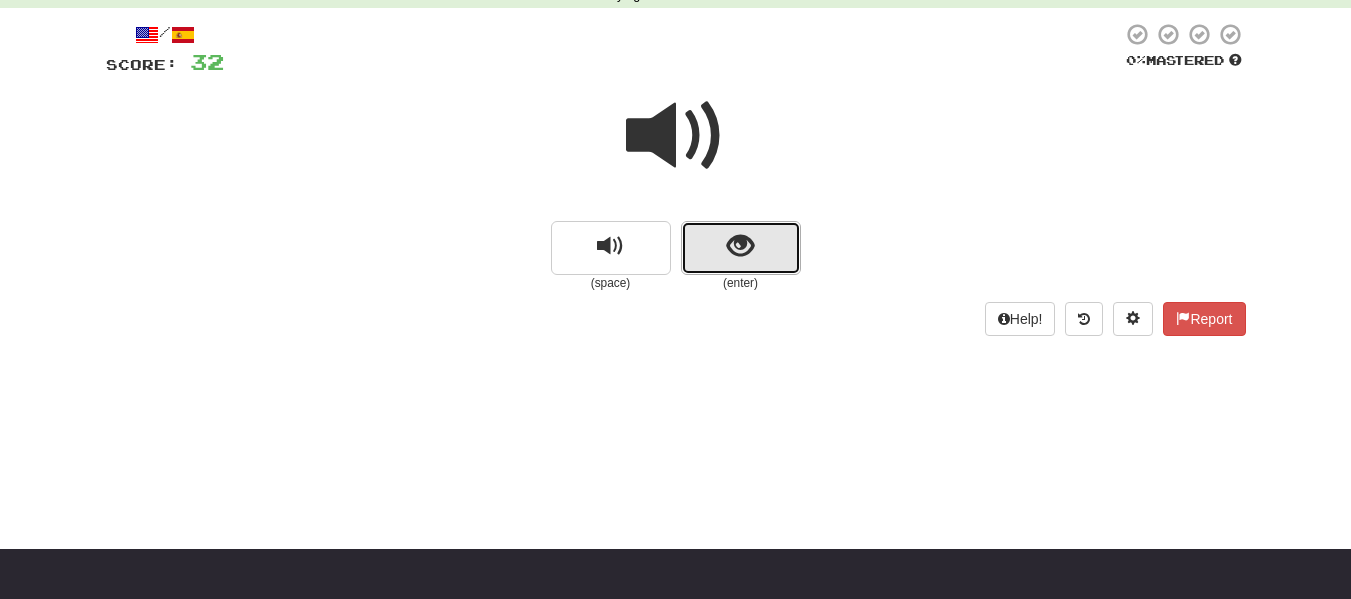 click at bounding box center (740, 246) 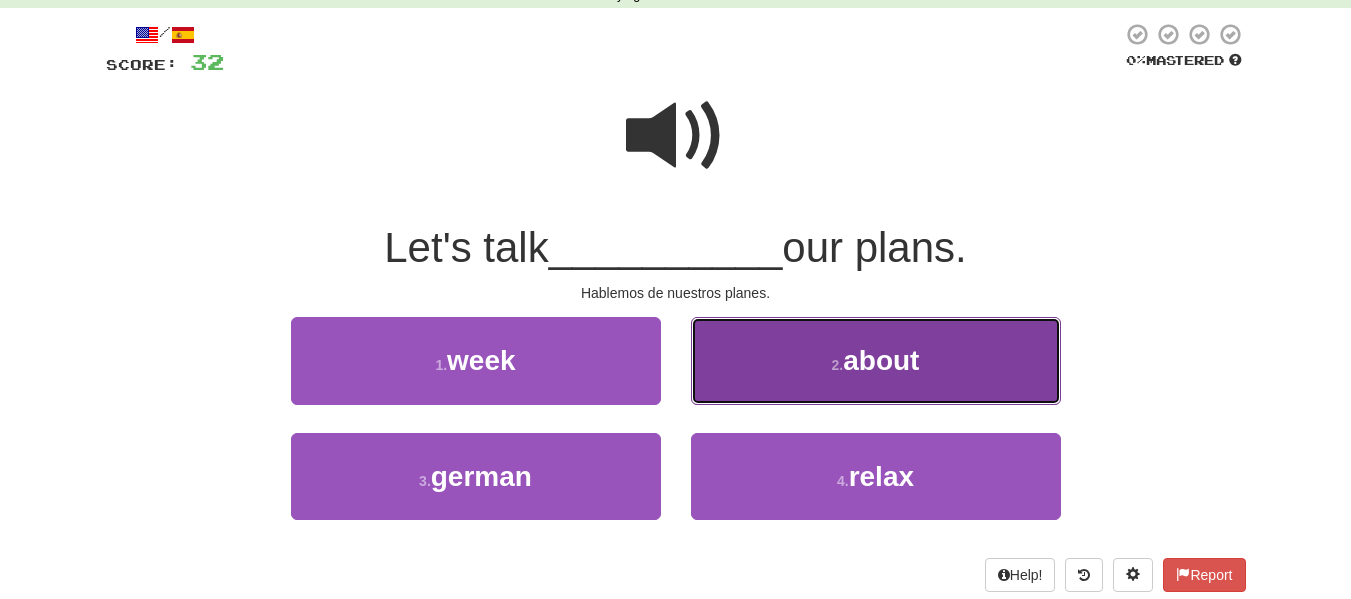 click on "2 .  about" at bounding box center [876, 360] 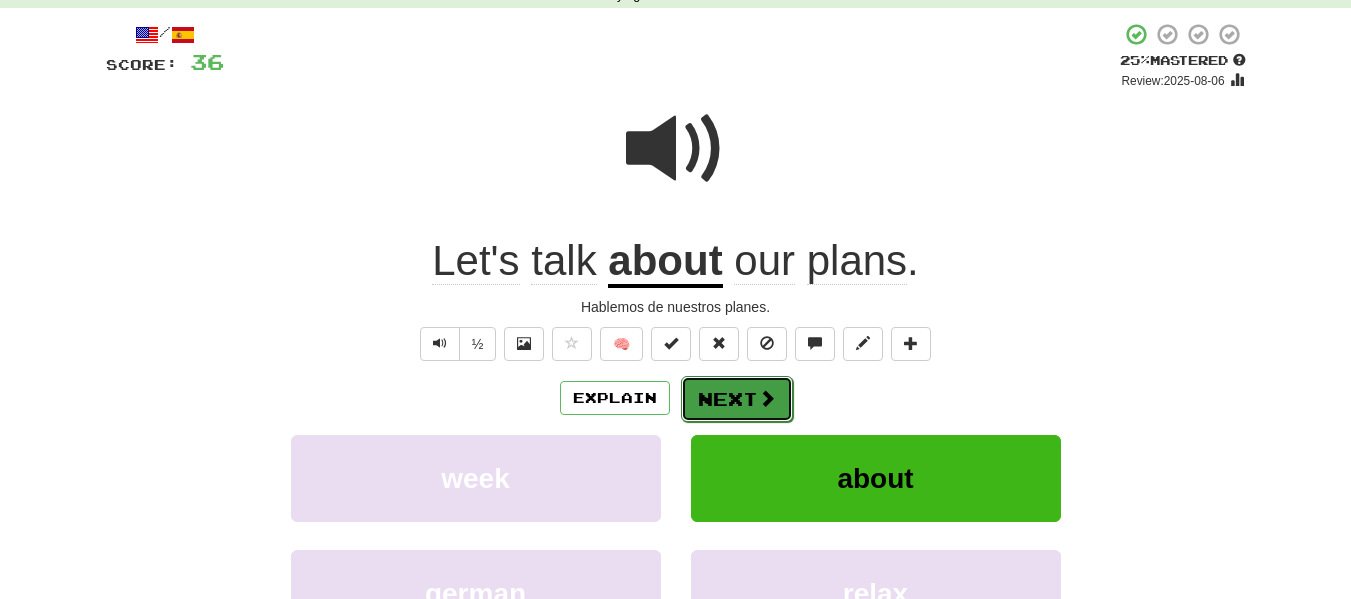 click at bounding box center [767, 398] 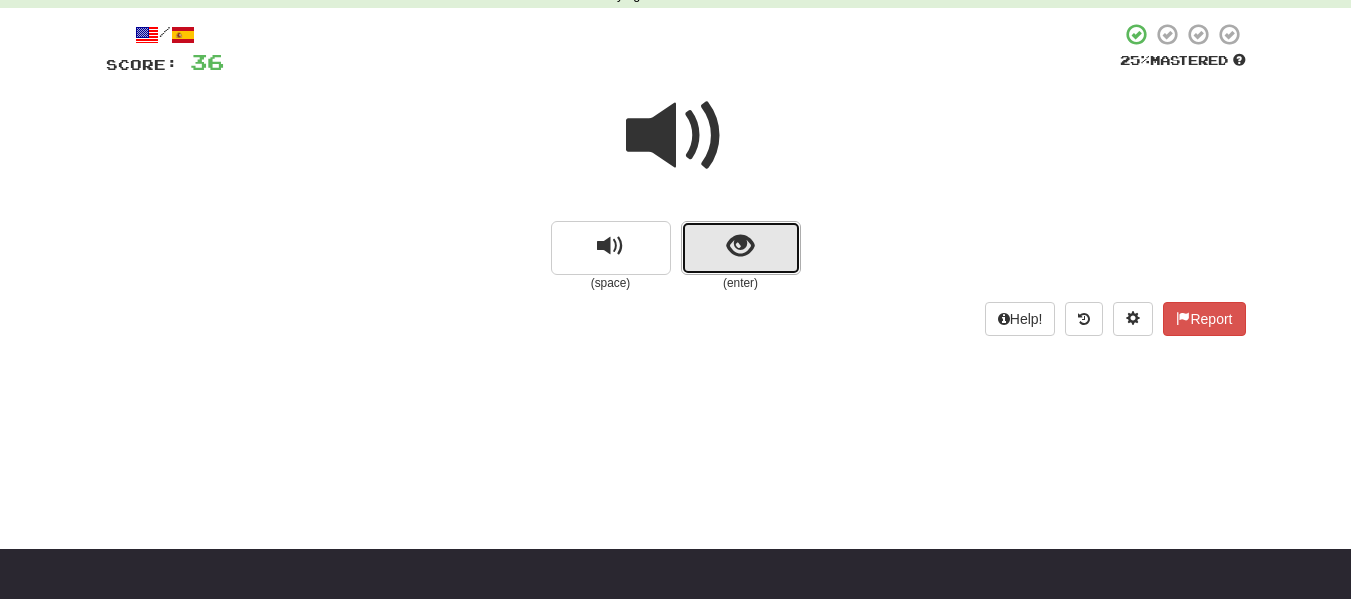 click at bounding box center (740, 246) 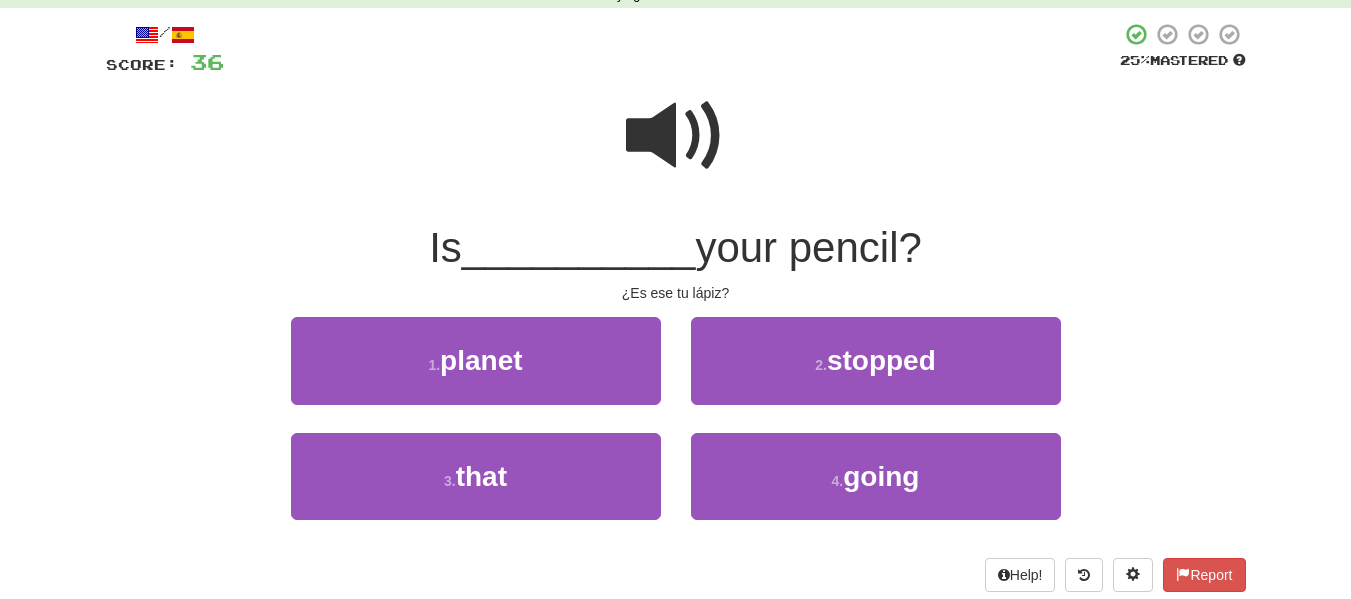 click at bounding box center [676, 136] 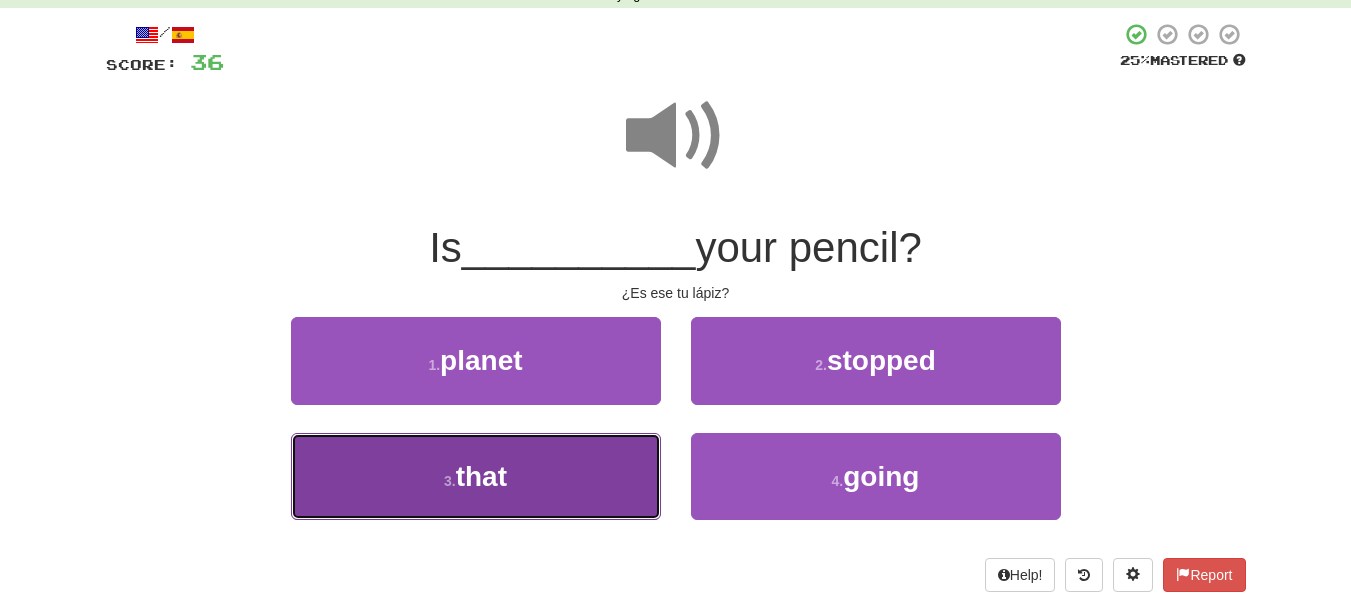 click on "3 .  that" at bounding box center [476, 476] 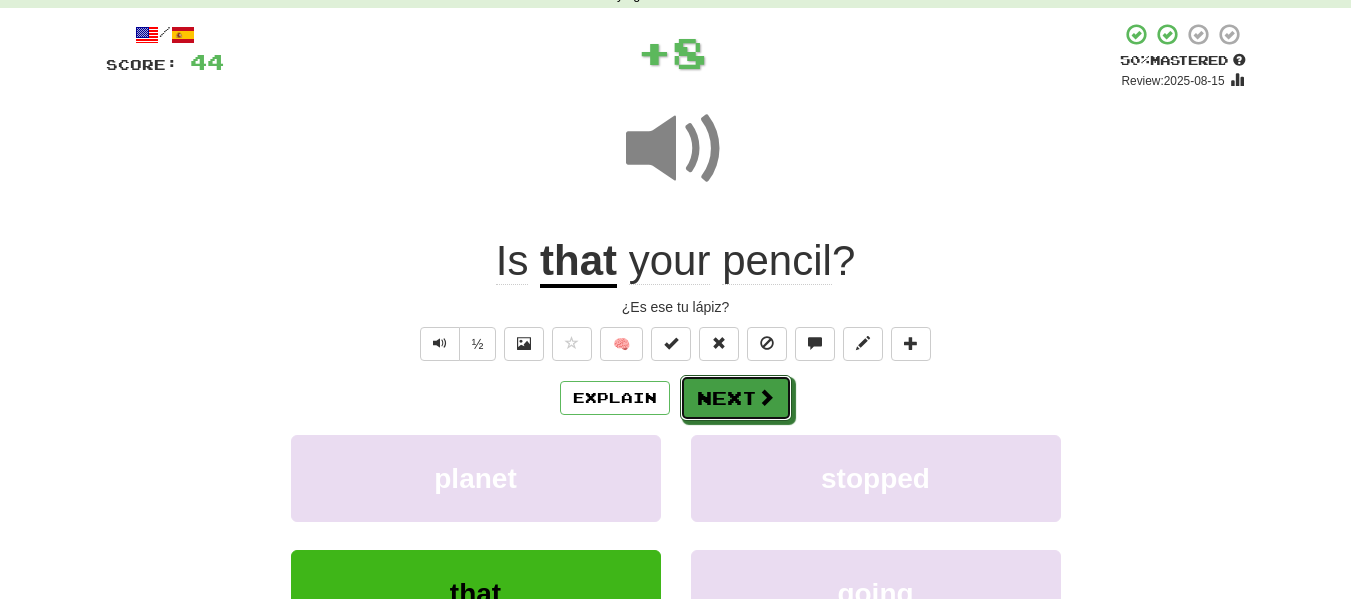 click at bounding box center [766, 397] 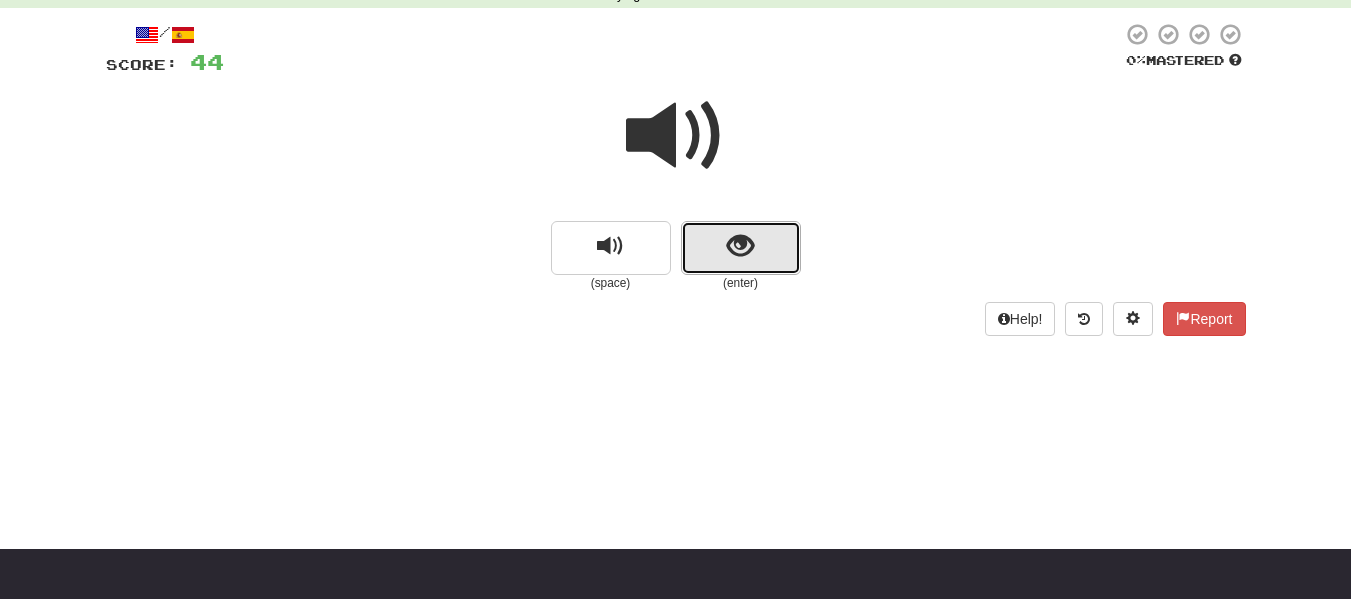 click at bounding box center (741, 248) 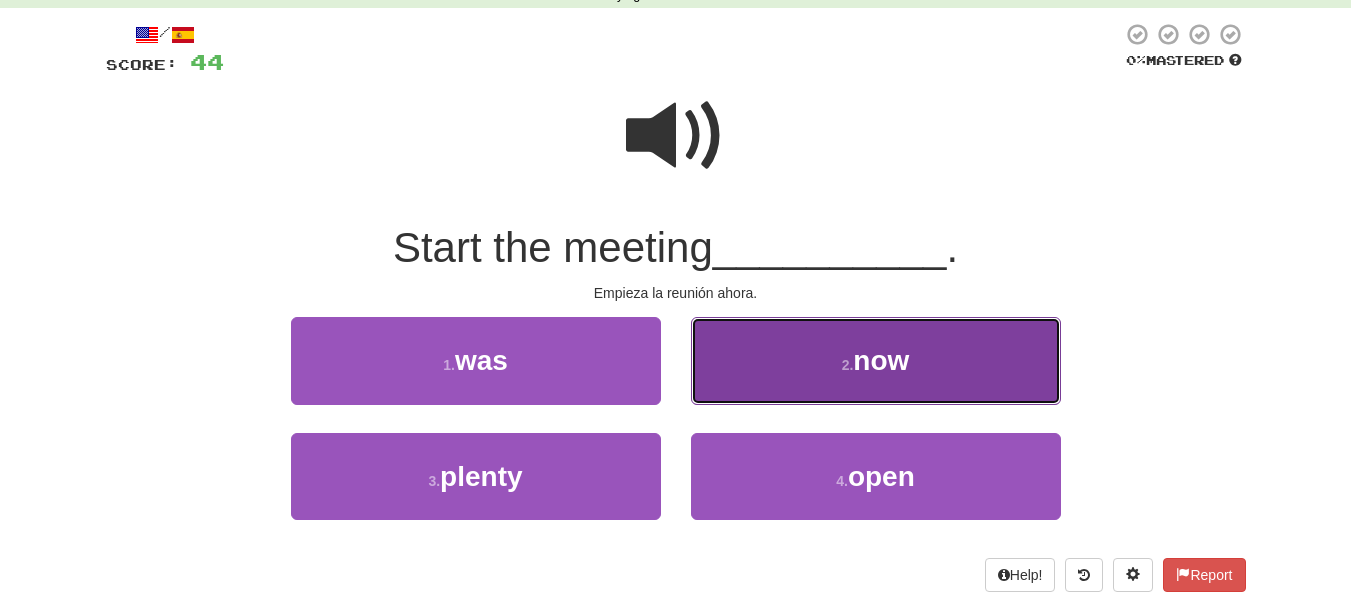 click on "2 .  now" at bounding box center (876, 360) 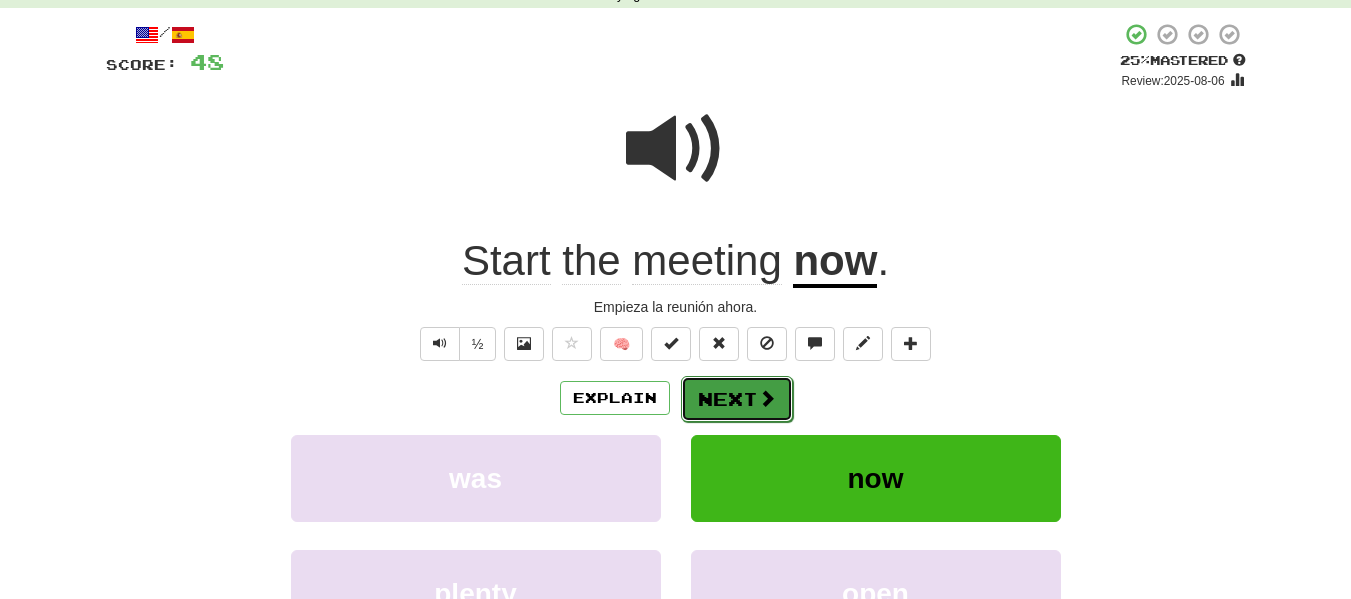 click on "Next" at bounding box center (737, 399) 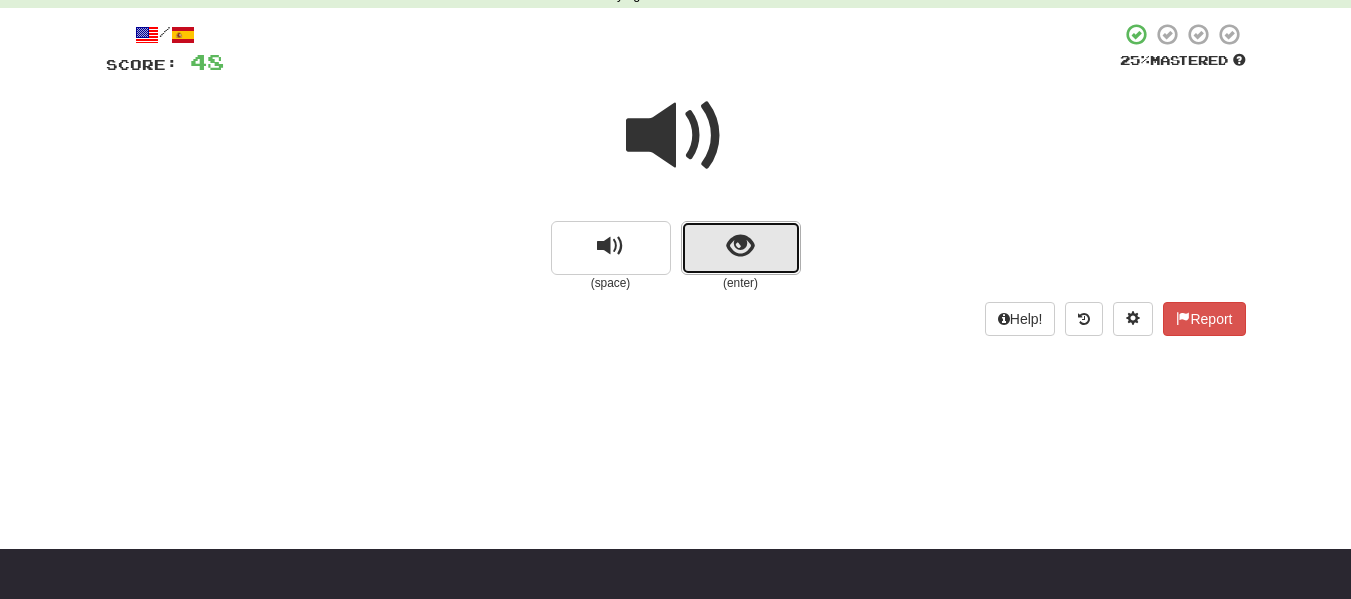click at bounding box center [740, 246] 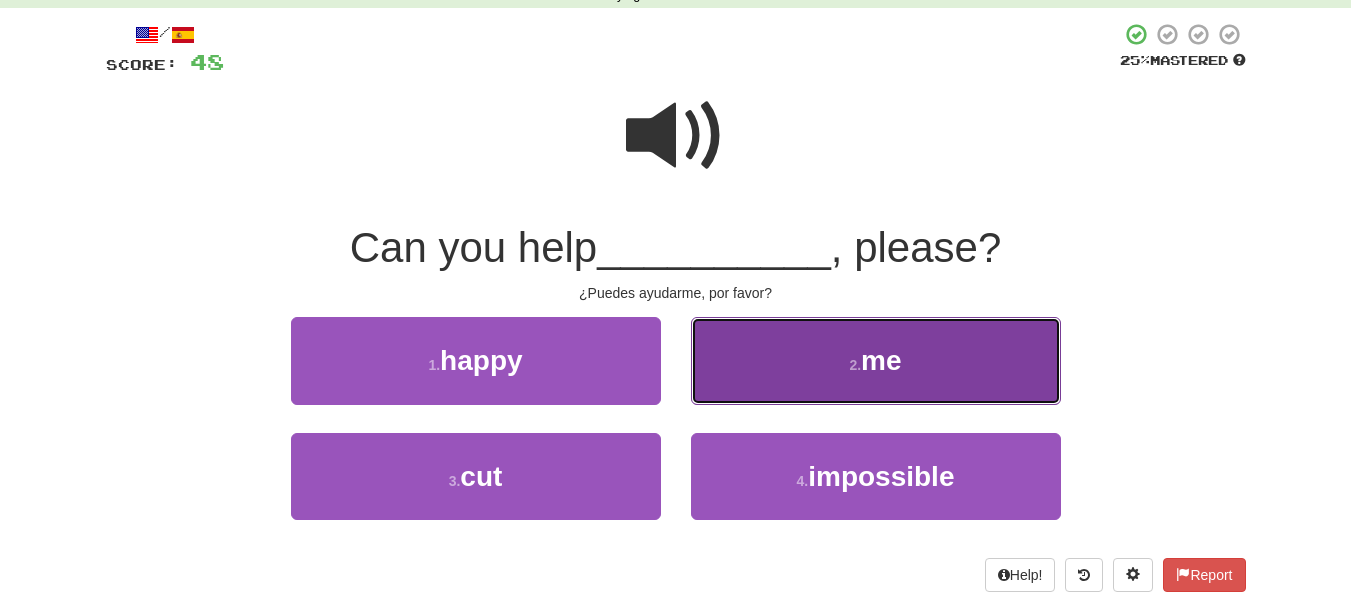 click on "2 .  me" at bounding box center (876, 360) 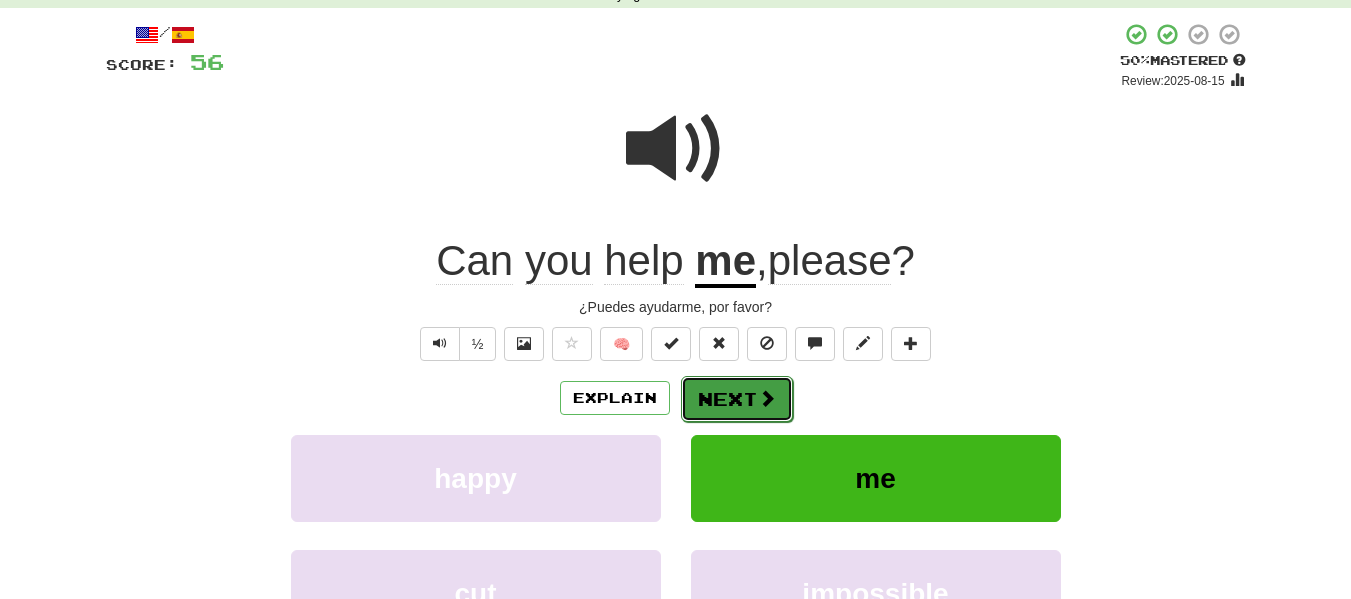 click on "Next" at bounding box center [737, 399] 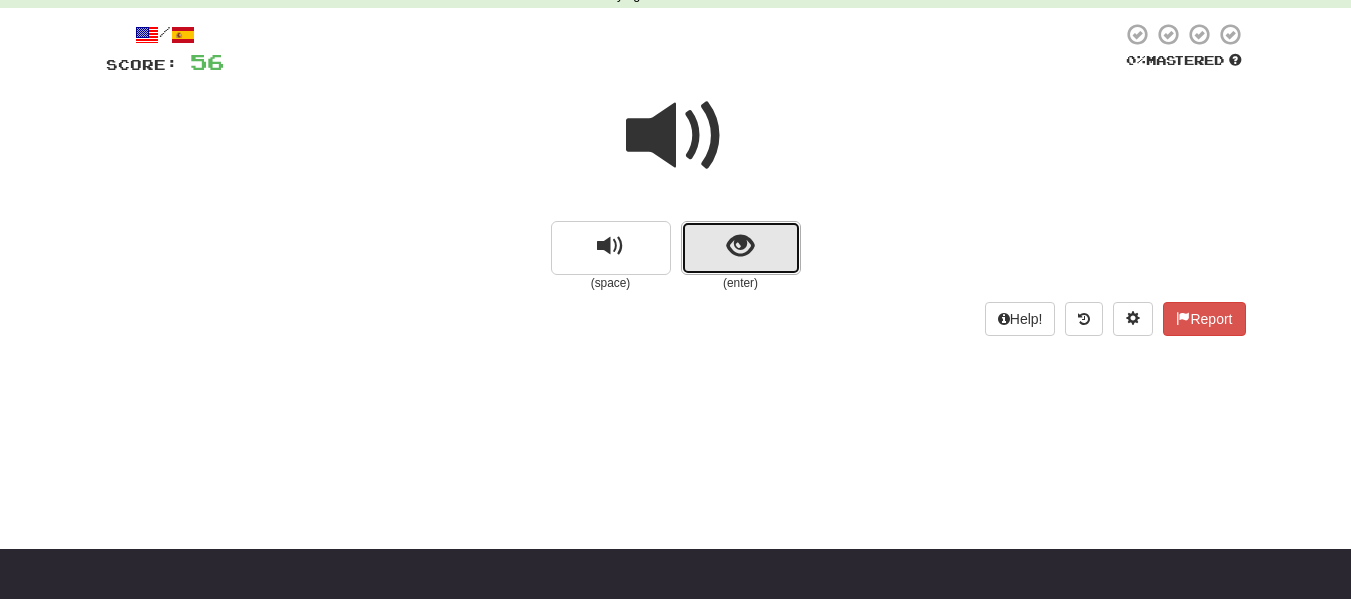 click at bounding box center [741, 248] 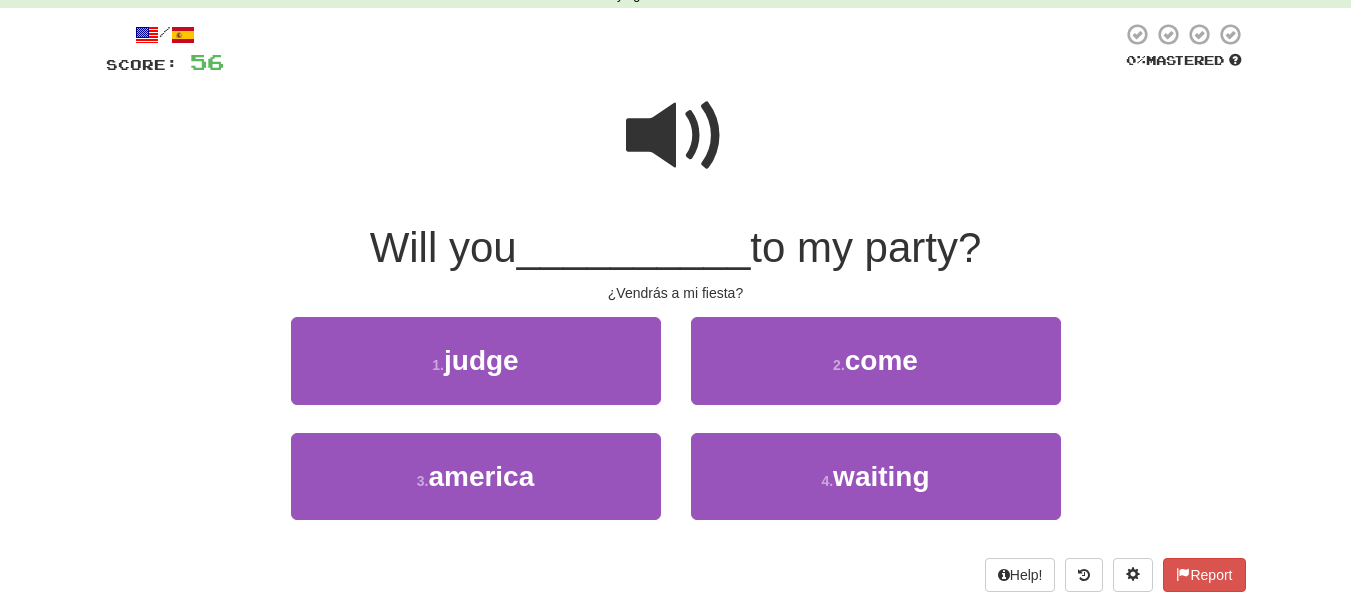 click at bounding box center (676, 136) 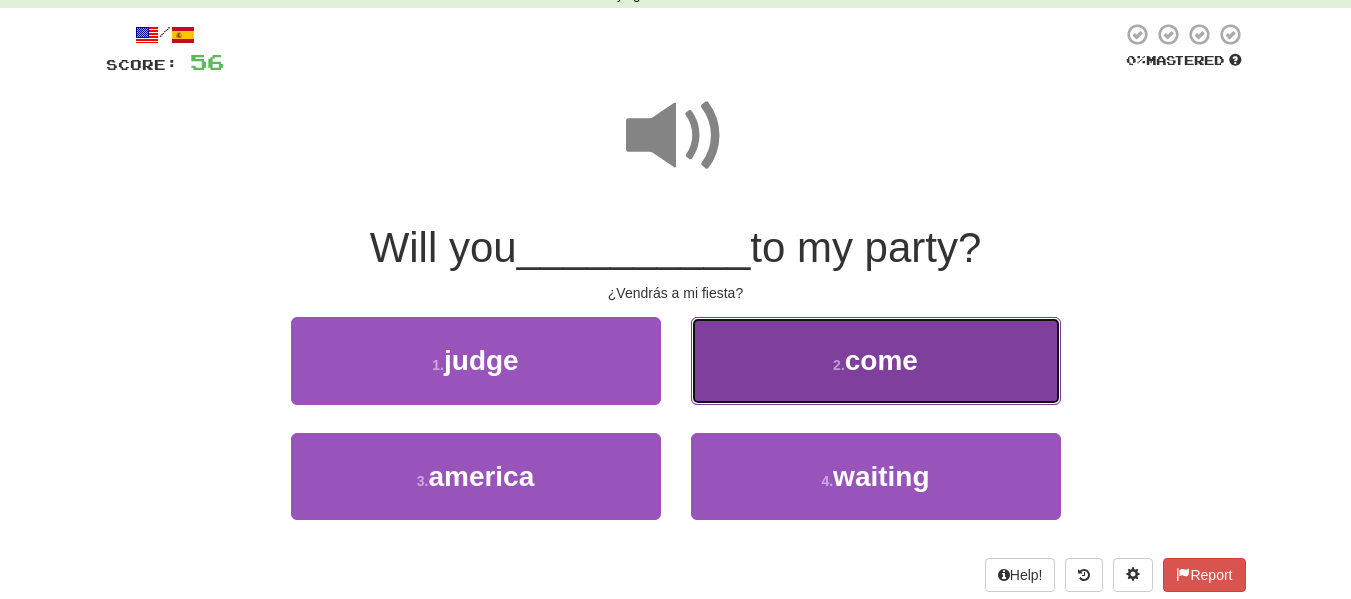 click on "2 .  come" at bounding box center (876, 360) 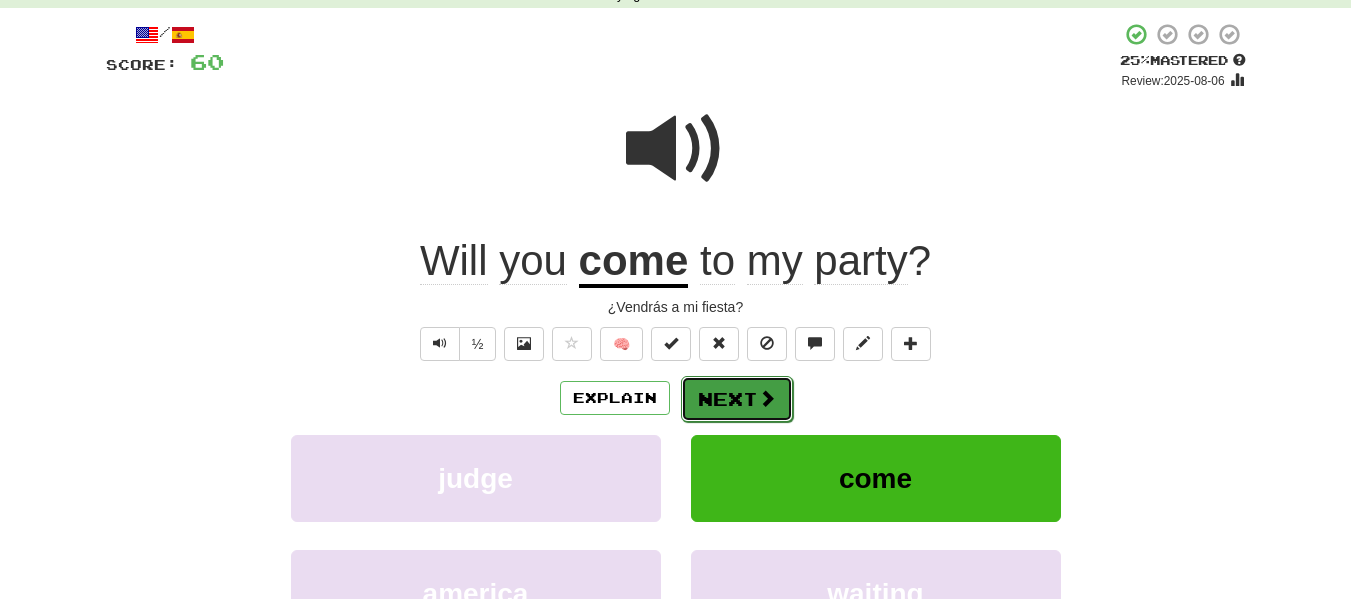 click on "Next" at bounding box center (737, 399) 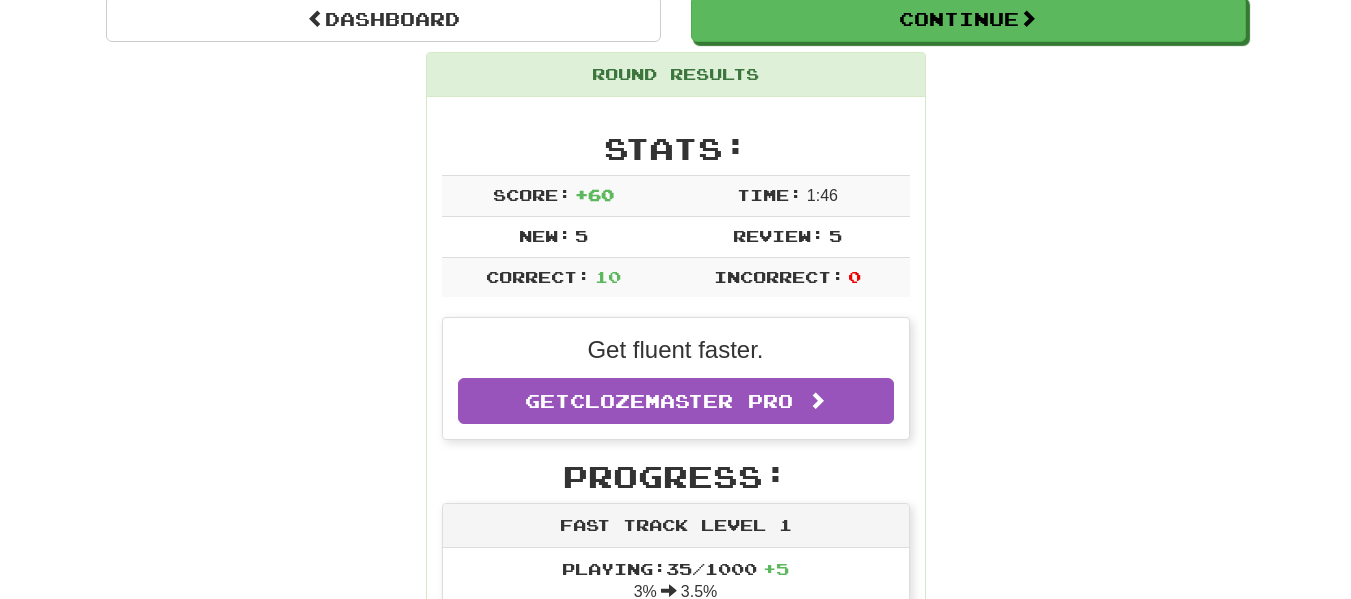 scroll, scrollTop: 0, scrollLeft: 0, axis: both 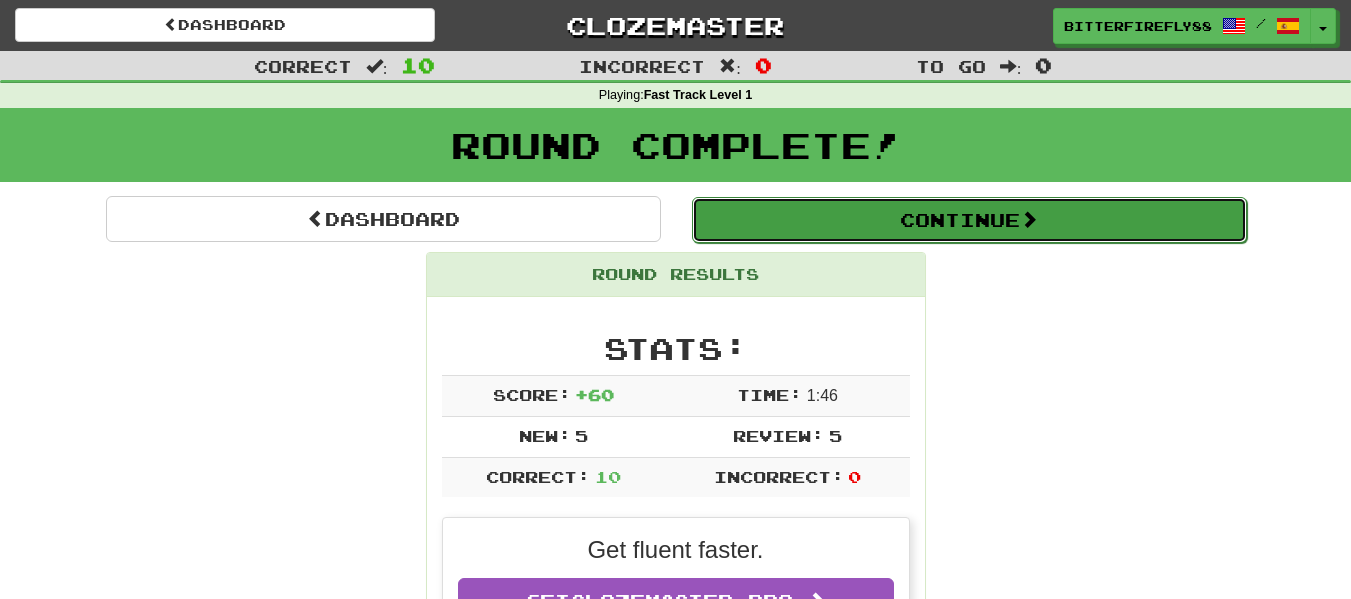 click on "Continue" at bounding box center [969, 220] 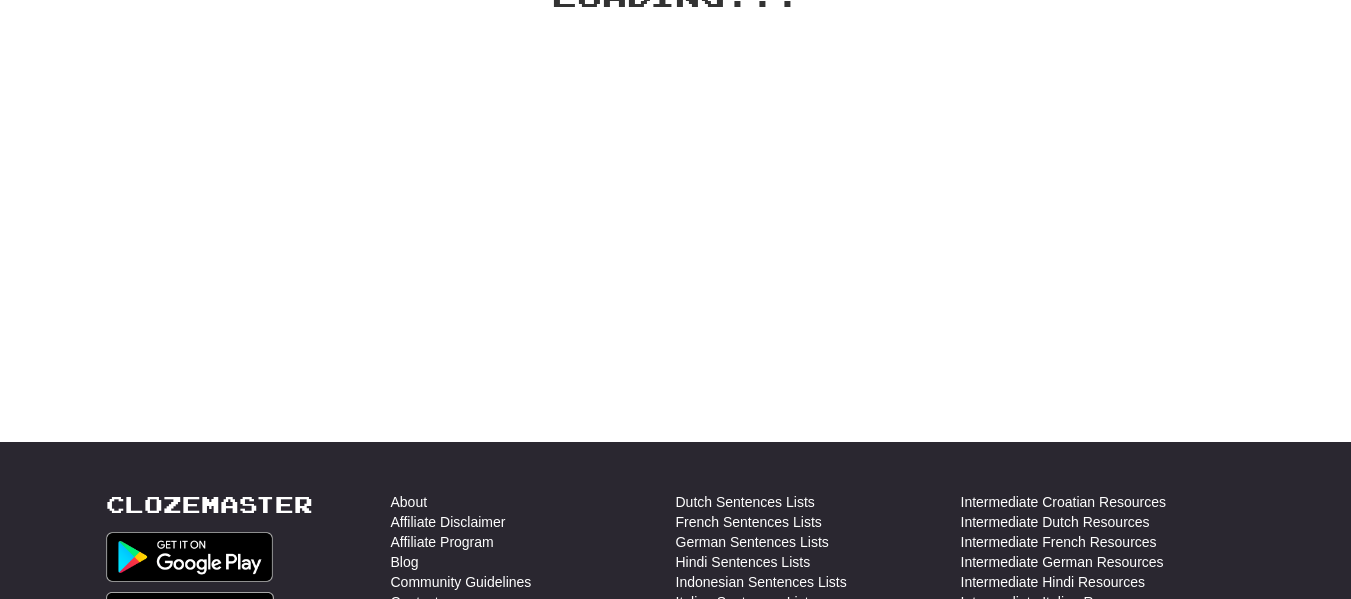 scroll, scrollTop: 0, scrollLeft: 0, axis: both 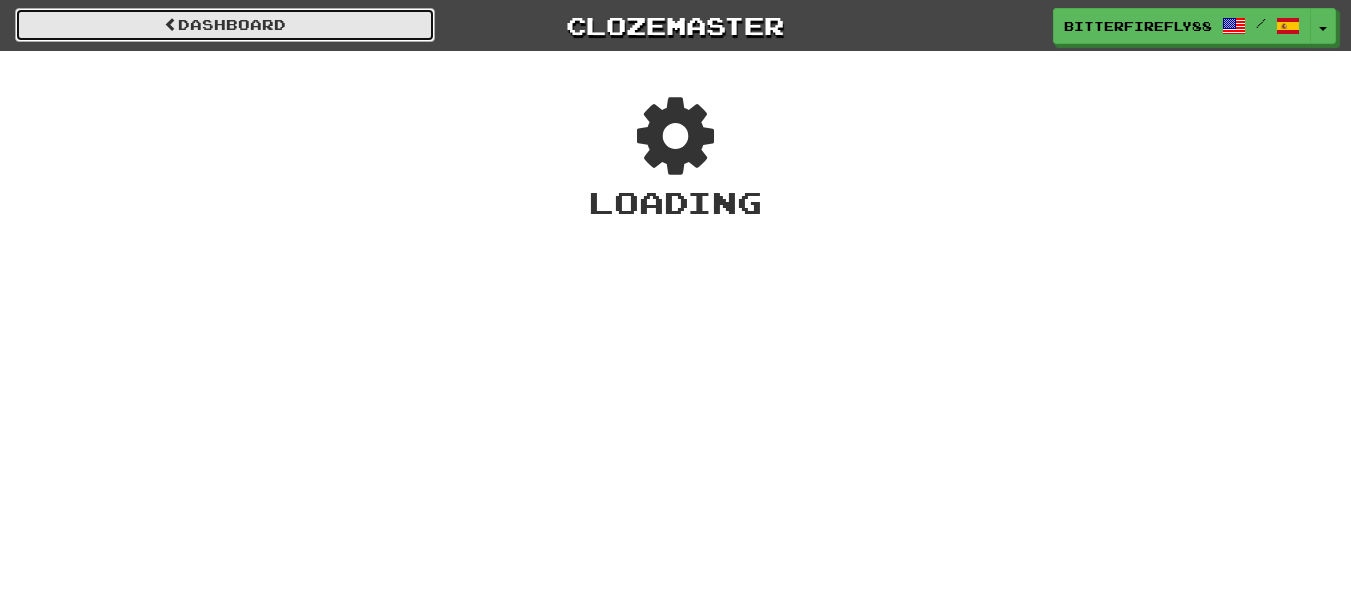 click on "Dashboard" at bounding box center [225, 25] 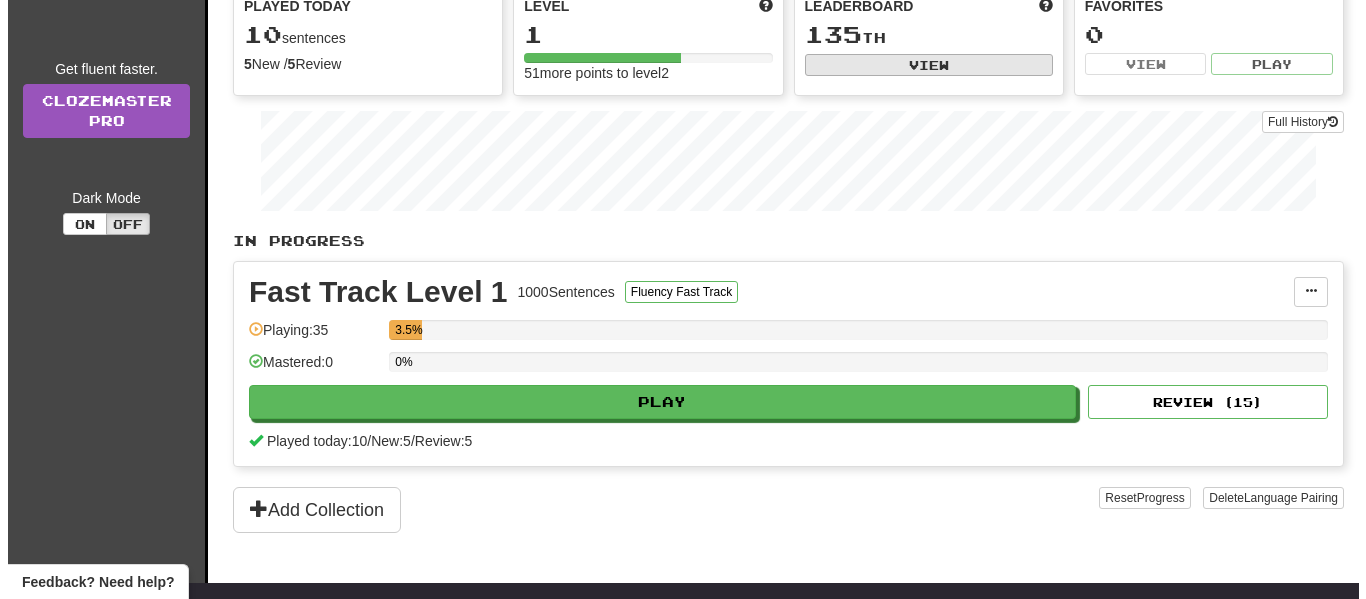 scroll, scrollTop: 194, scrollLeft: 0, axis: vertical 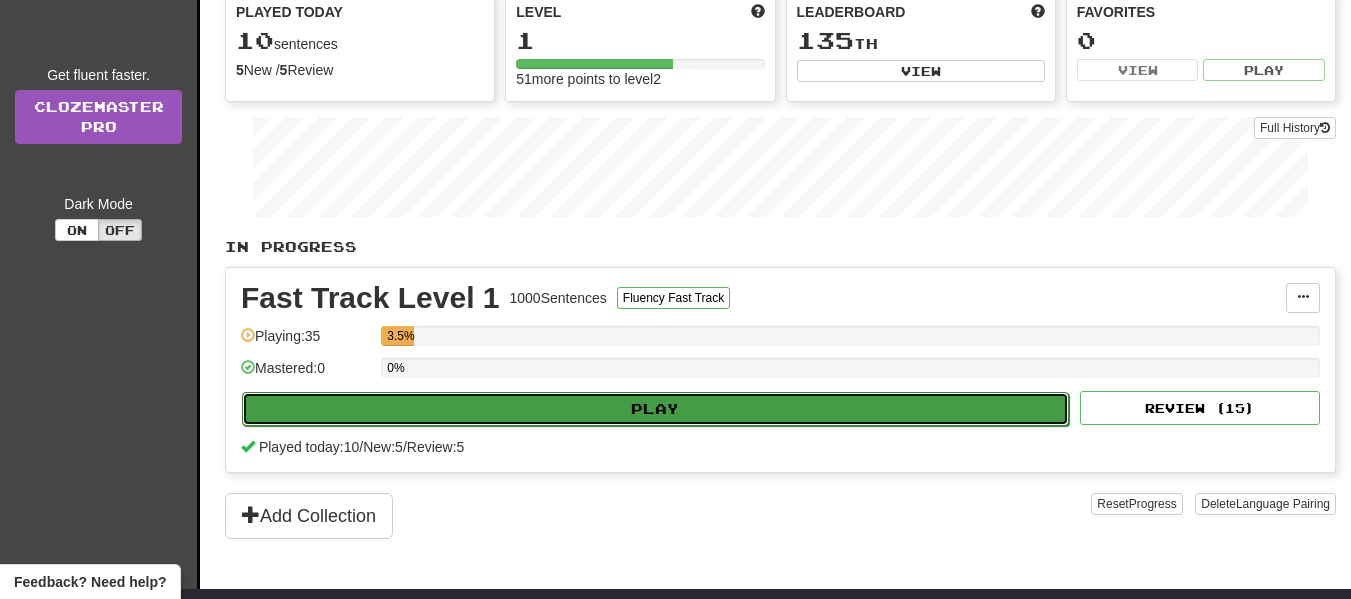 click on "Play" at bounding box center (655, 409) 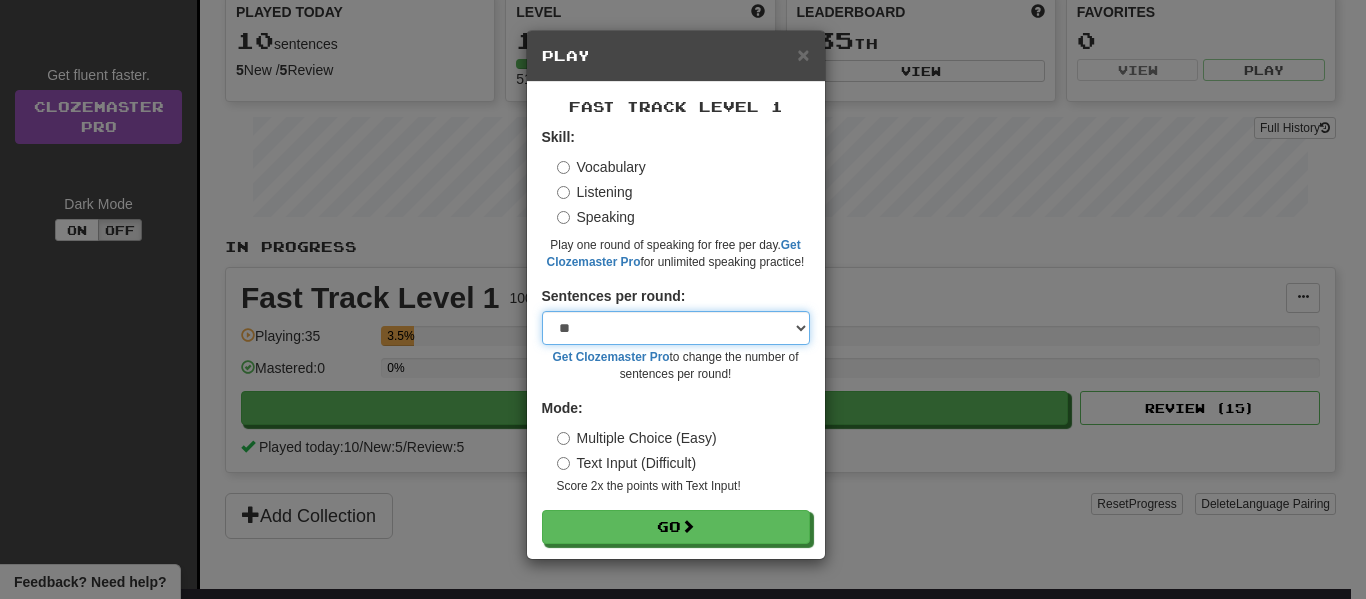 click on "* ** ** ** ** ** *** ********" at bounding box center (676, 328) 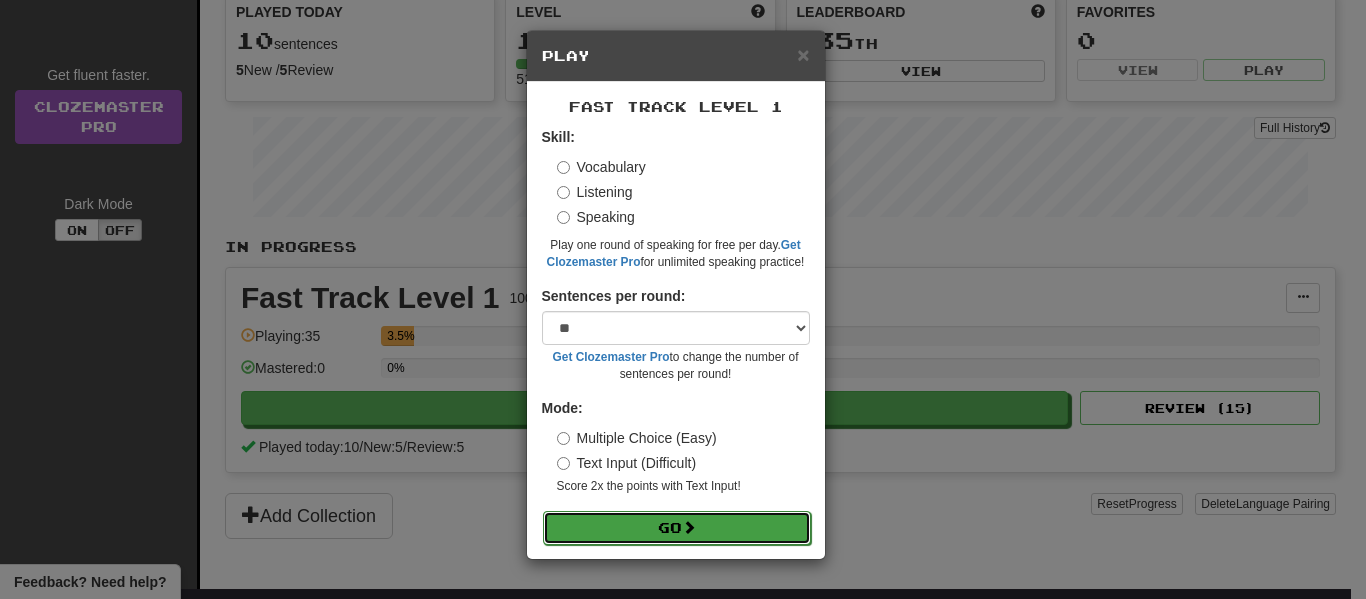 click at bounding box center (689, 527) 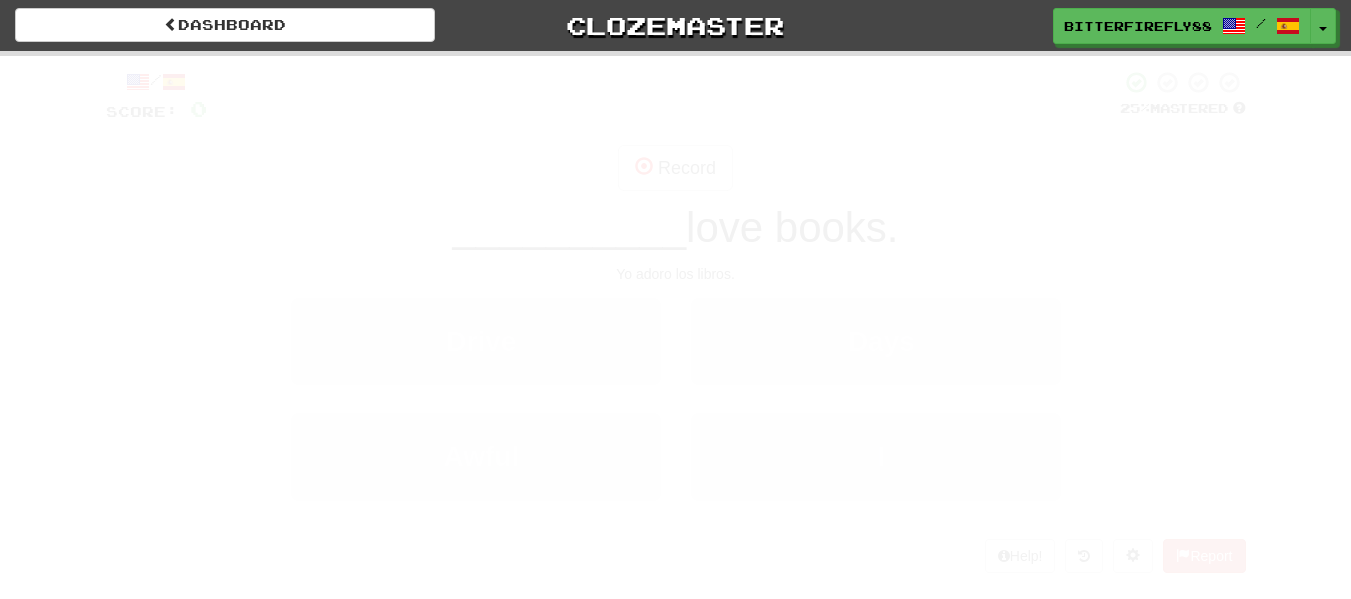 scroll, scrollTop: 0, scrollLeft: 0, axis: both 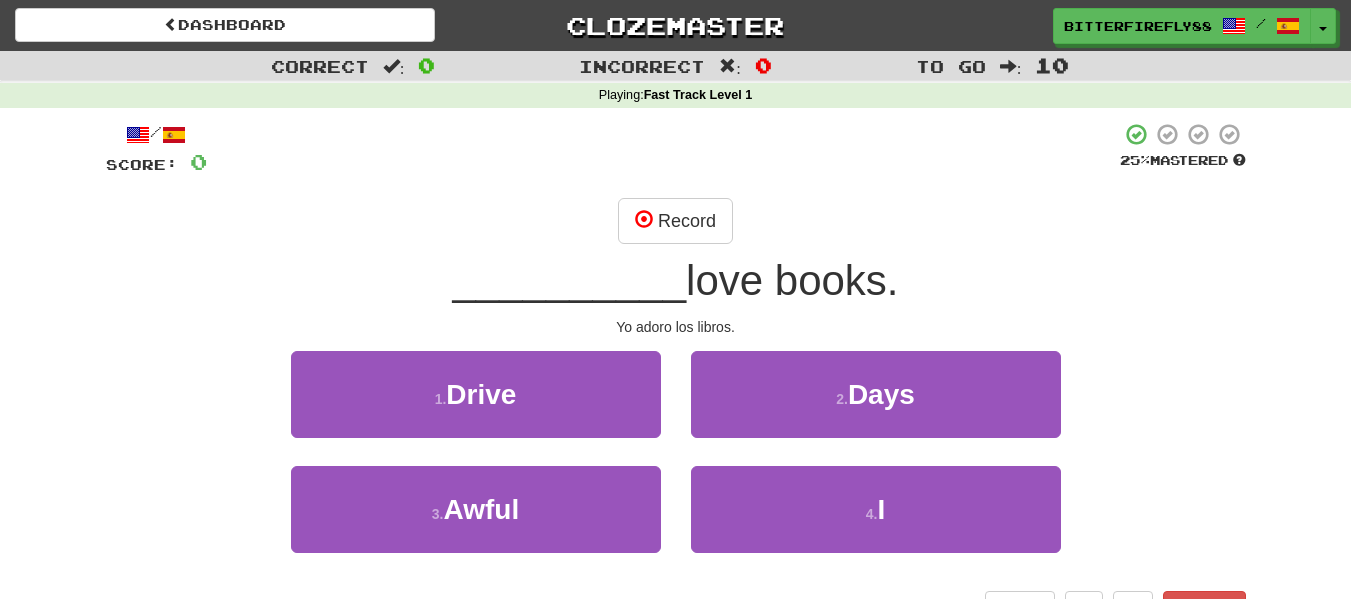 click on "1 .  Drive 2 .  Days" at bounding box center (676, 408) 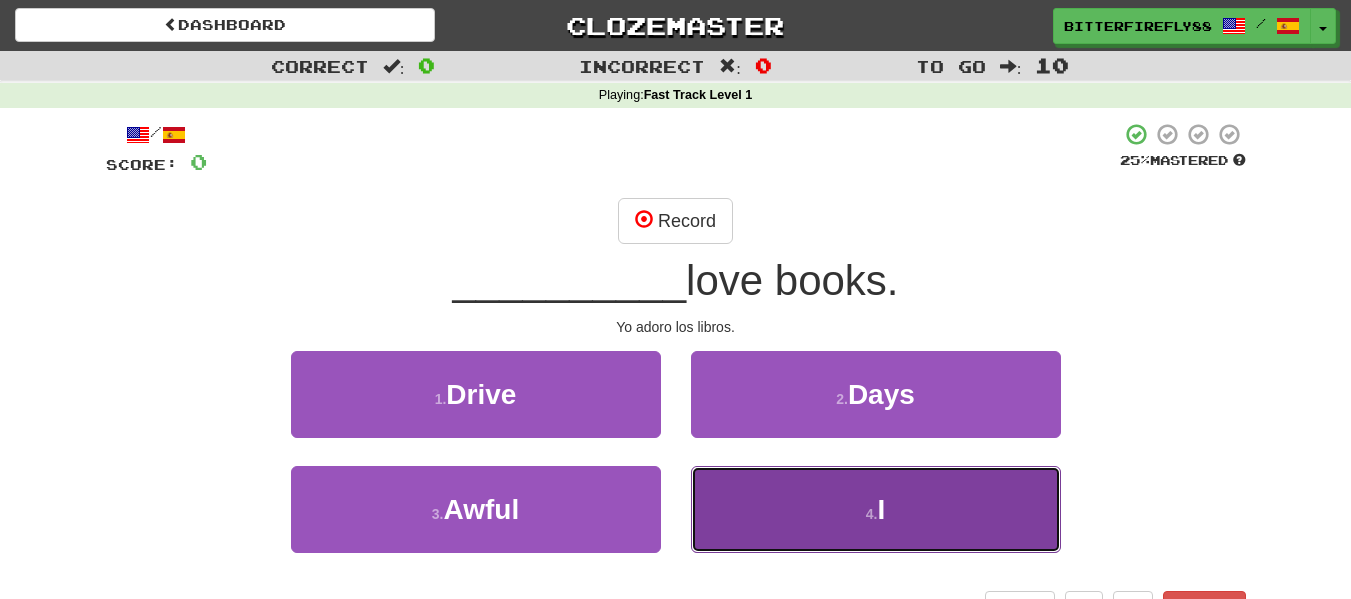 click on "I" at bounding box center [881, 509] 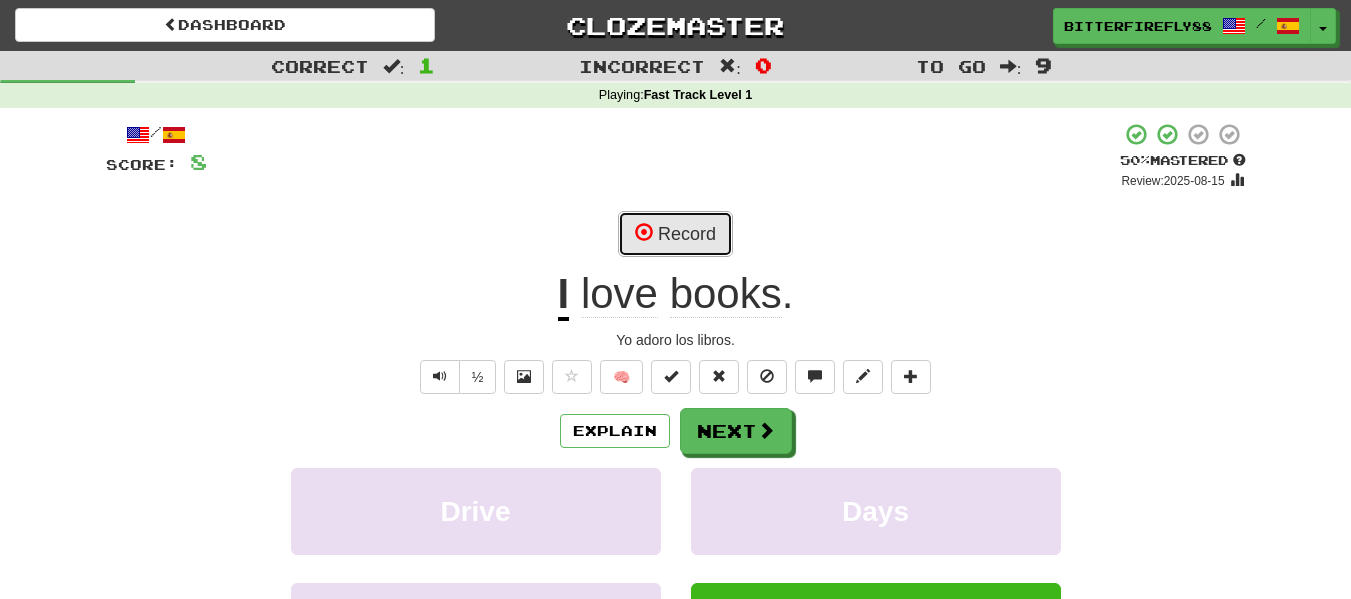 click on "Record" at bounding box center [675, 234] 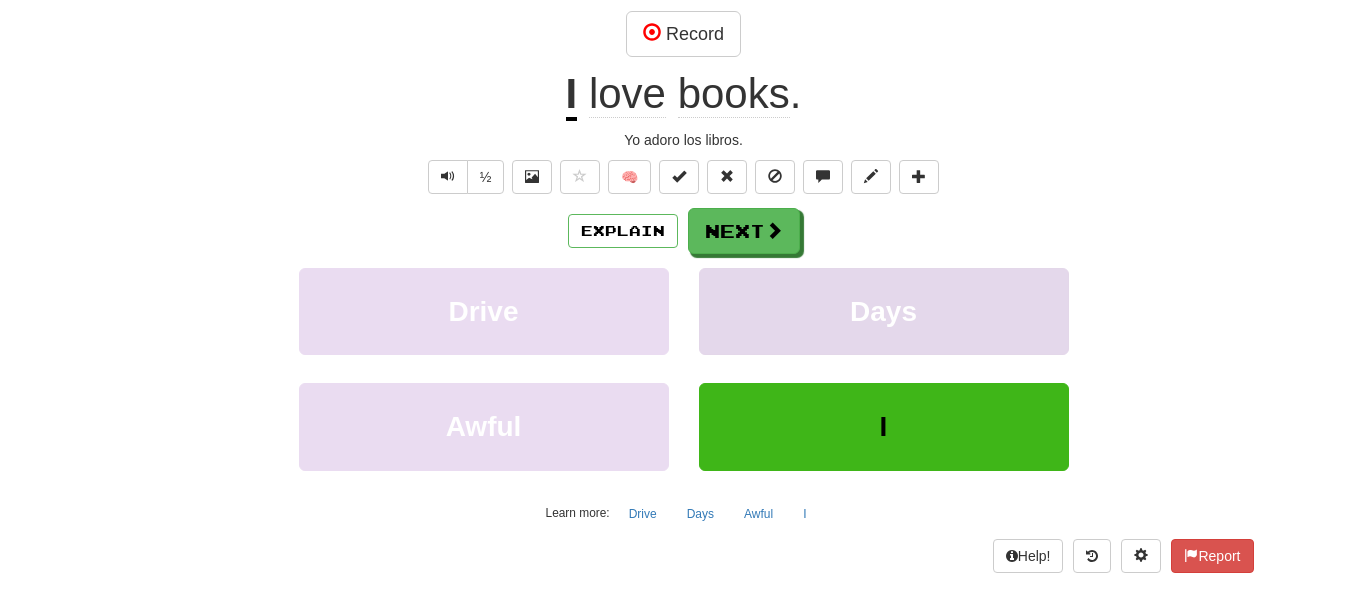 scroll, scrollTop: 100, scrollLeft: 0, axis: vertical 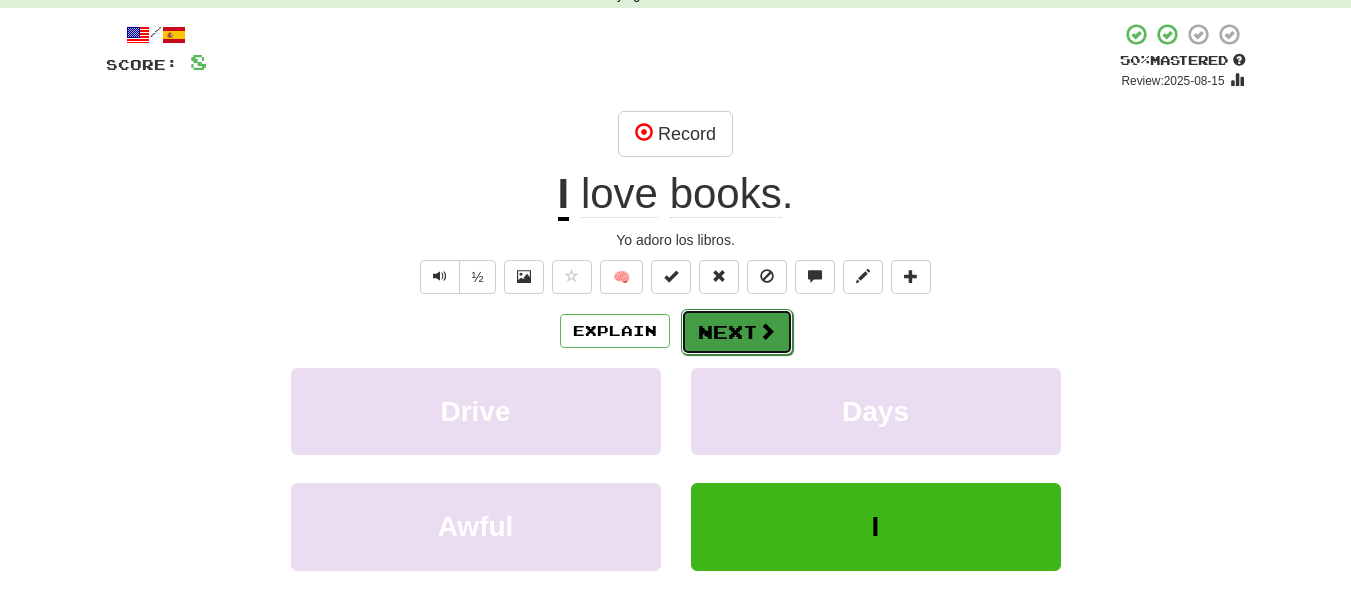click on "Next" at bounding box center [737, 332] 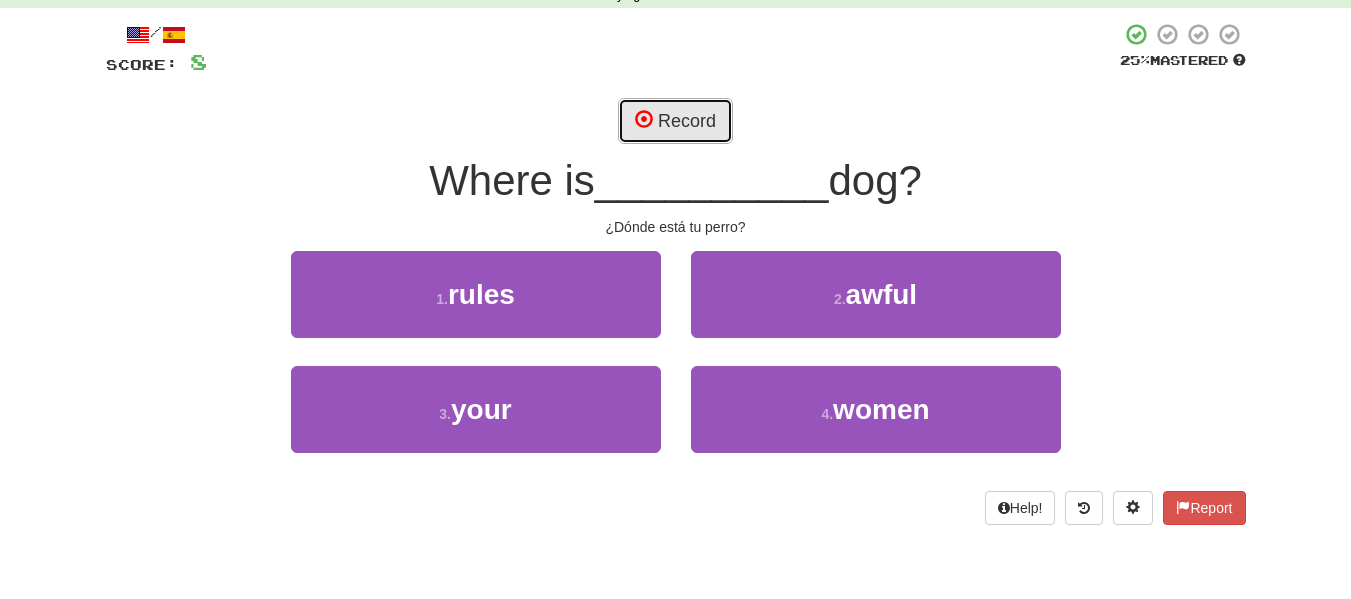 click on "Record" at bounding box center [675, 121] 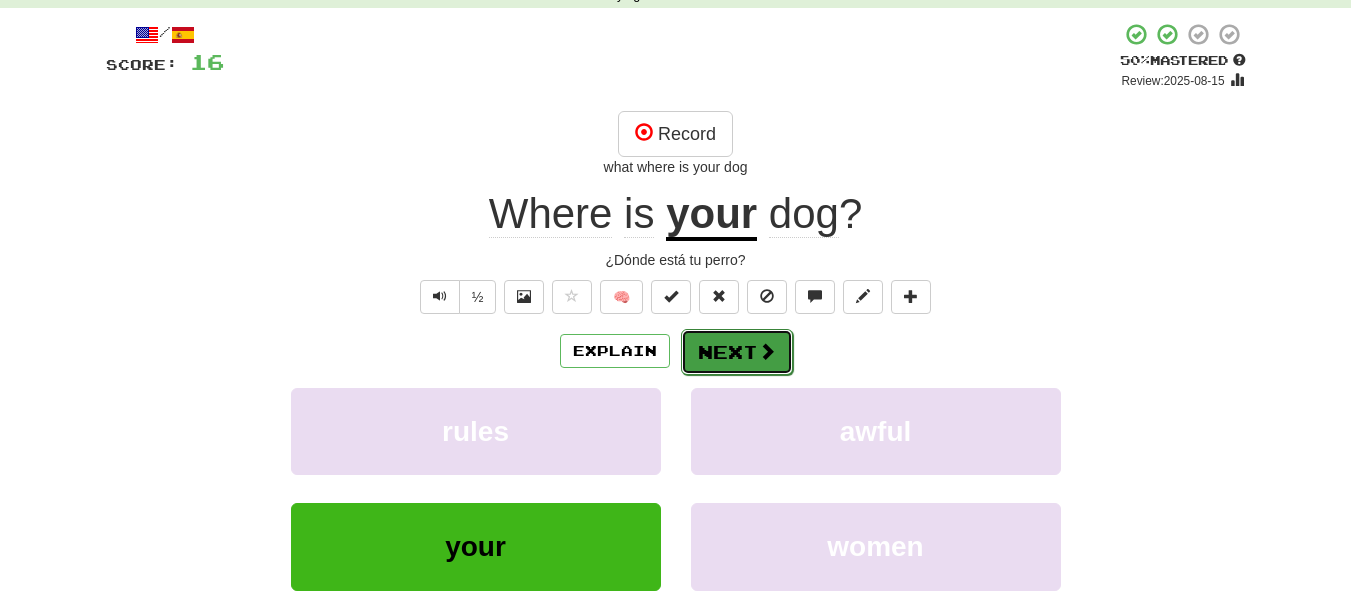 click at bounding box center [767, 351] 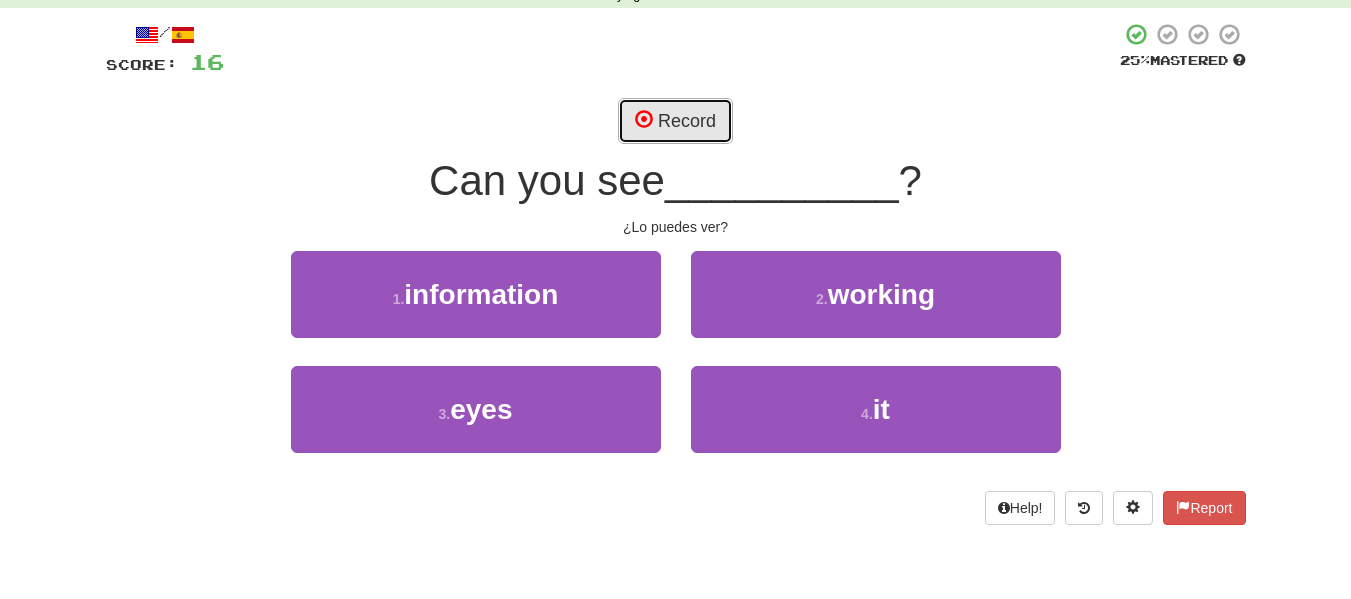 click on "Record" at bounding box center [675, 121] 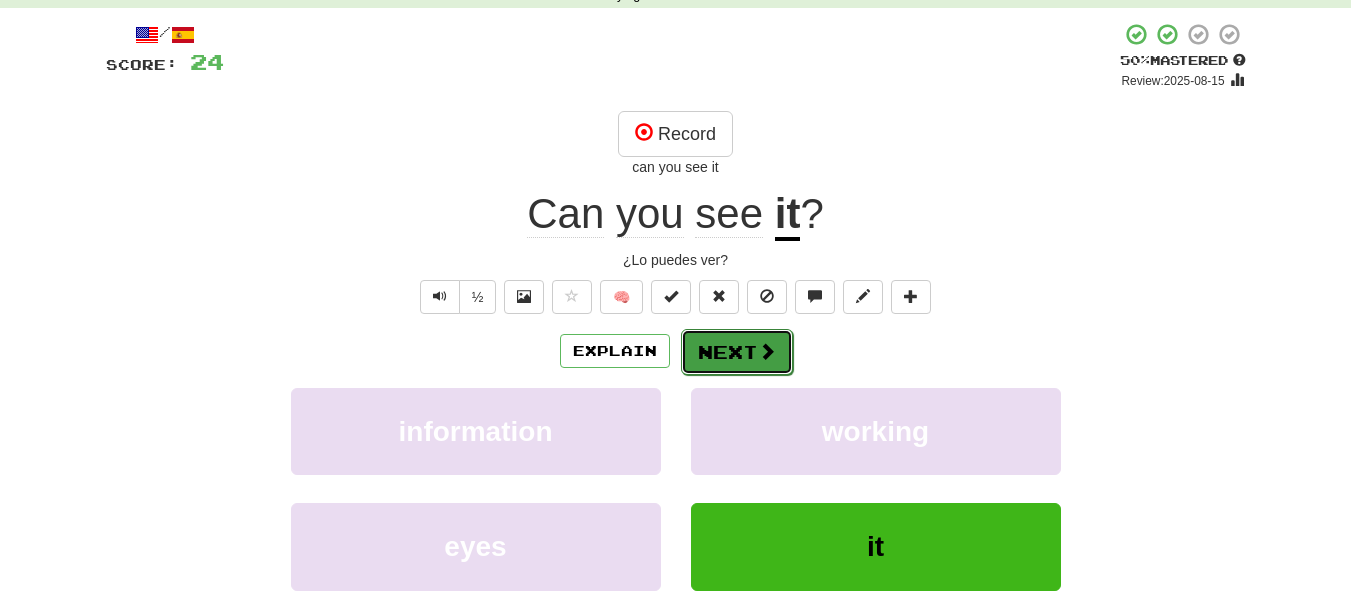 click on "Next" at bounding box center (737, 352) 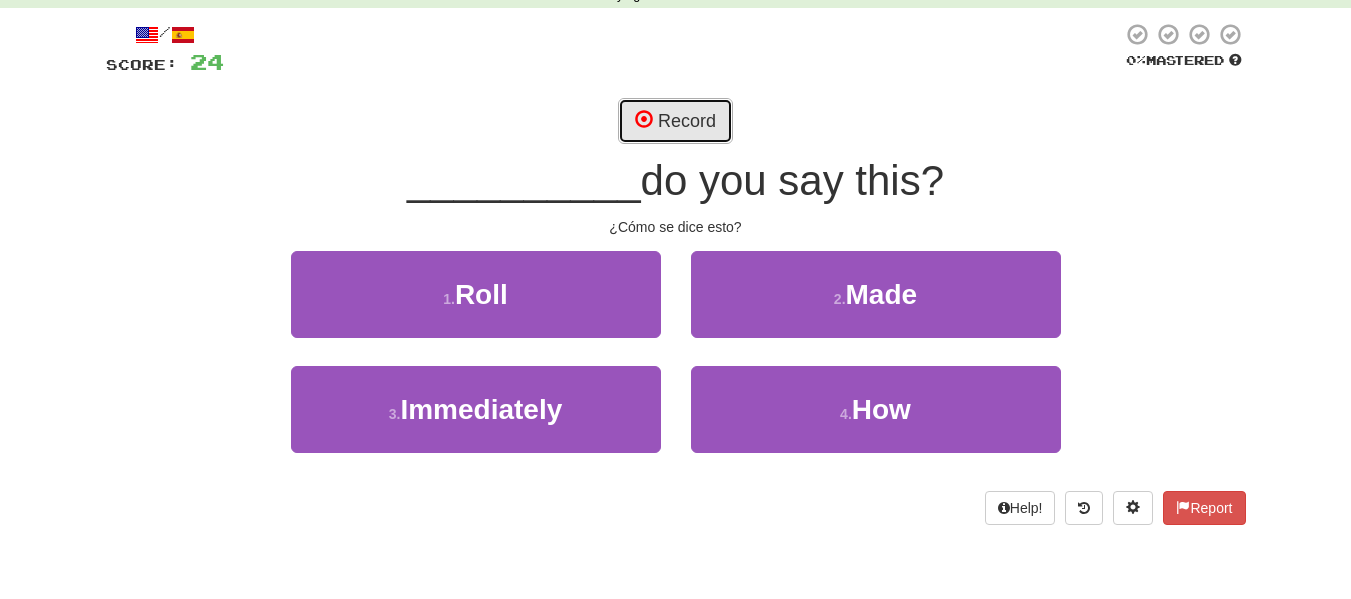 click on "Record" at bounding box center [675, 121] 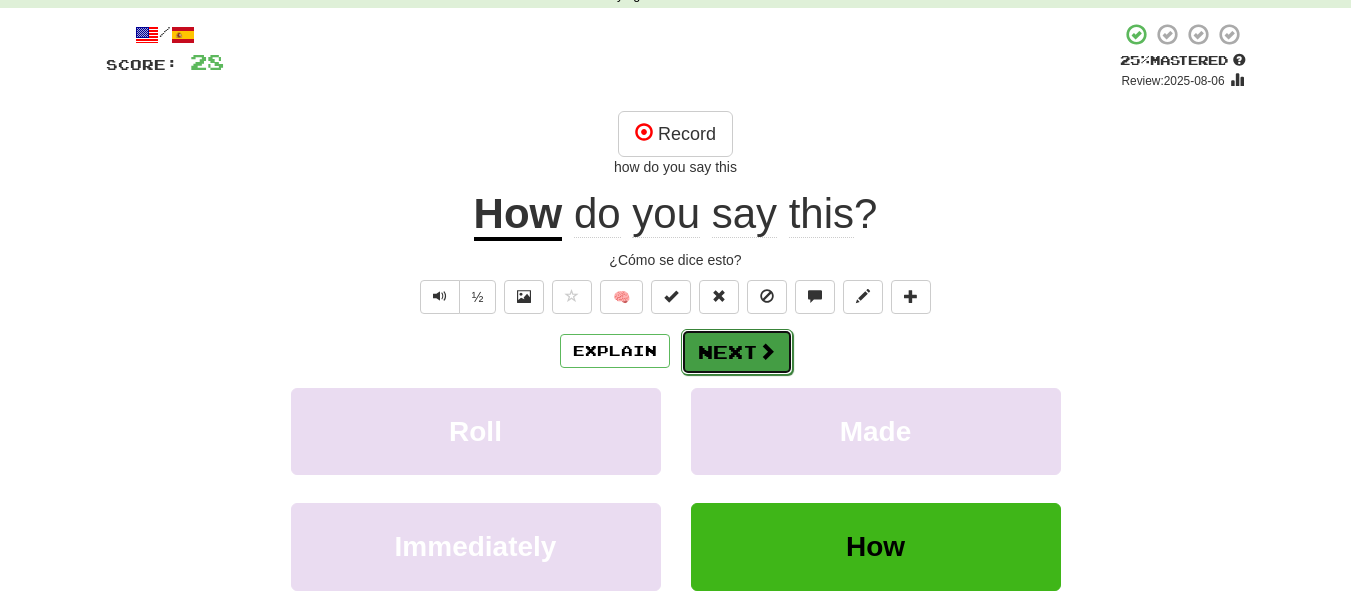 click on "Next" at bounding box center [737, 352] 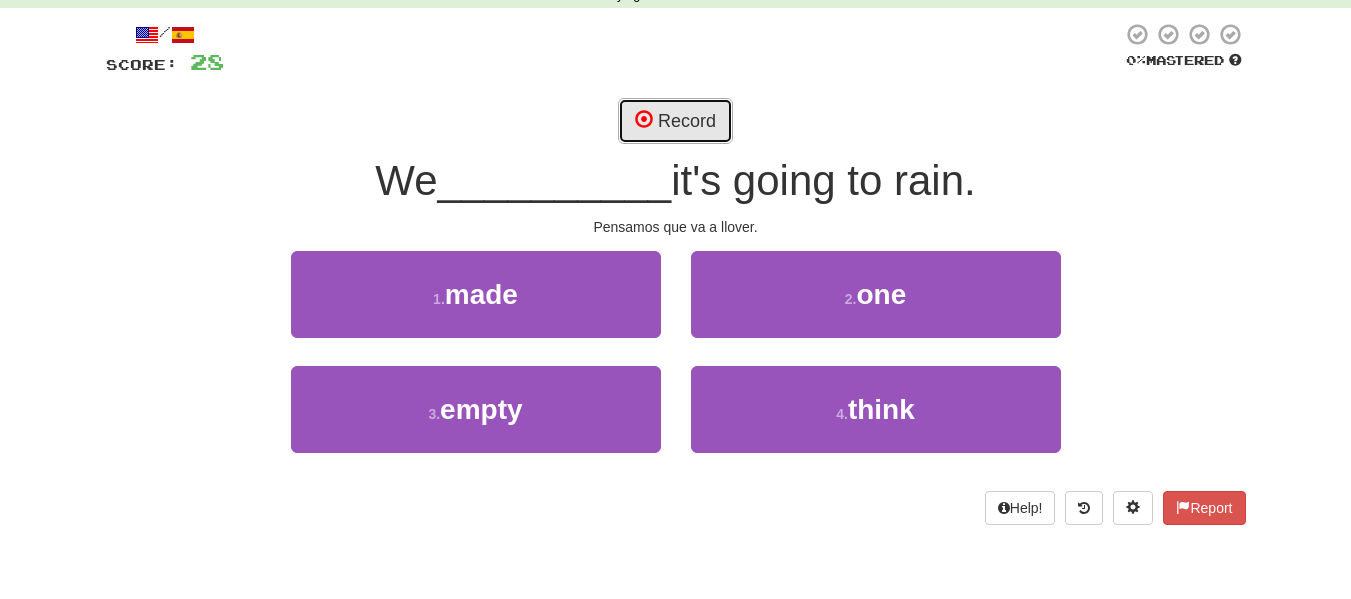 click on "Record" at bounding box center [675, 121] 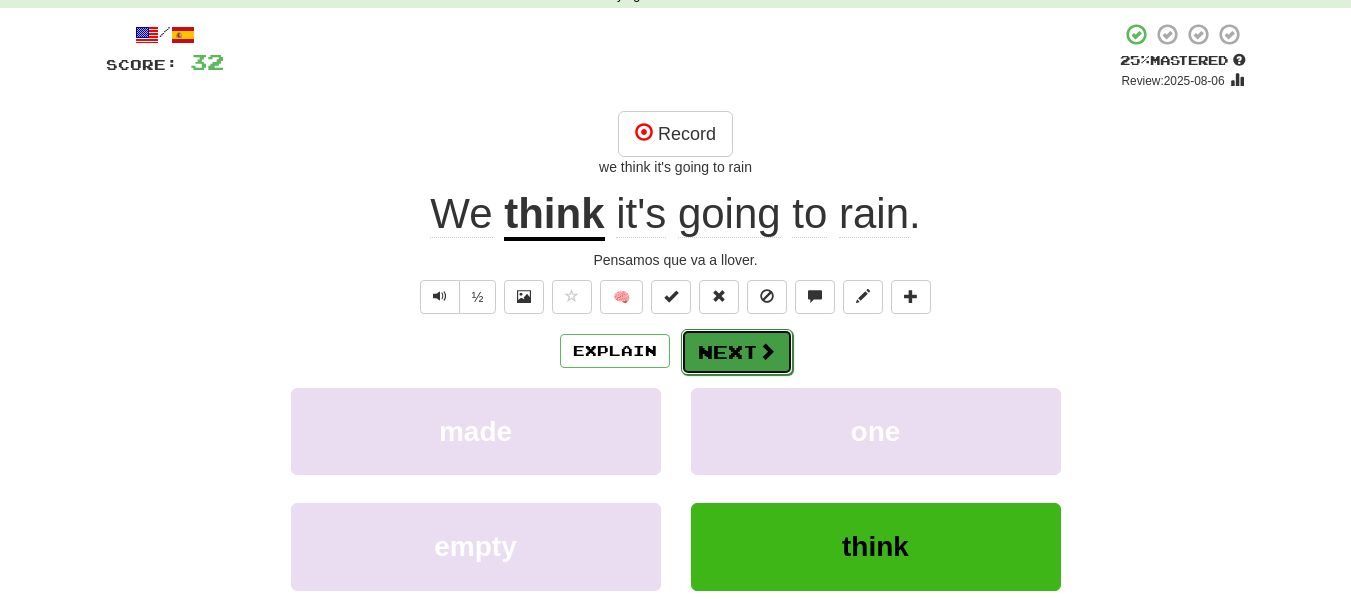 click on "Next" at bounding box center [737, 352] 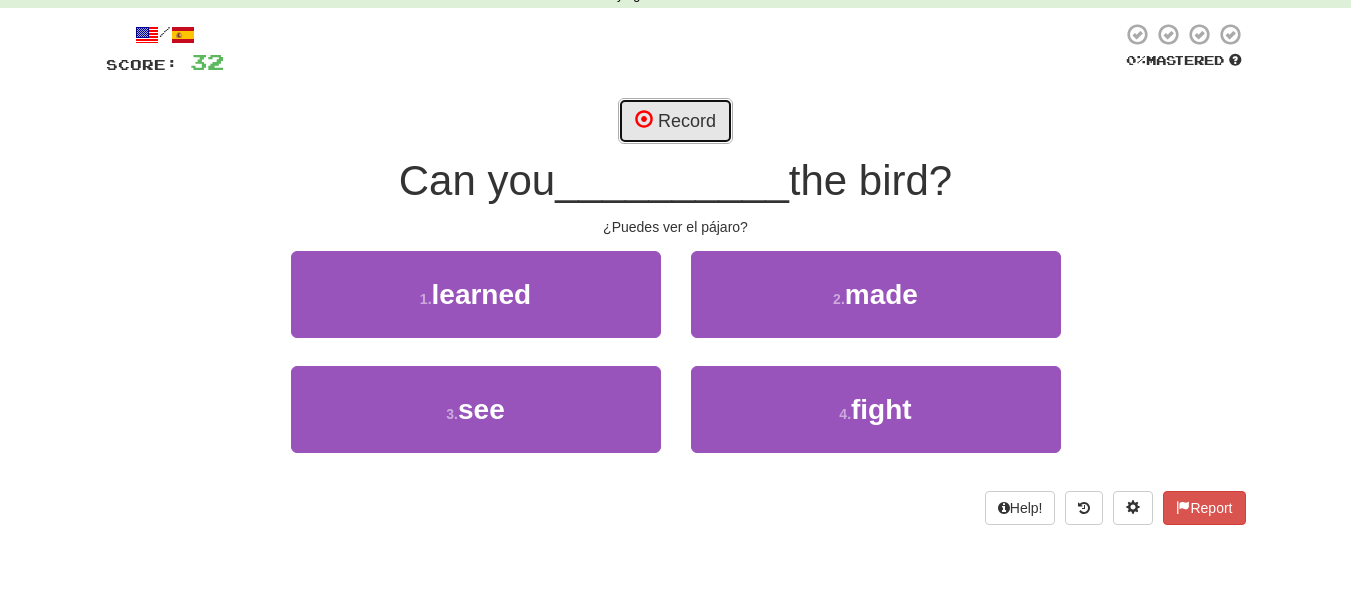click on "Record" at bounding box center (675, 121) 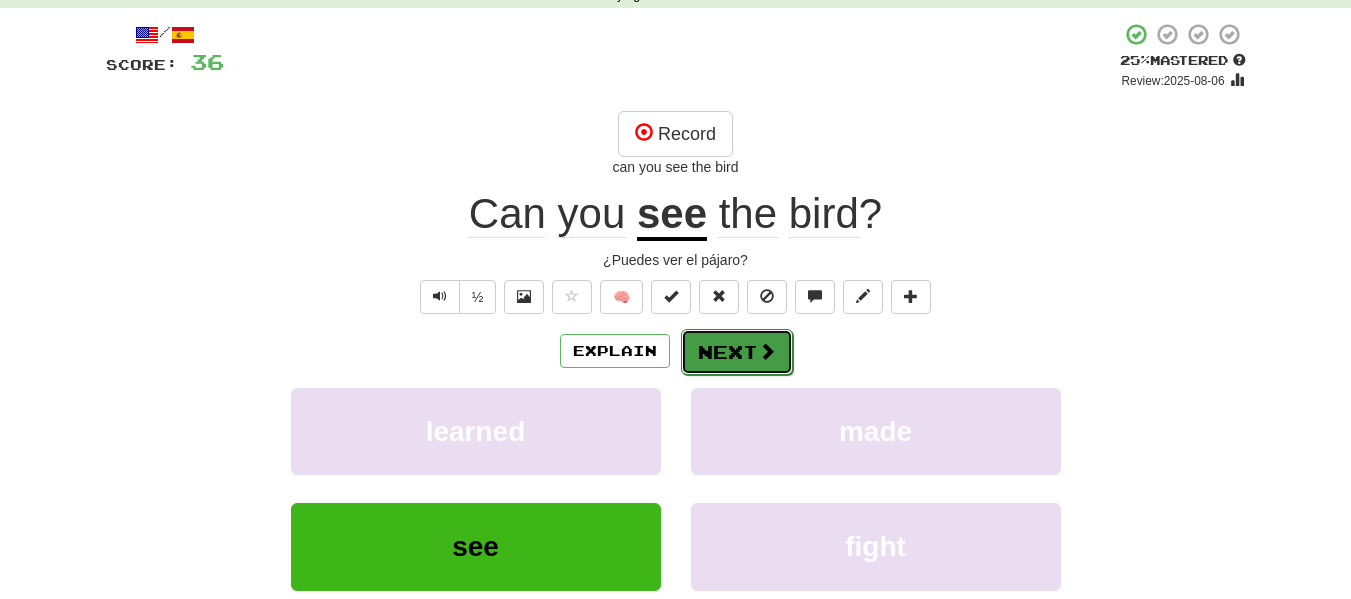 click at bounding box center (767, 351) 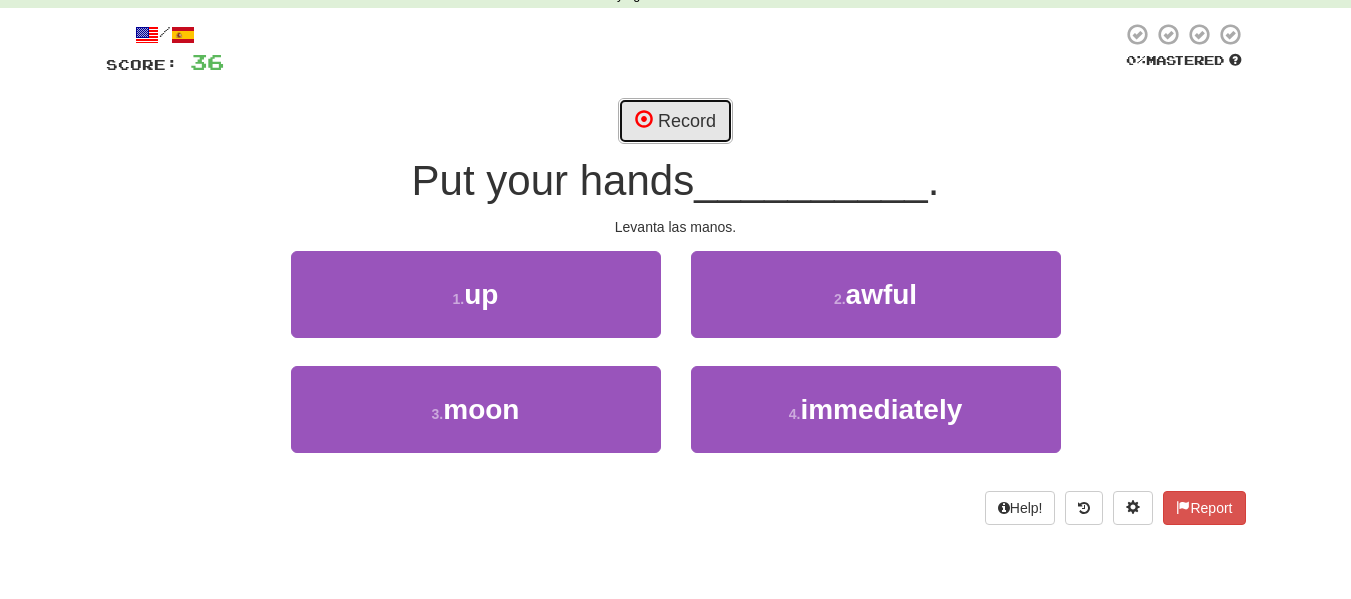 click on "Record" at bounding box center [675, 121] 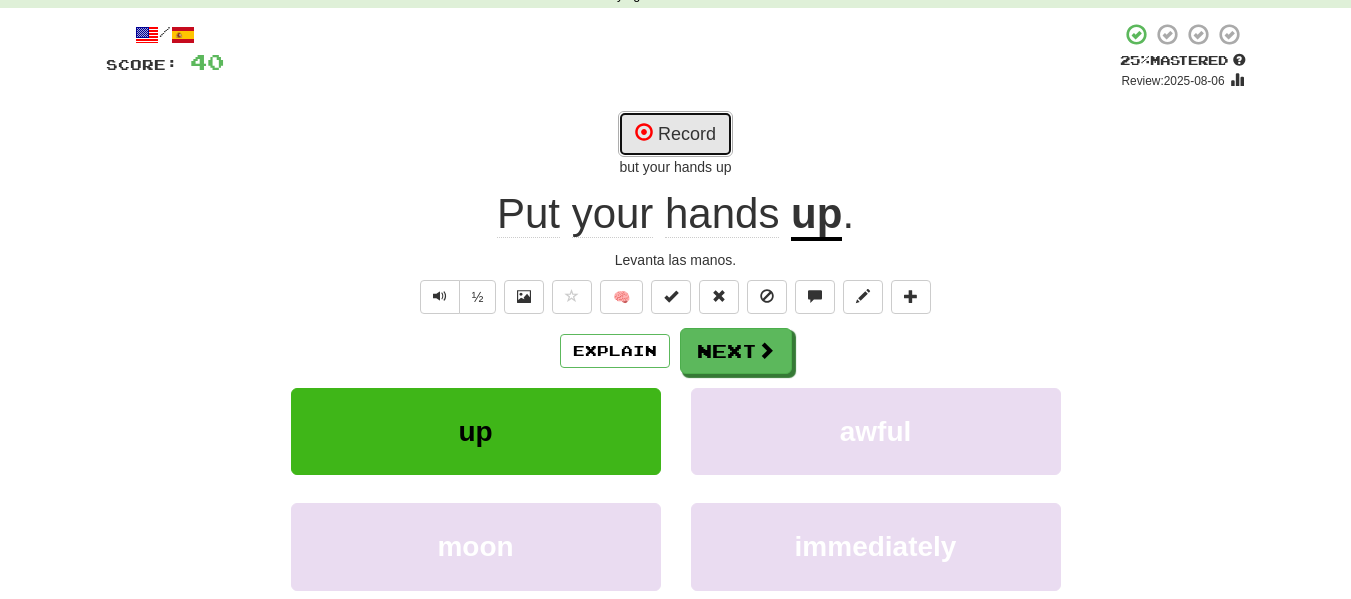 click on "Record" at bounding box center (675, 134) 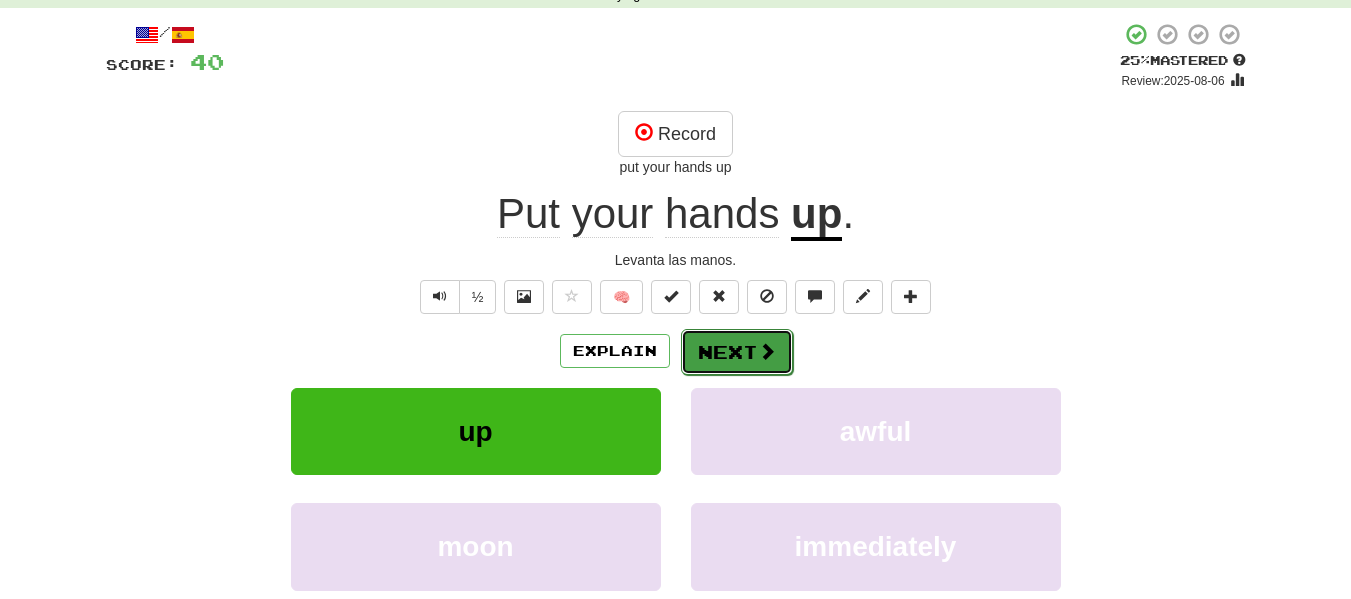click on "Next" at bounding box center [737, 352] 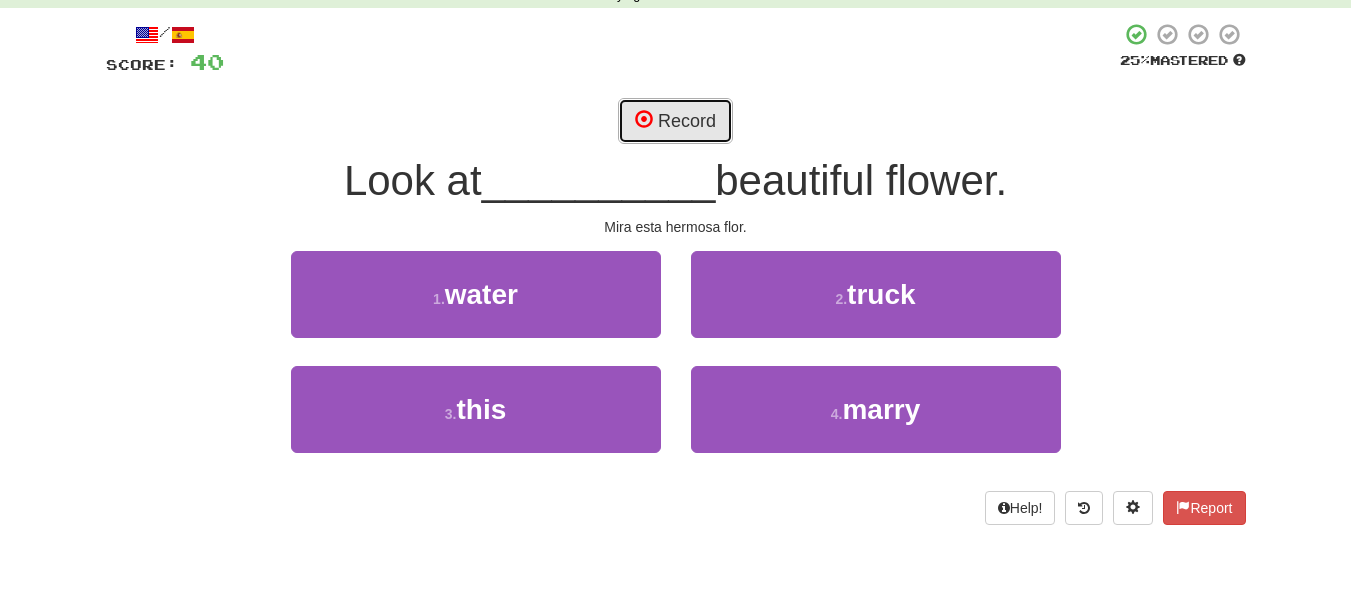 click on "Record" at bounding box center (675, 121) 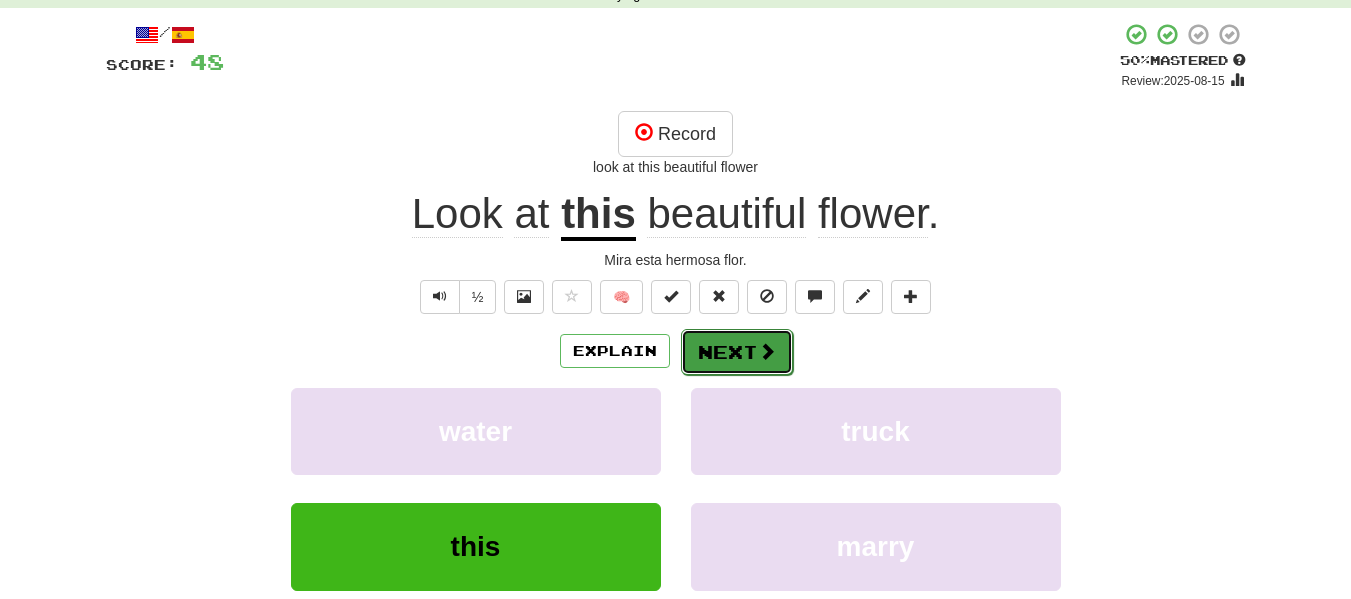 click on "Next" at bounding box center (737, 352) 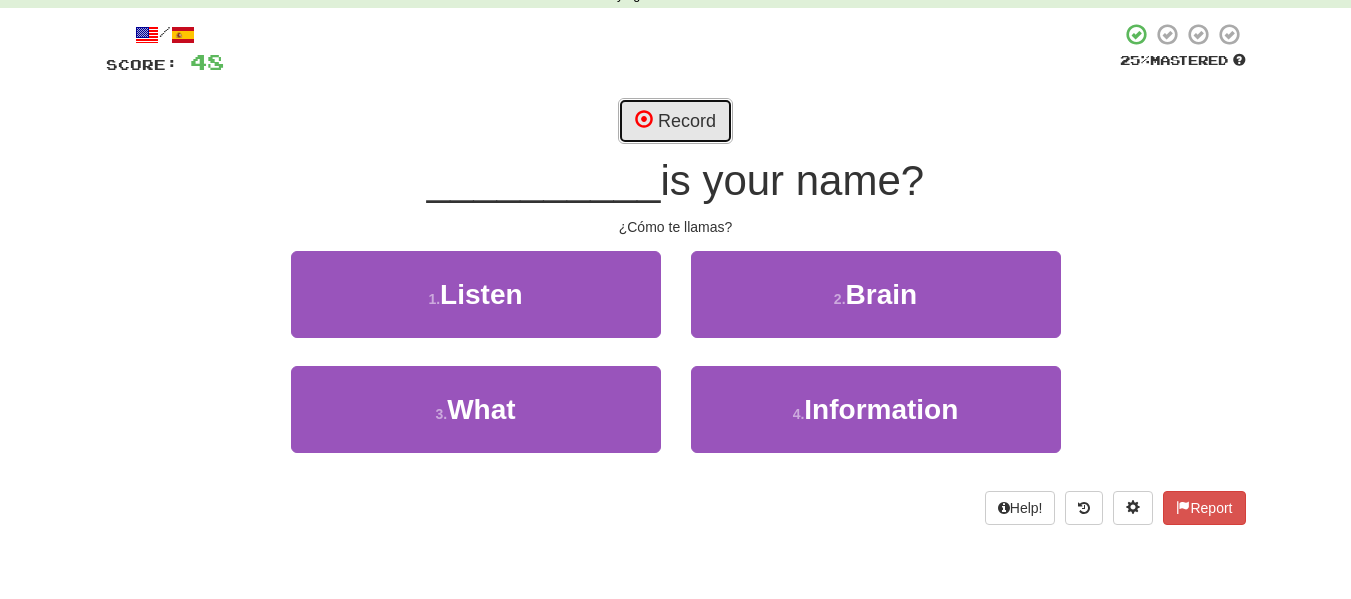 click on "Record" at bounding box center [675, 121] 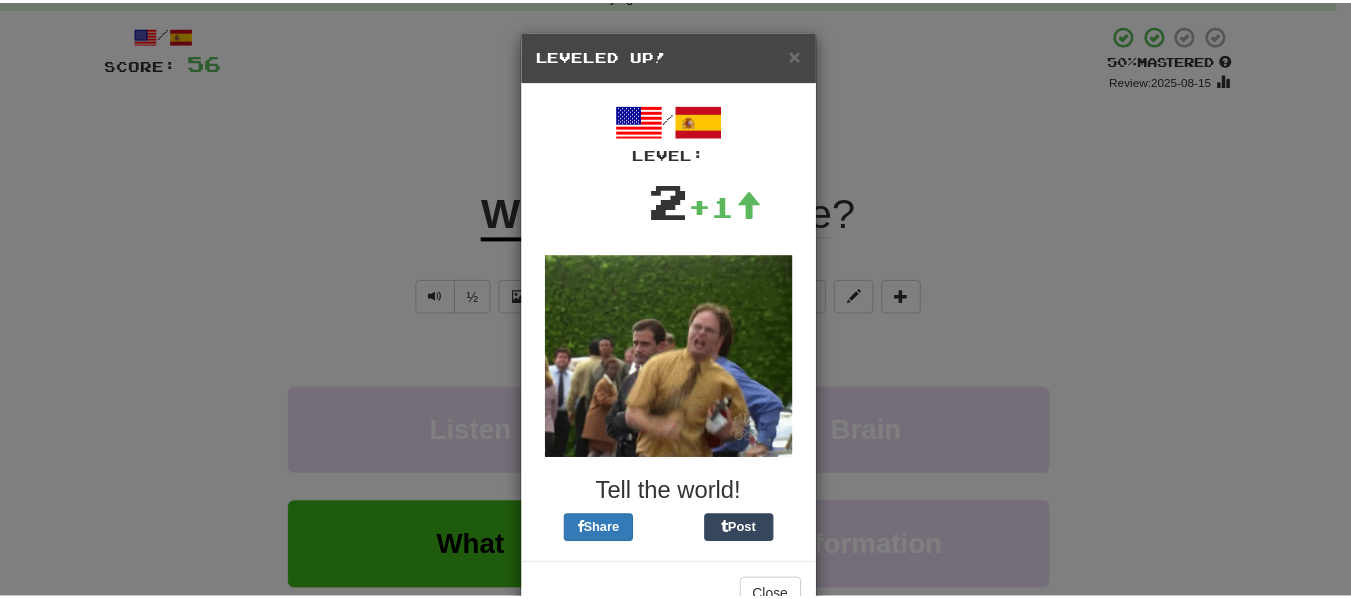 scroll, scrollTop: 61, scrollLeft: 0, axis: vertical 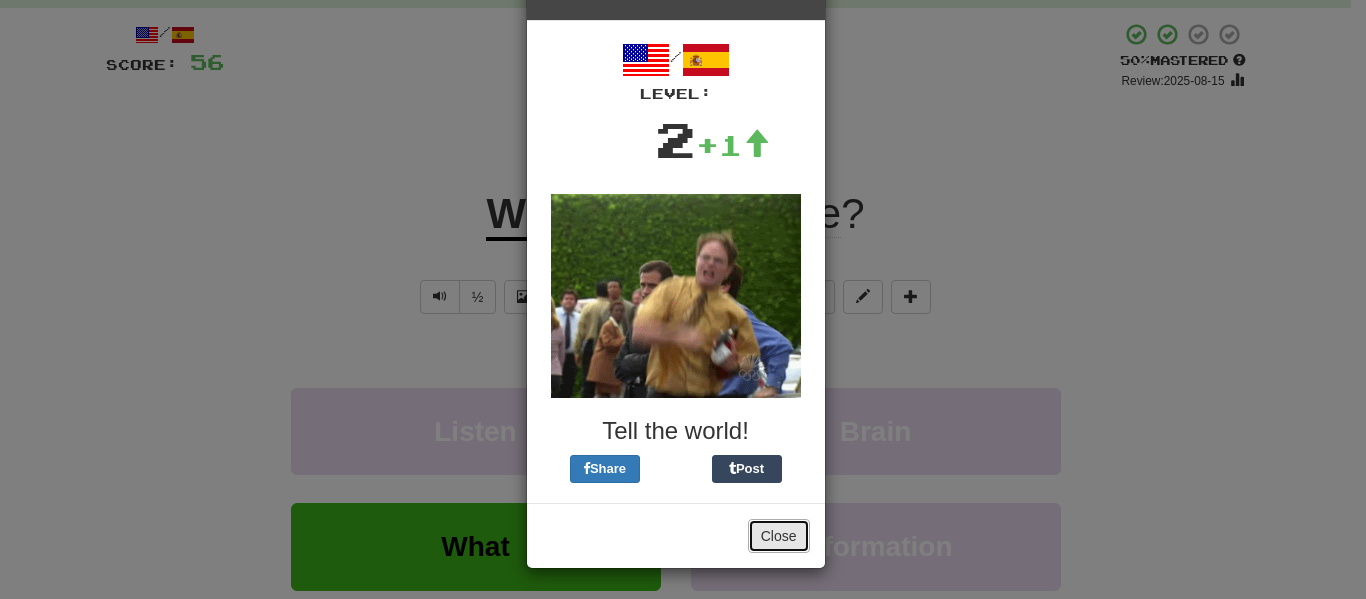 click on "Close" at bounding box center (779, 536) 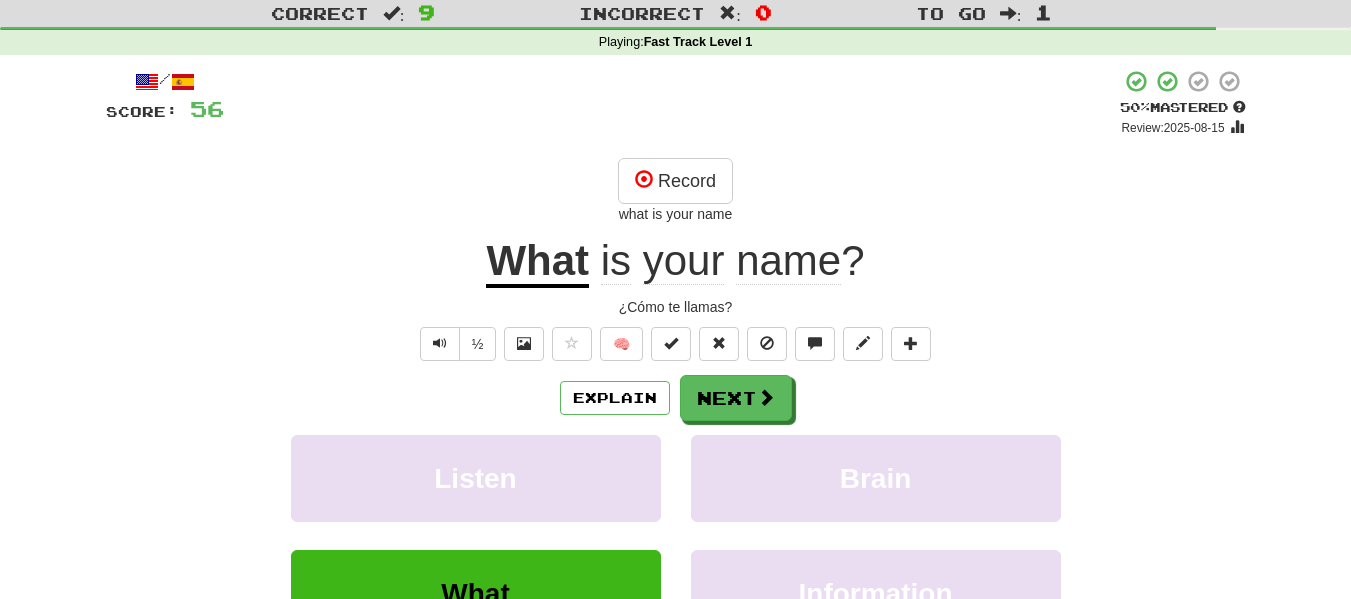 scroll, scrollTop: 100, scrollLeft: 0, axis: vertical 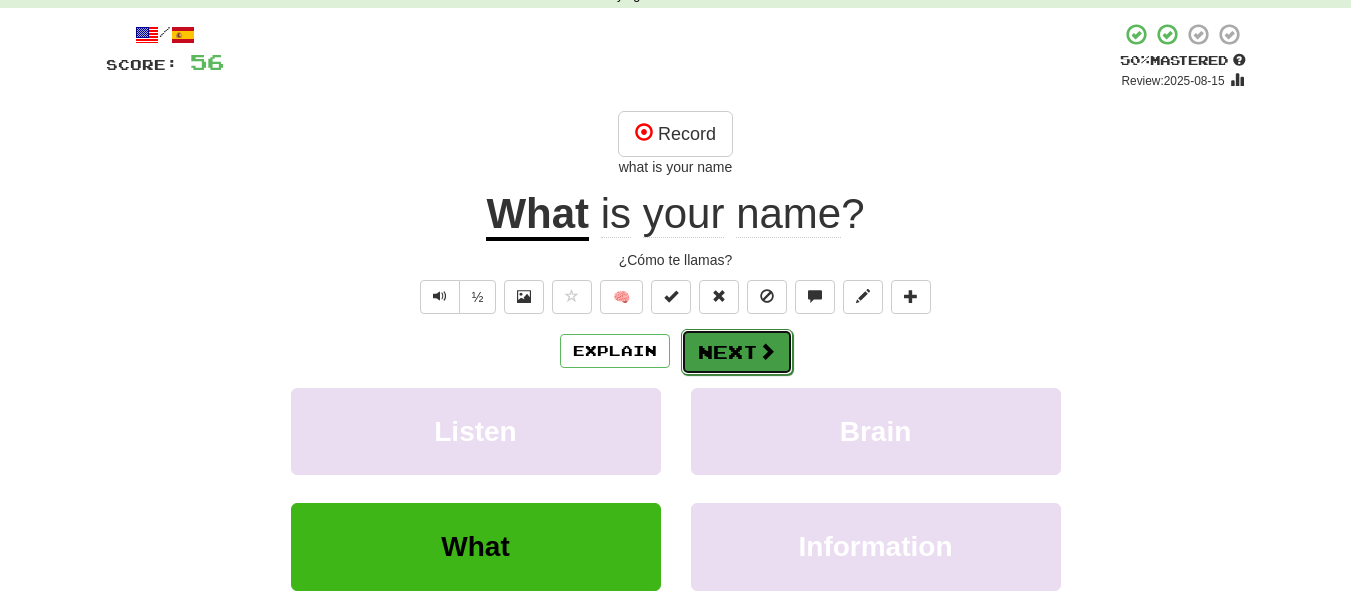 click on "Next" at bounding box center [737, 352] 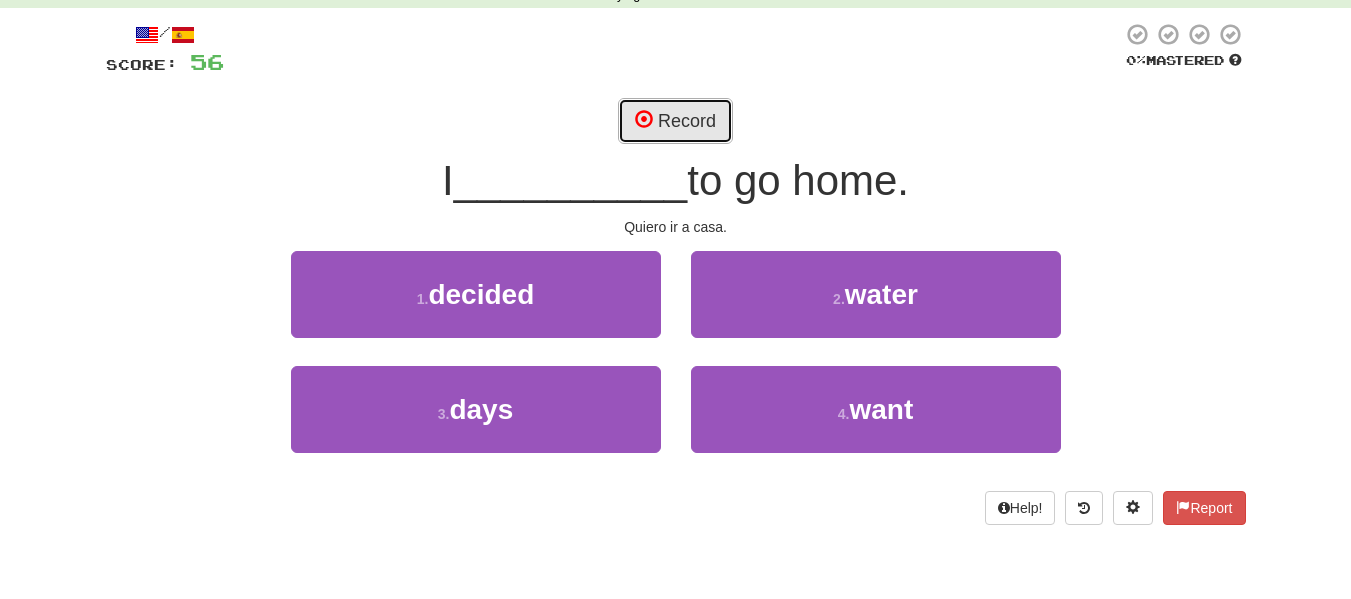 click on "Record" at bounding box center [675, 121] 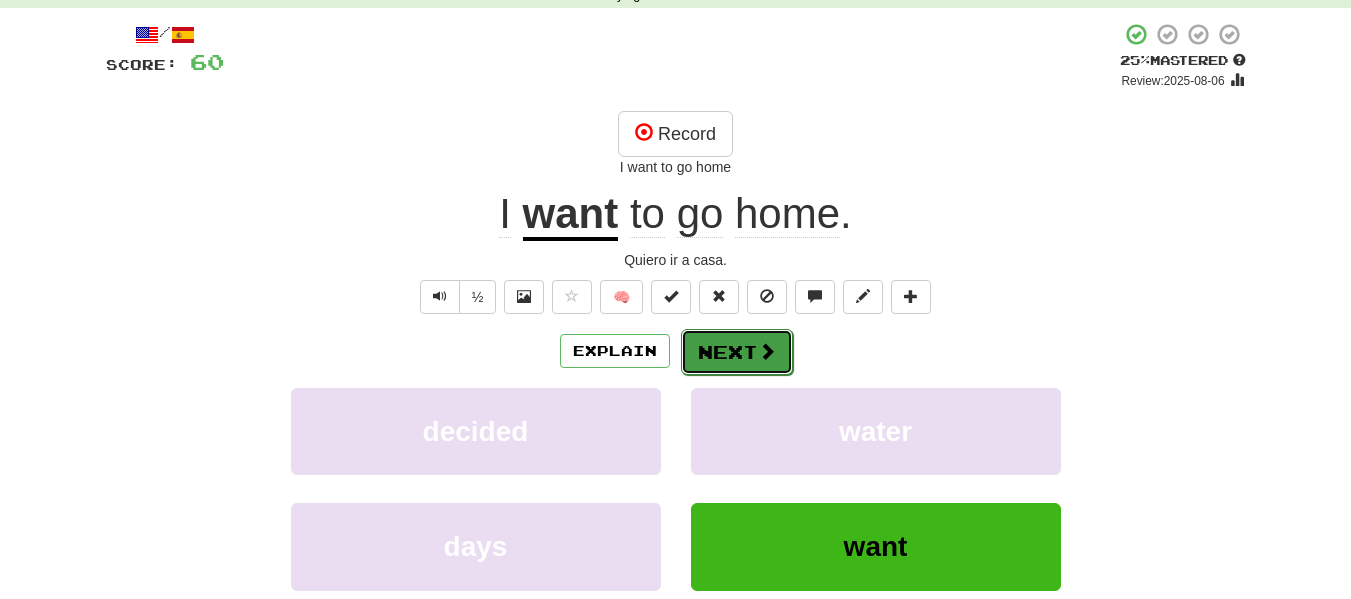 click at bounding box center (767, 351) 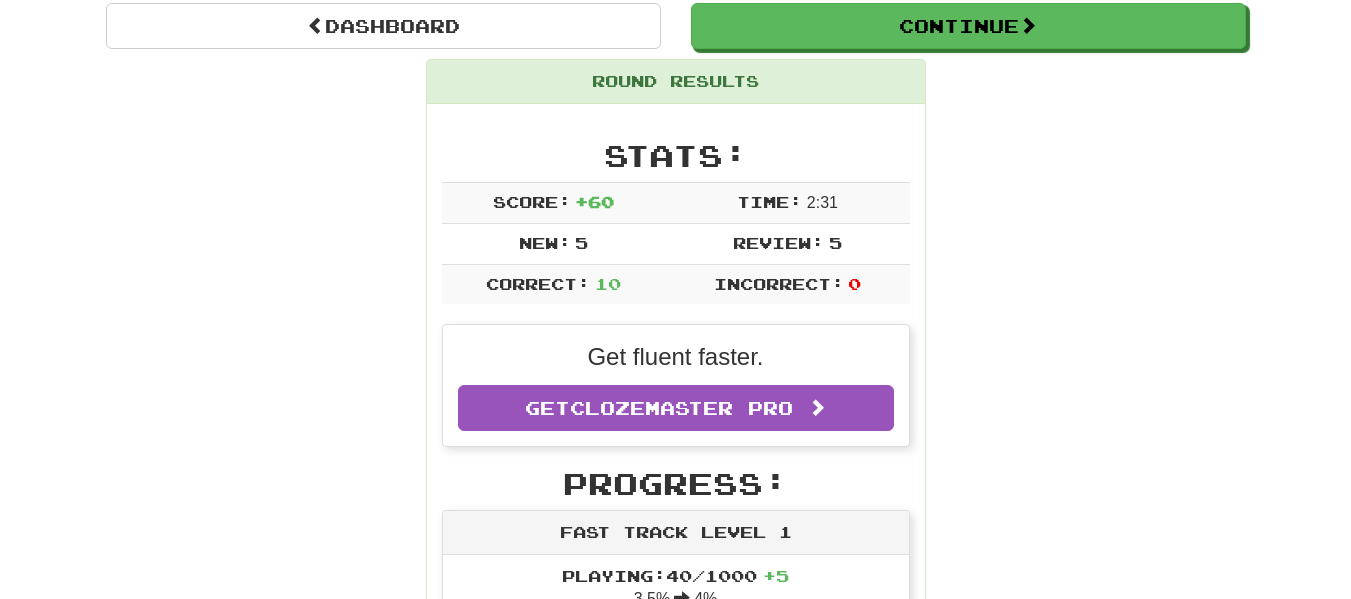 scroll, scrollTop: 0, scrollLeft: 0, axis: both 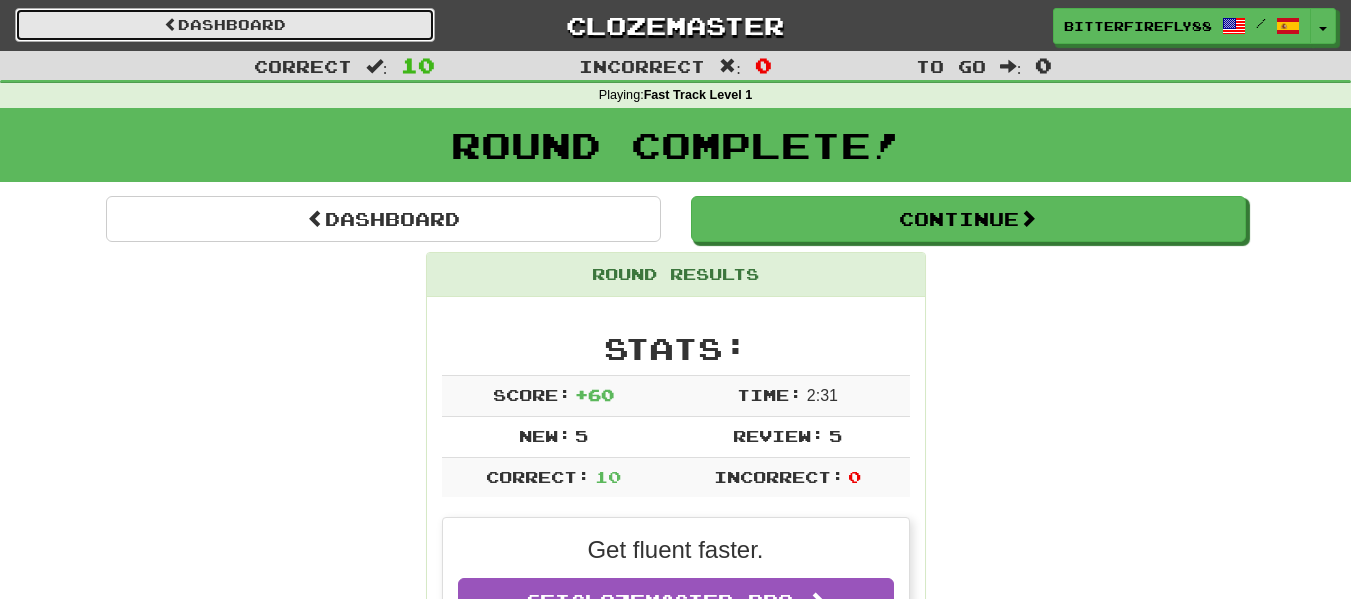 click on "Dashboard" at bounding box center (225, 25) 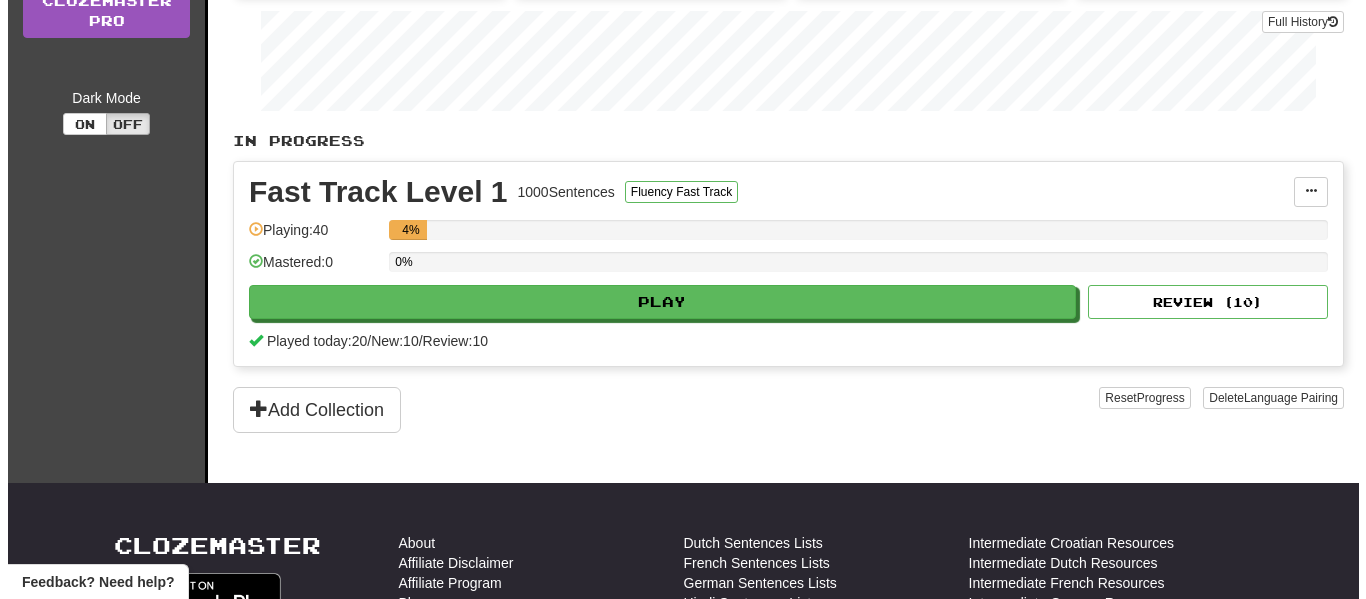 scroll, scrollTop: 294, scrollLeft: 0, axis: vertical 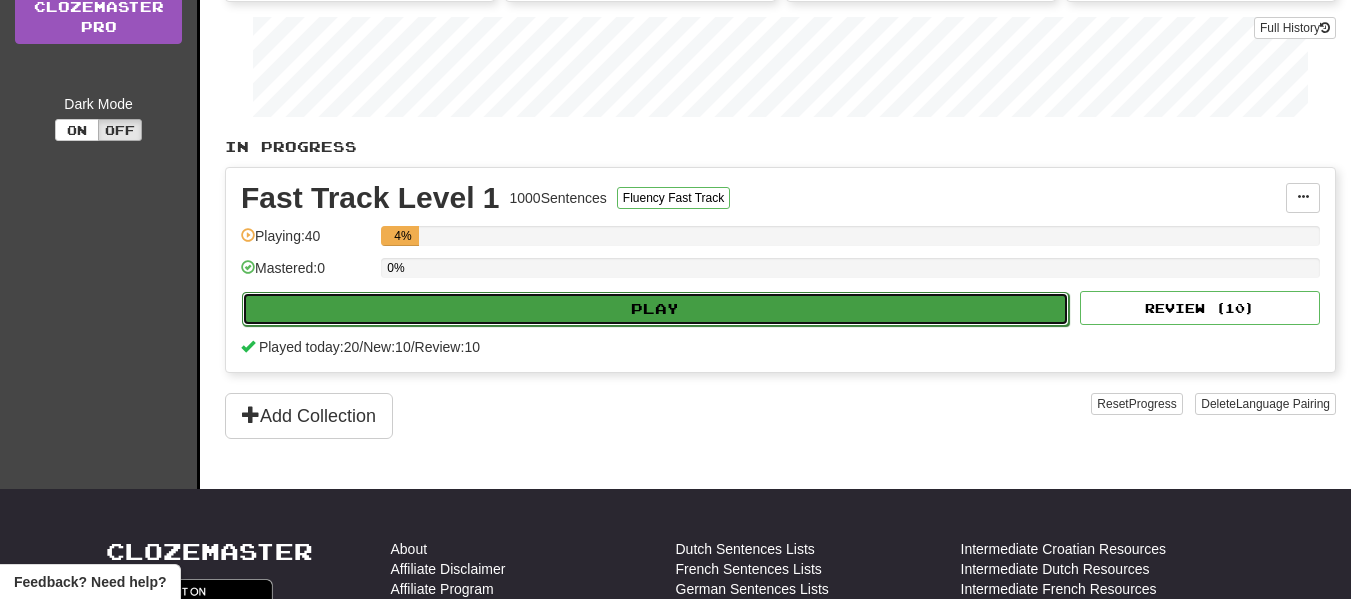 click on "Play" at bounding box center (655, 309) 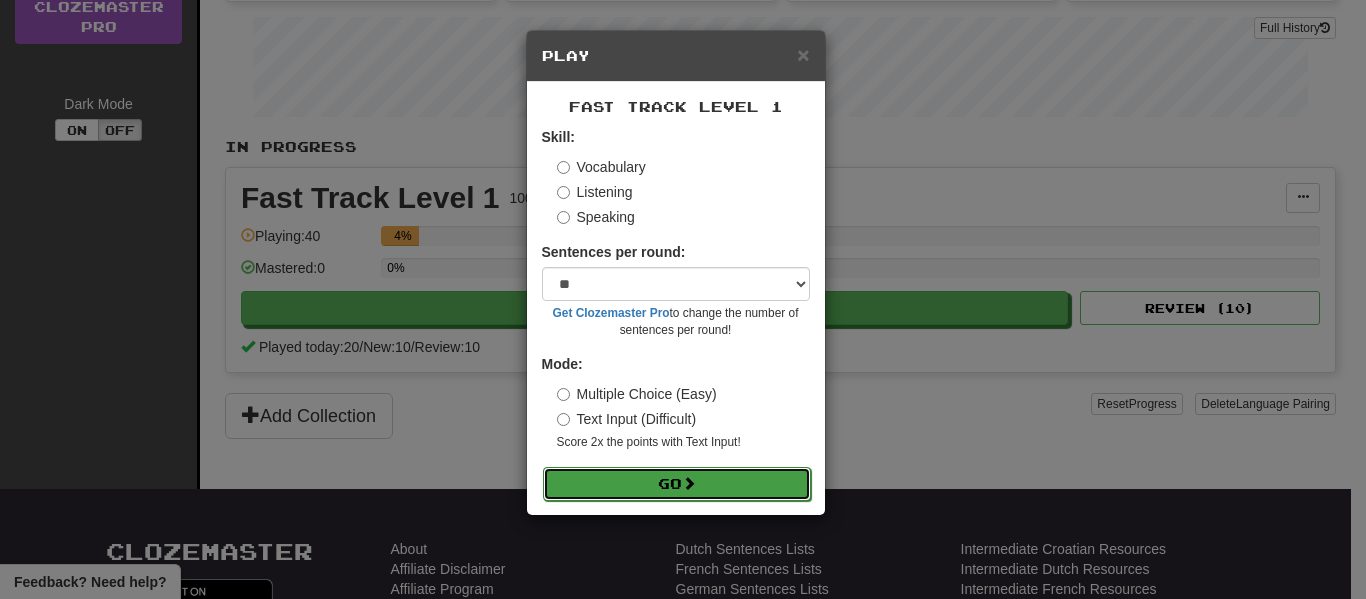 click on "Go" at bounding box center (677, 484) 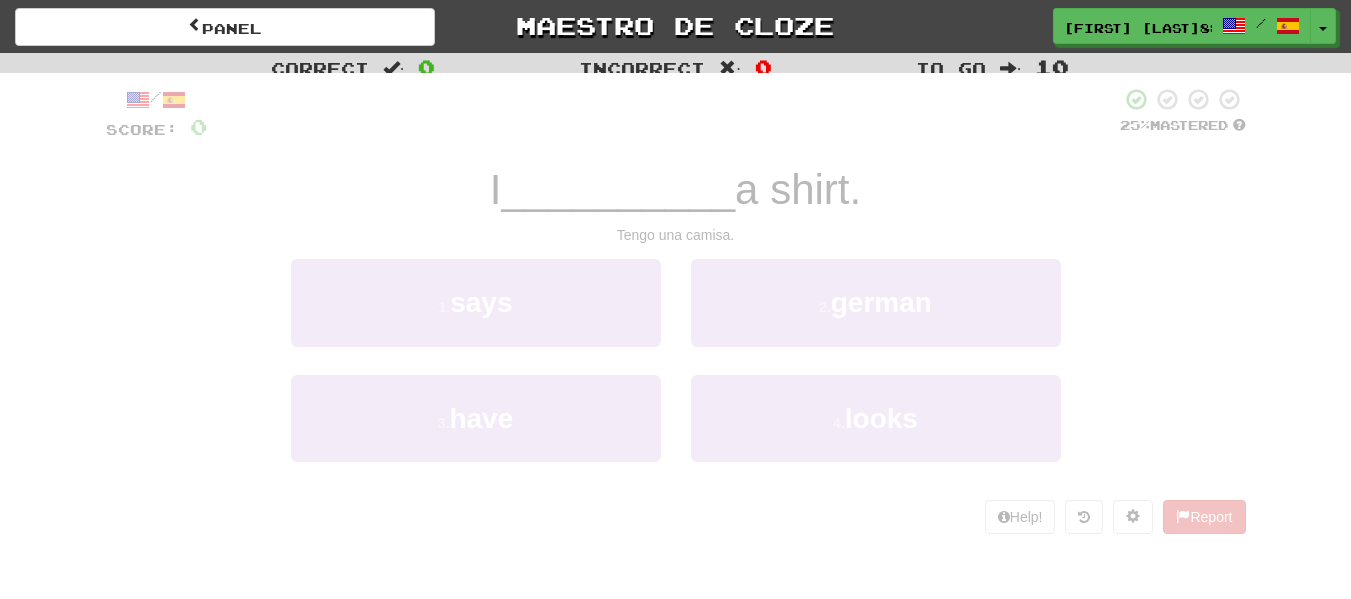 scroll, scrollTop: 0, scrollLeft: 0, axis: both 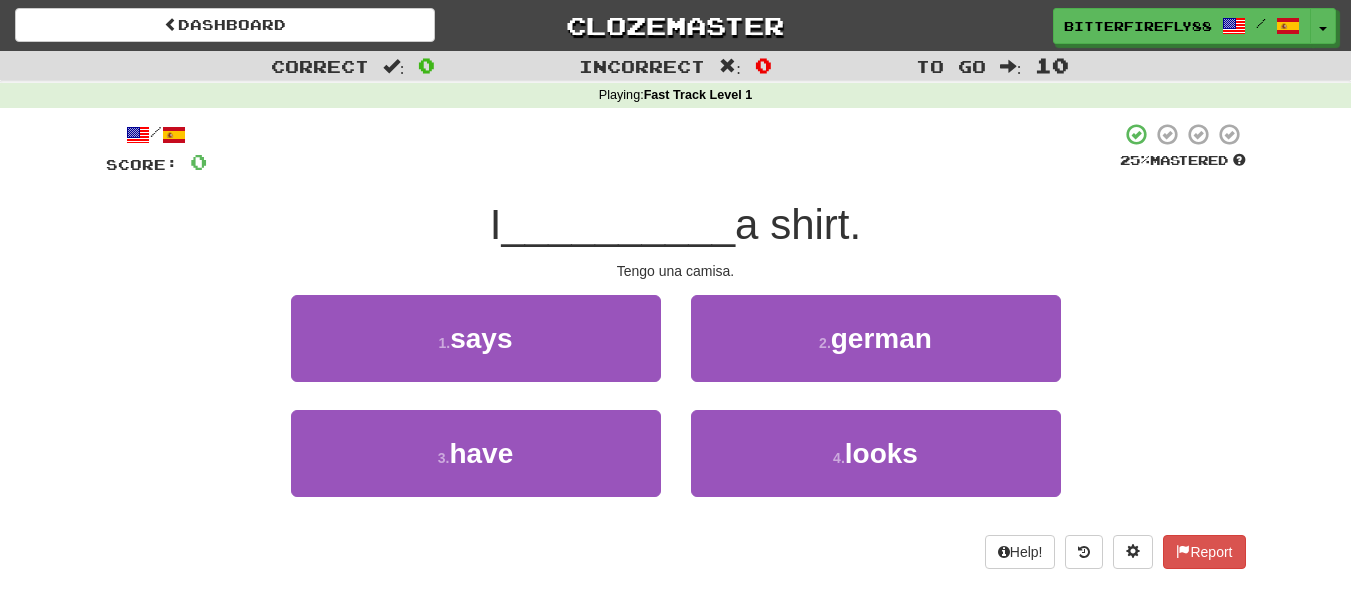 click on "__________" at bounding box center (619, 224) 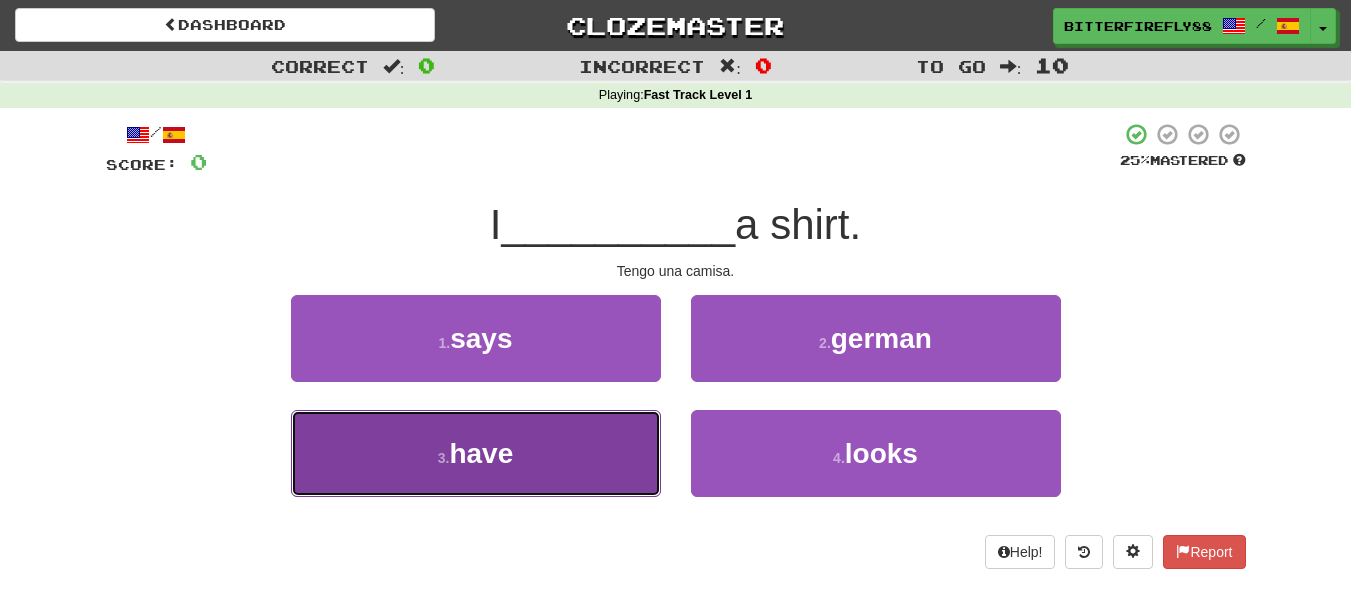 click on "3 .  have" at bounding box center [476, 453] 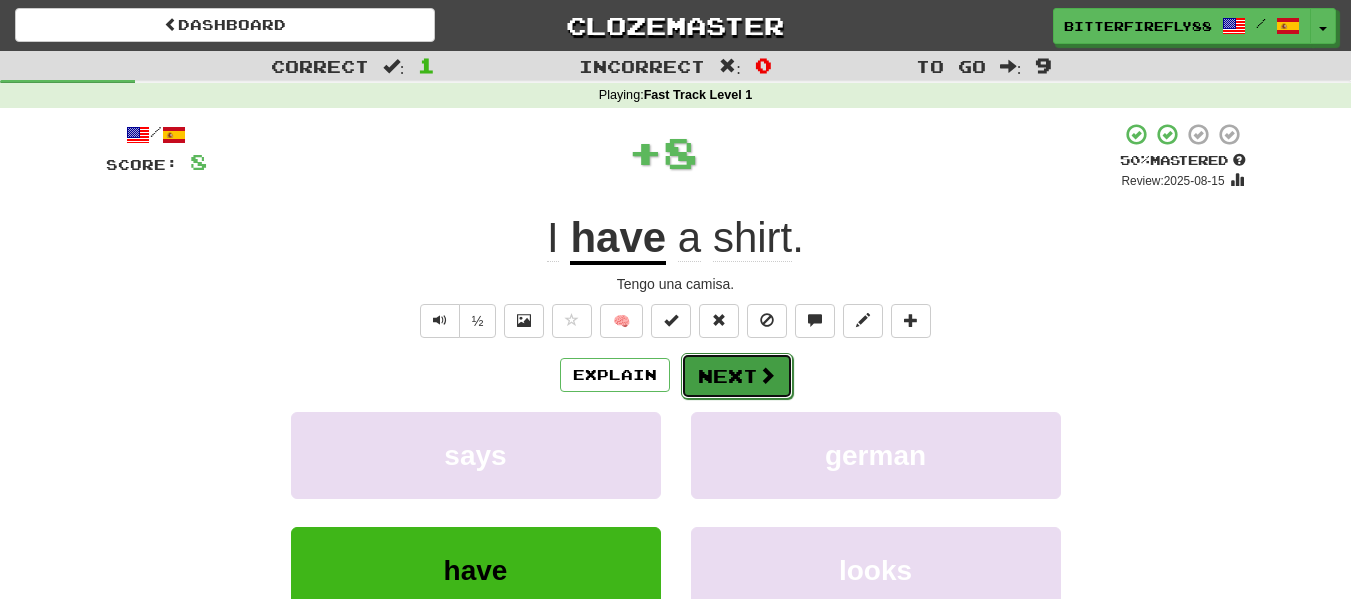 click on "Next" at bounding box center [737, 376] 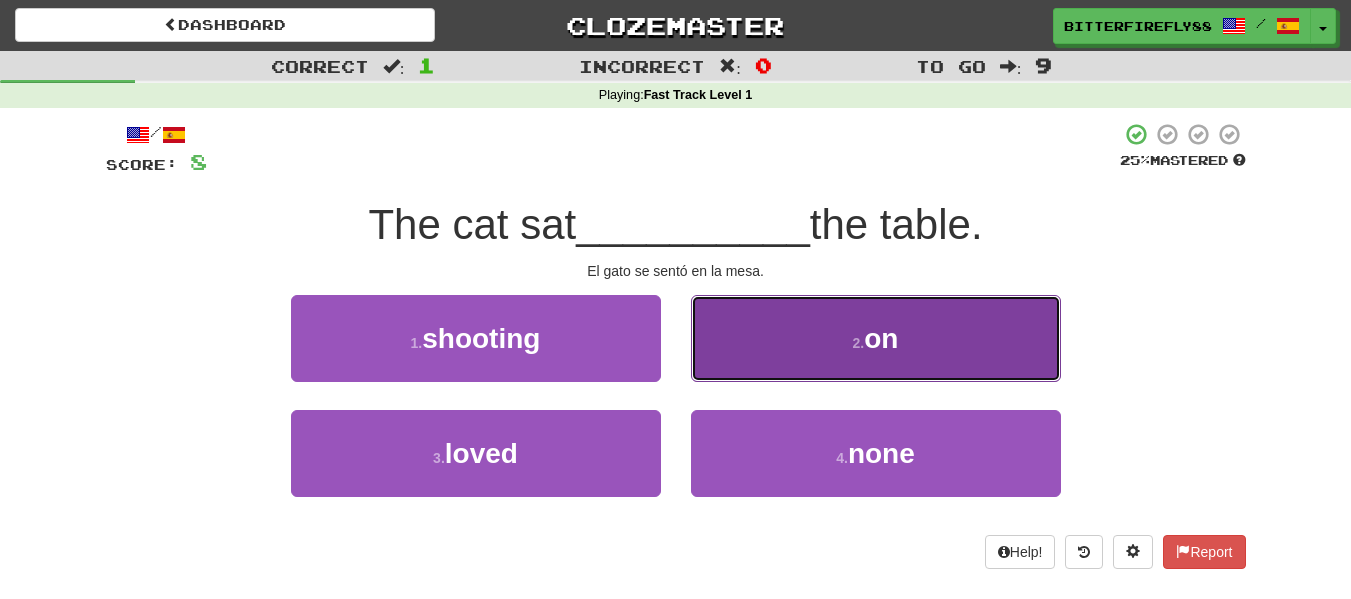 click on "2 .  on" at bounding box center (876, 338) 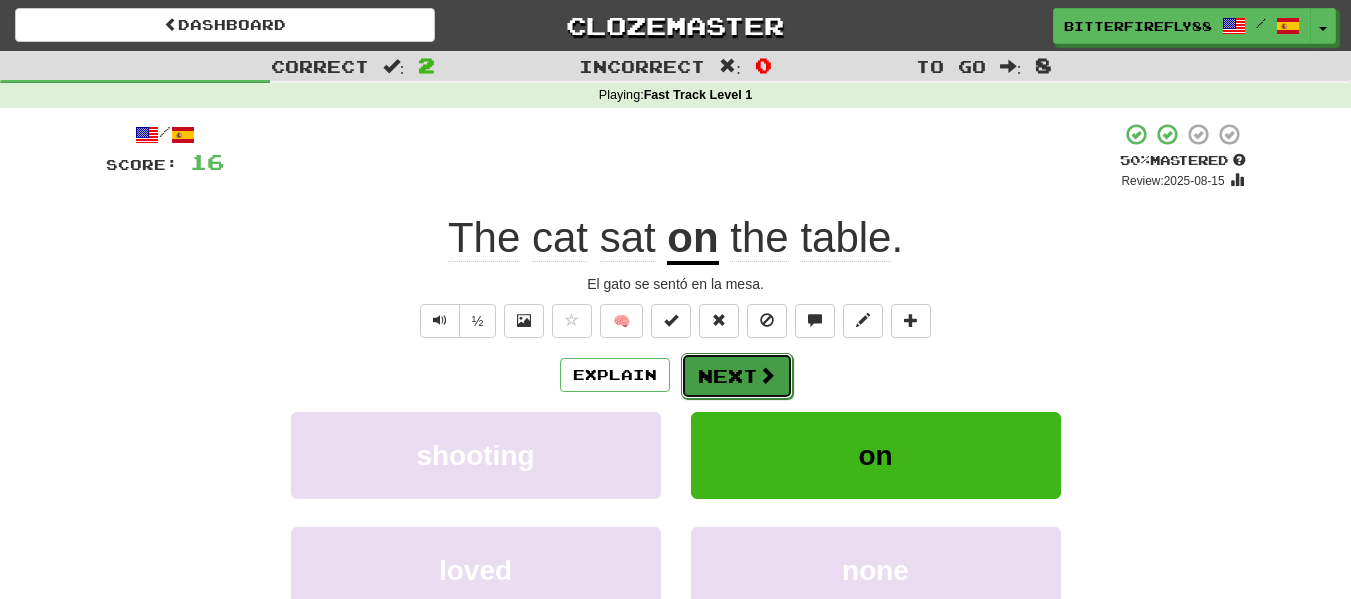 click on "Next" at bounding box center (737, 376) 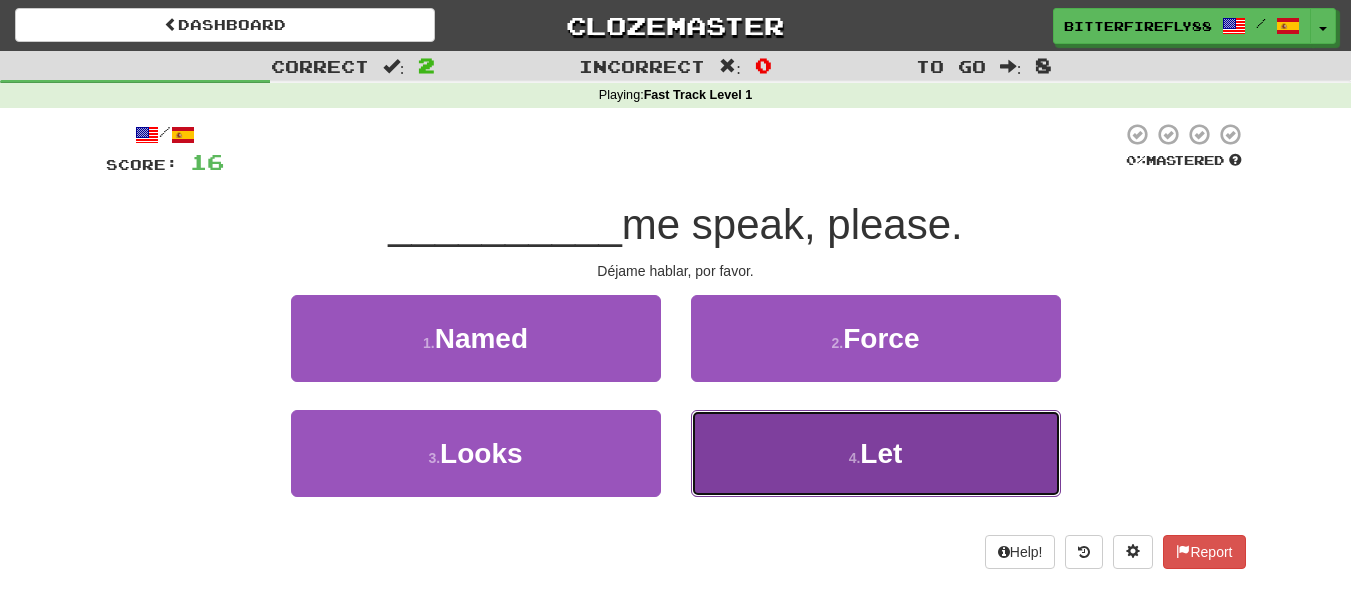 click on "4 .  Let" at bounding box center (876, 453) 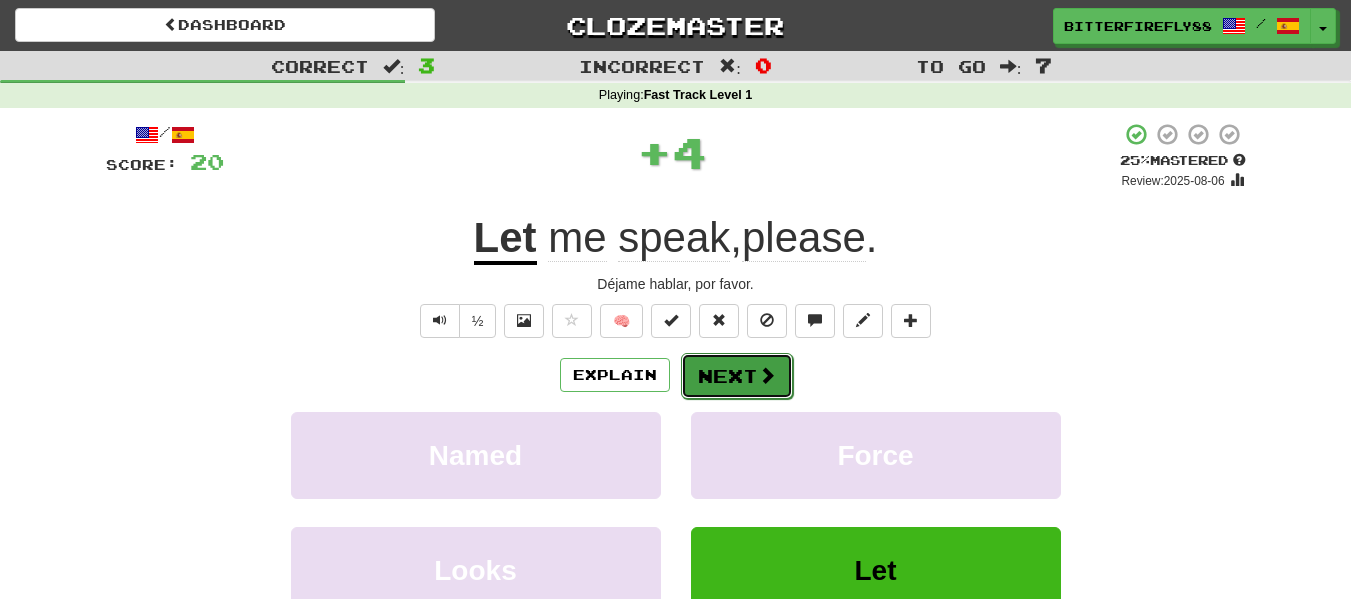 click on "Next" at bounding box center (737, 376) 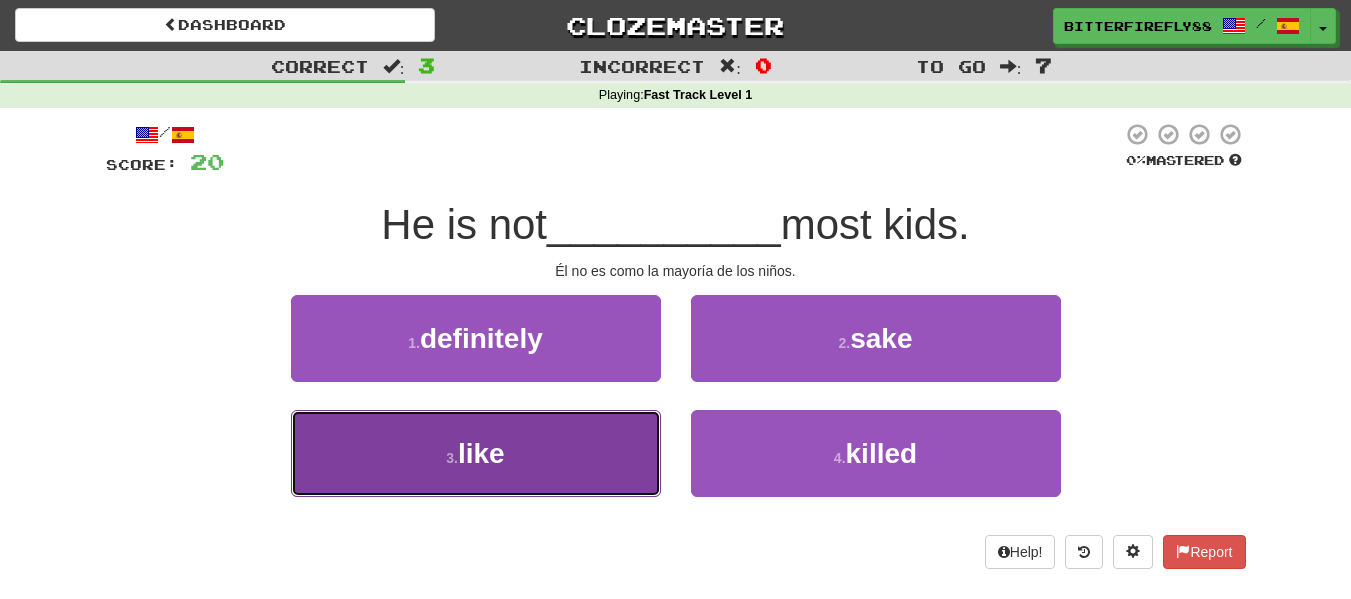 click on "3 ." at bounding box center [452, 458] 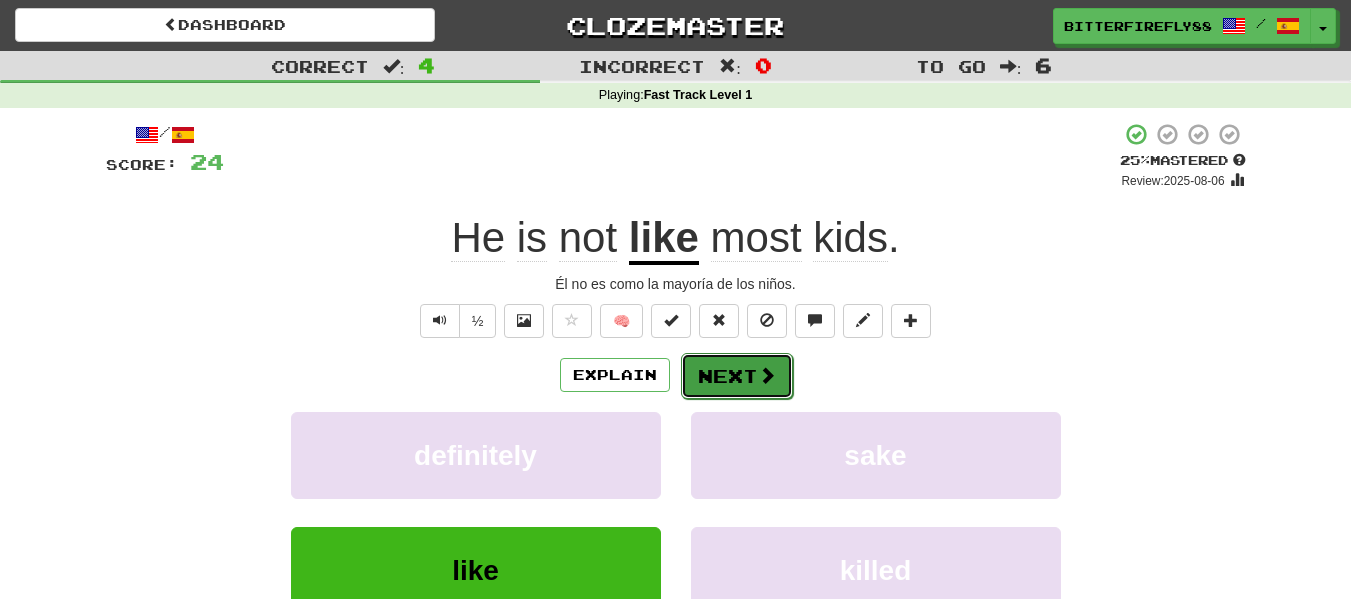 click on "Next" at bounding box center (737, 376) 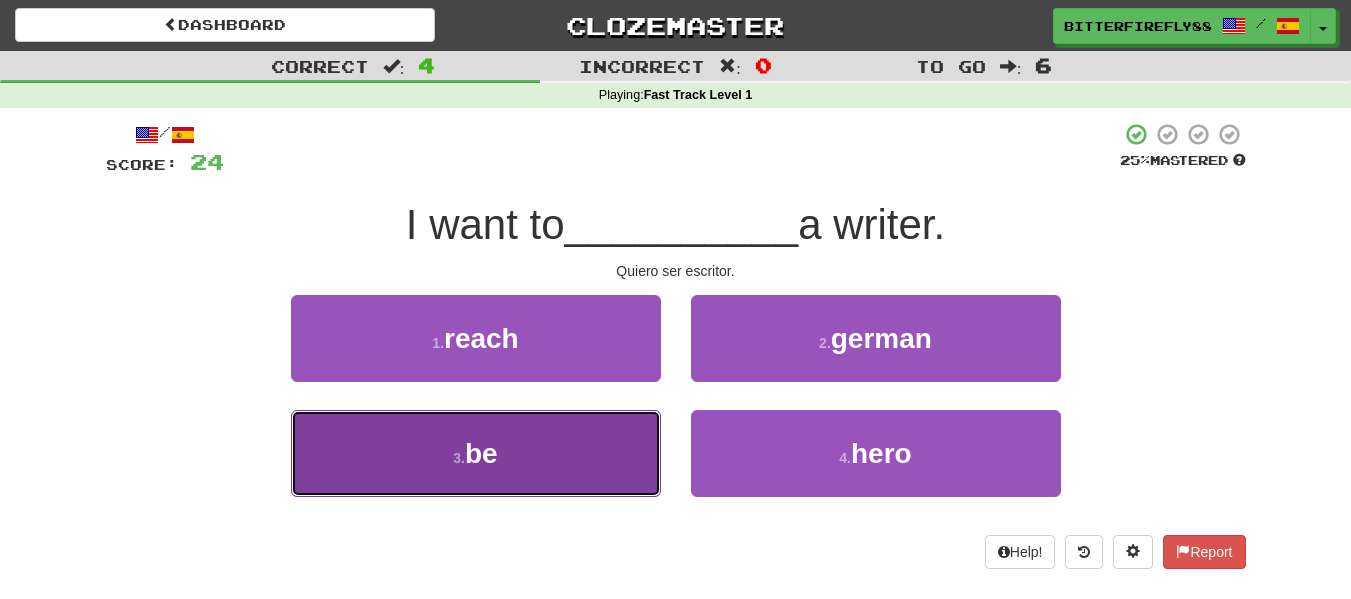 click on "3 .  be" at bounding box center (476, 453) 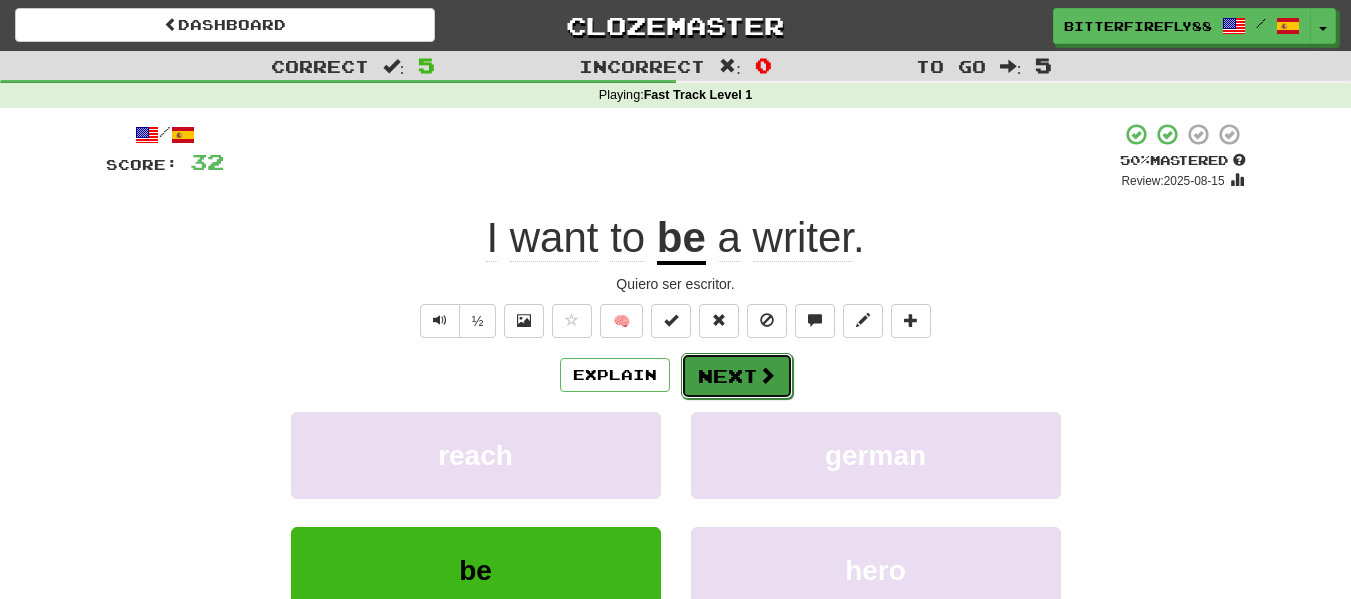 click at bounding box center (767, 375) 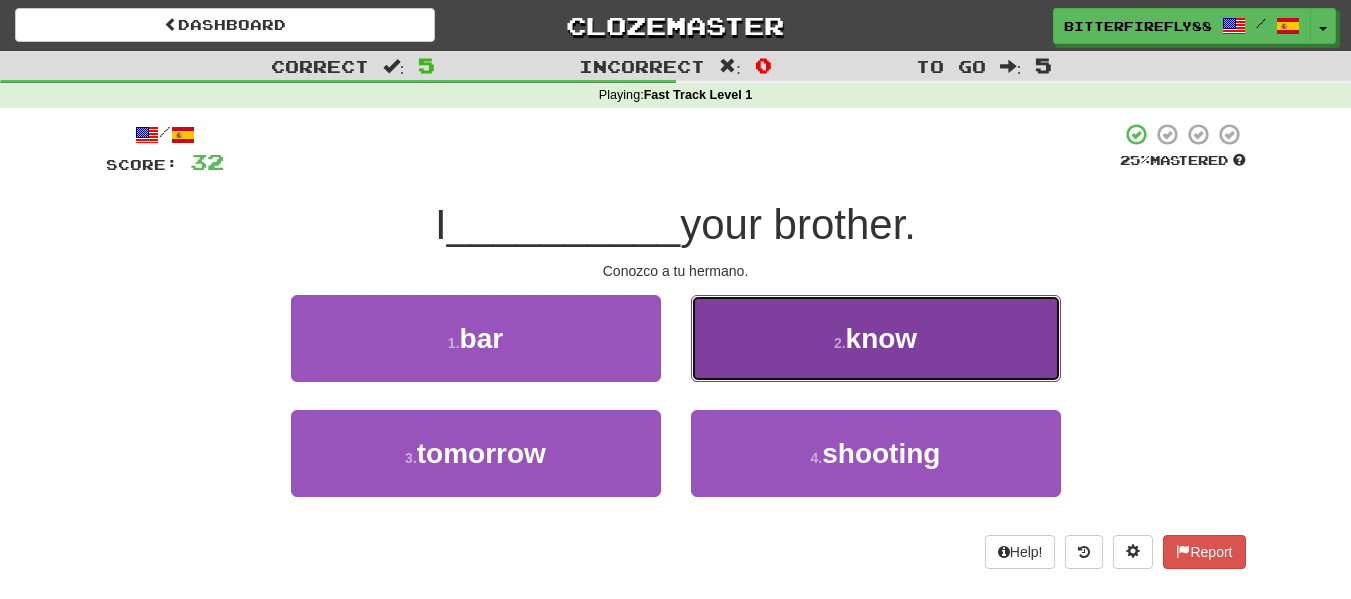 click on "2 .  know" at bounding box center (876, 338) 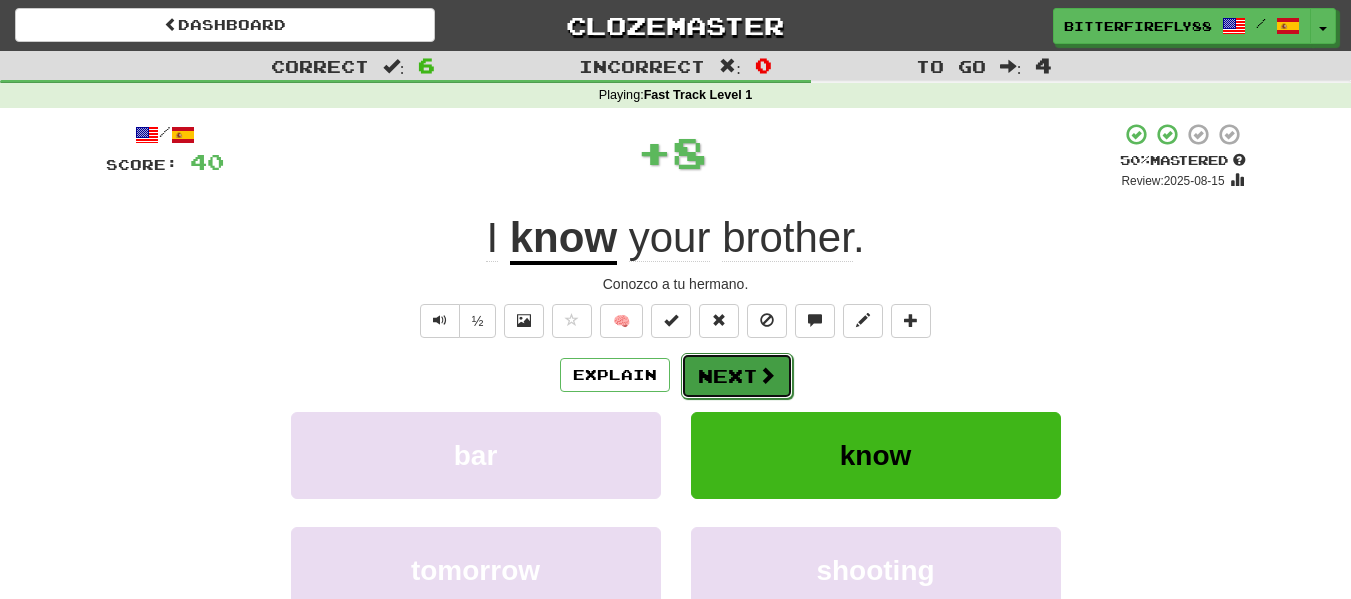 click at bounding box center (767, 375) 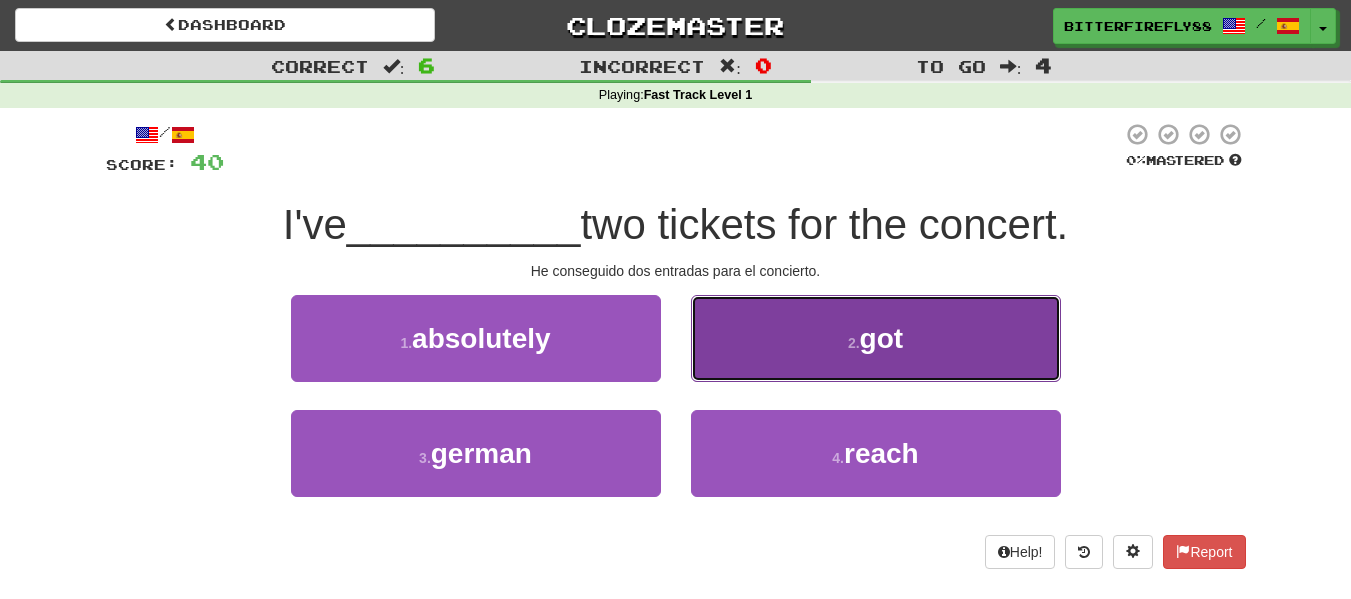 click on "2 .  got" at bounding box center (876, 338) 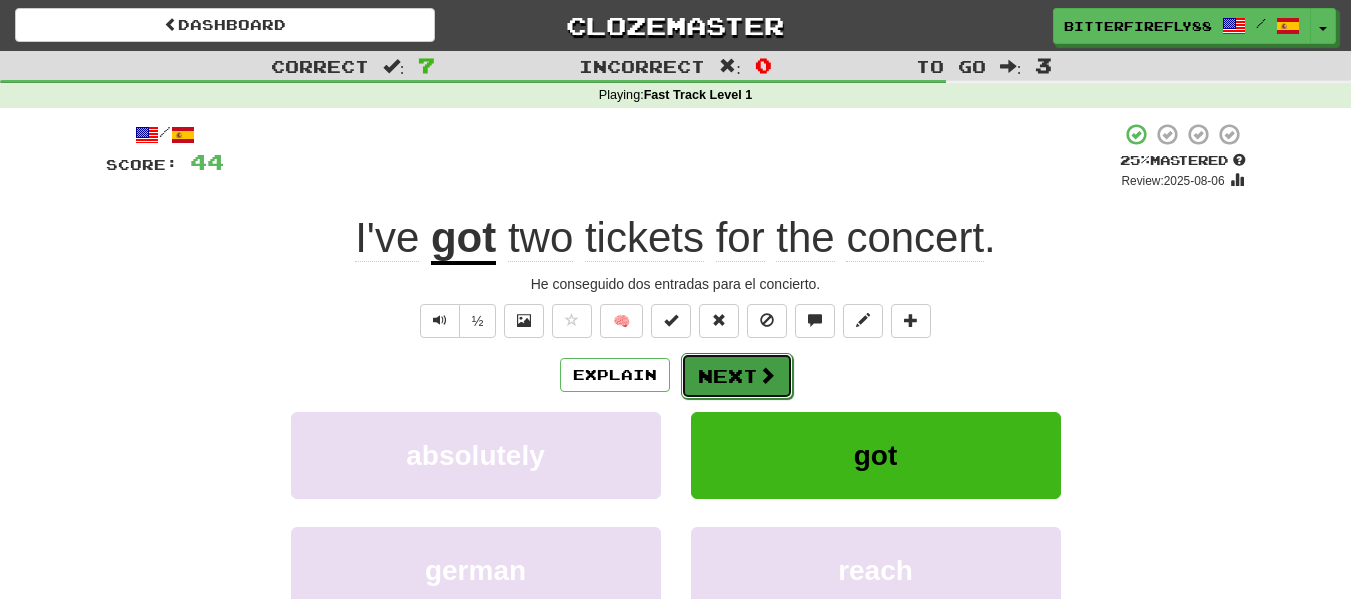 click at bounding box center [767, 375] 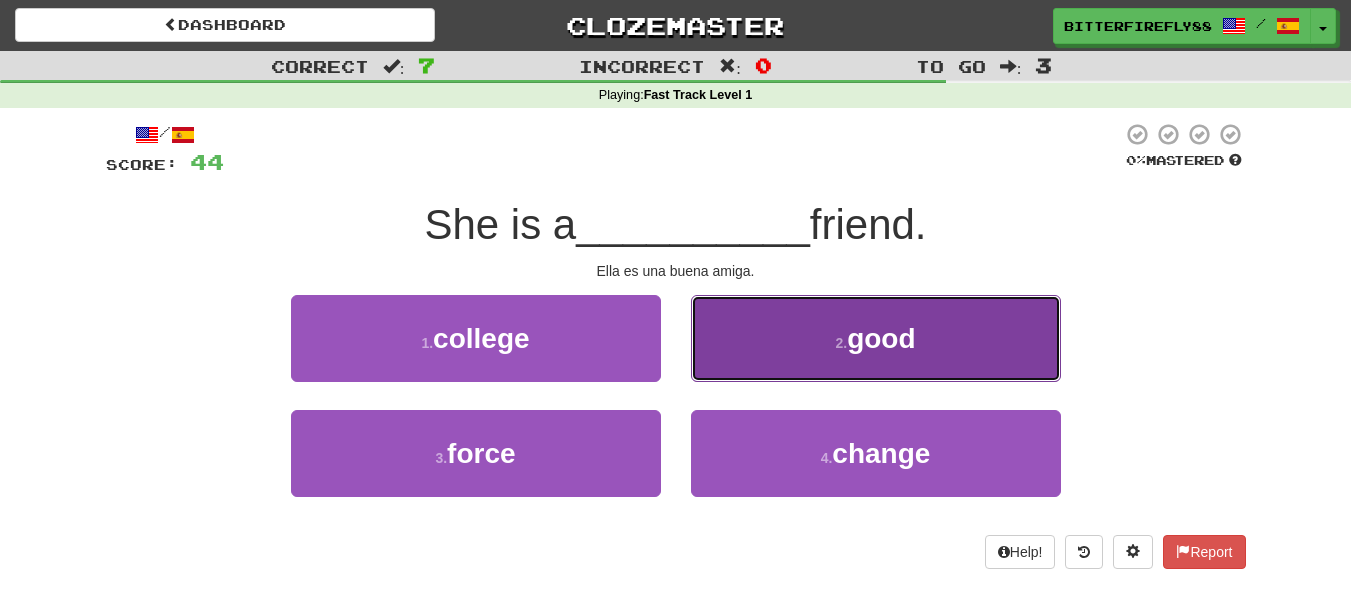 click on "2 .  good" at bounding box center (876, 338) 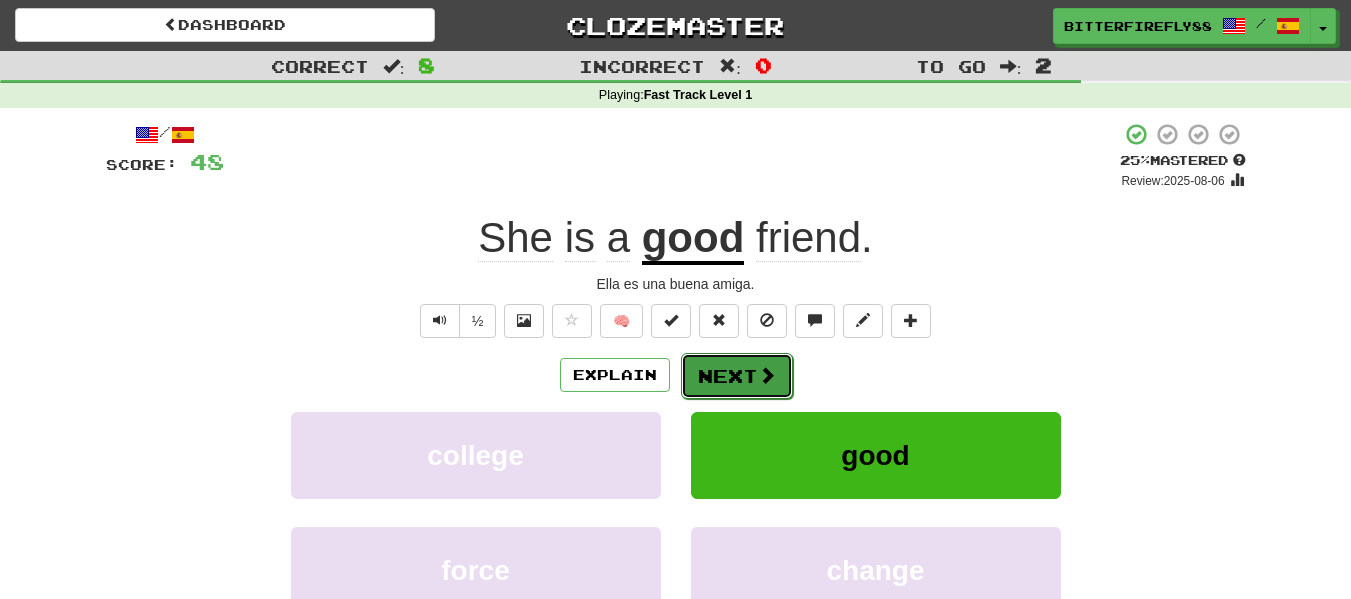 click on "Next" at bounding box center (737, 376) 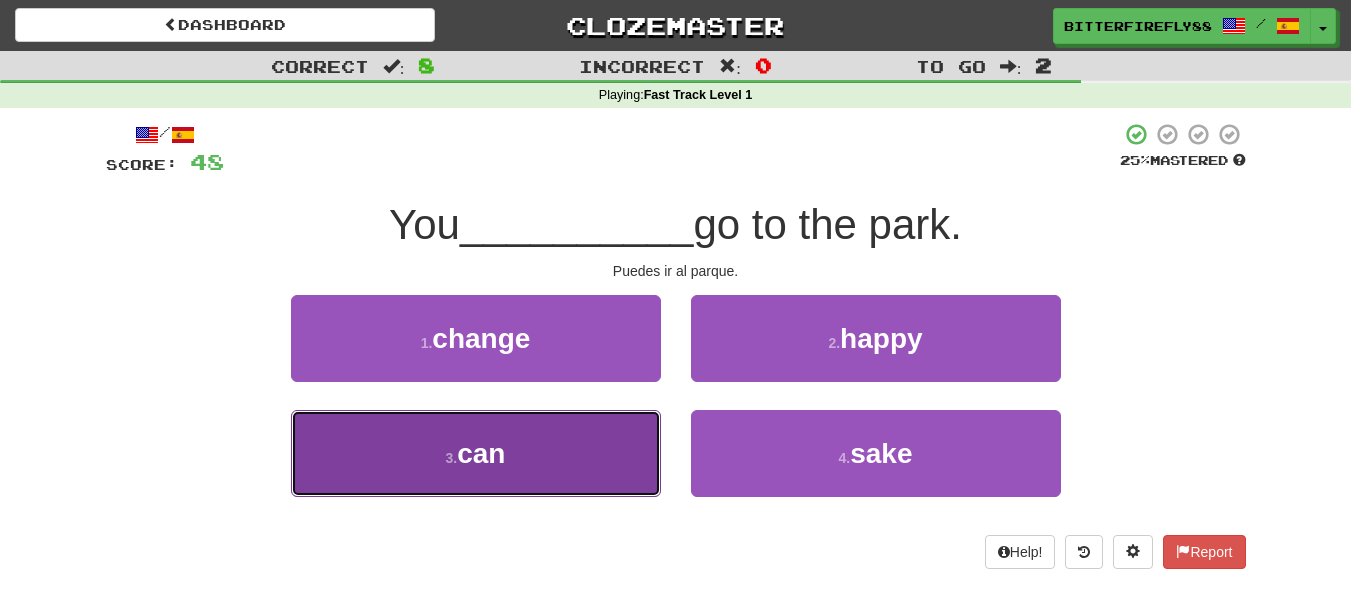 click on "3 .  can" at bounding box center (476, 453) 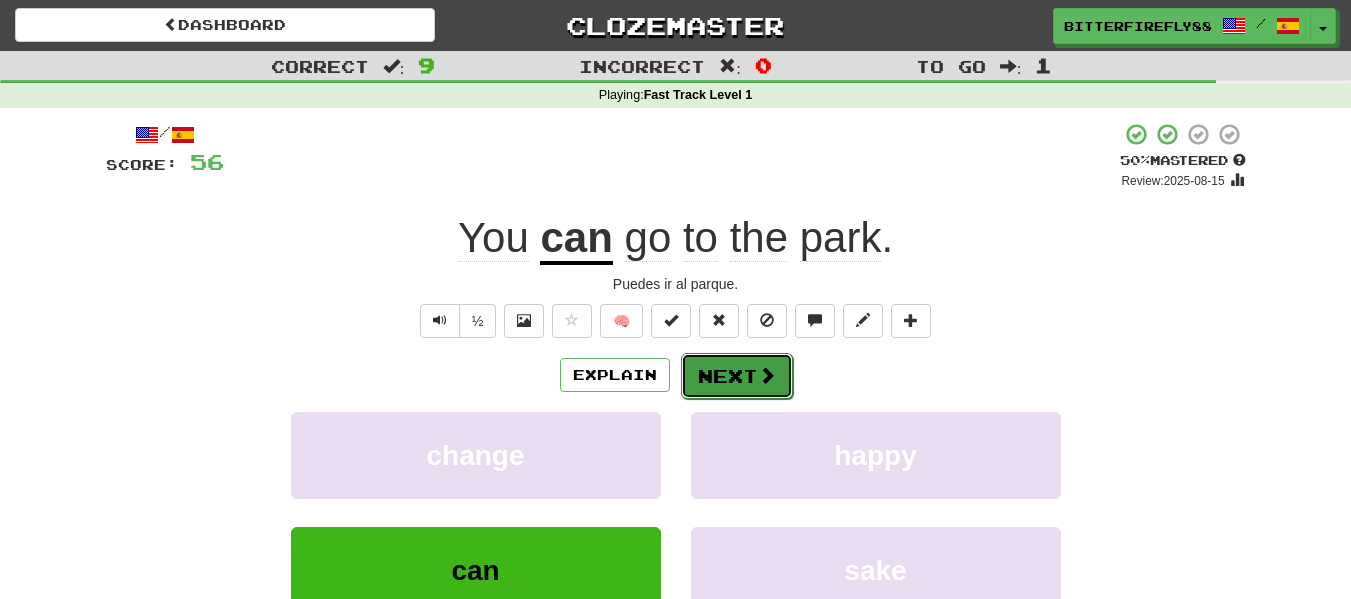 click on "Next" at bounding box center (737, 376) 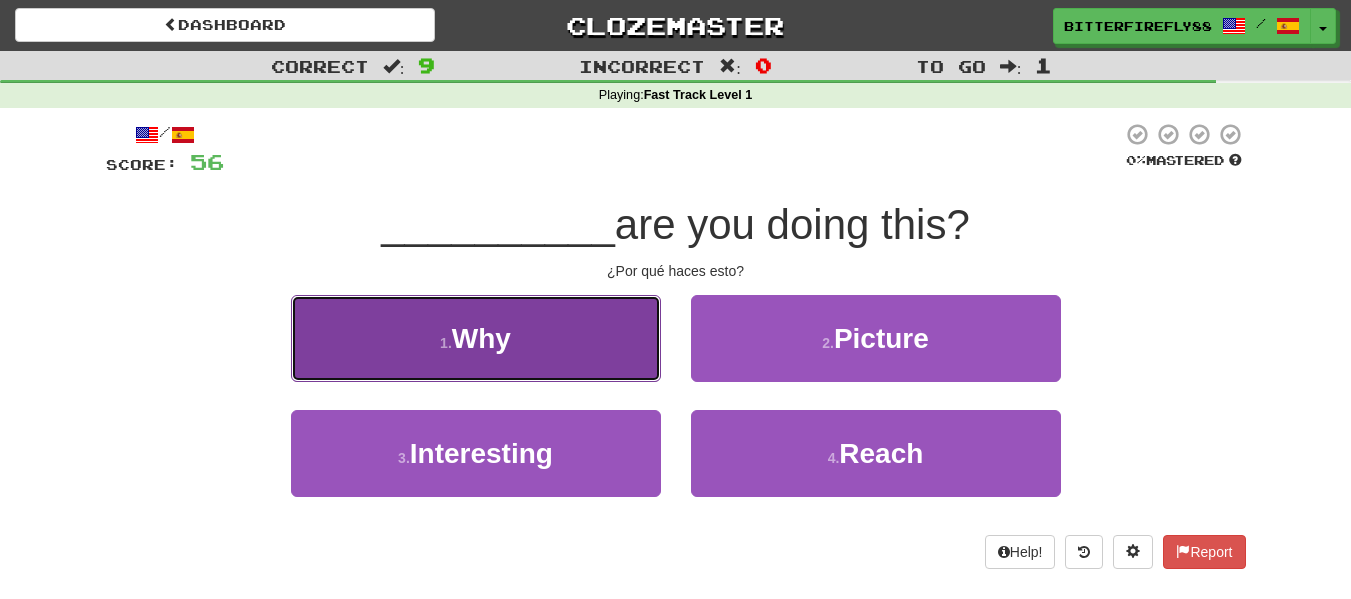 click on "Why" at bounding box center (481, 338) 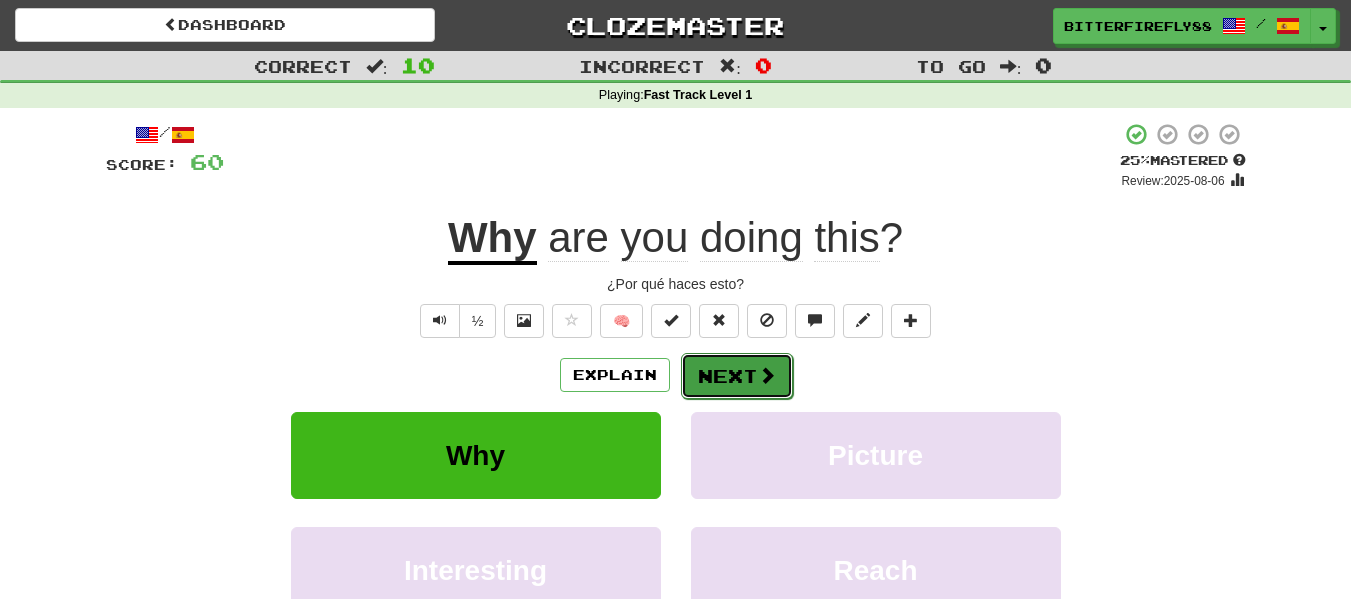 click at bounding box center (767, 375) 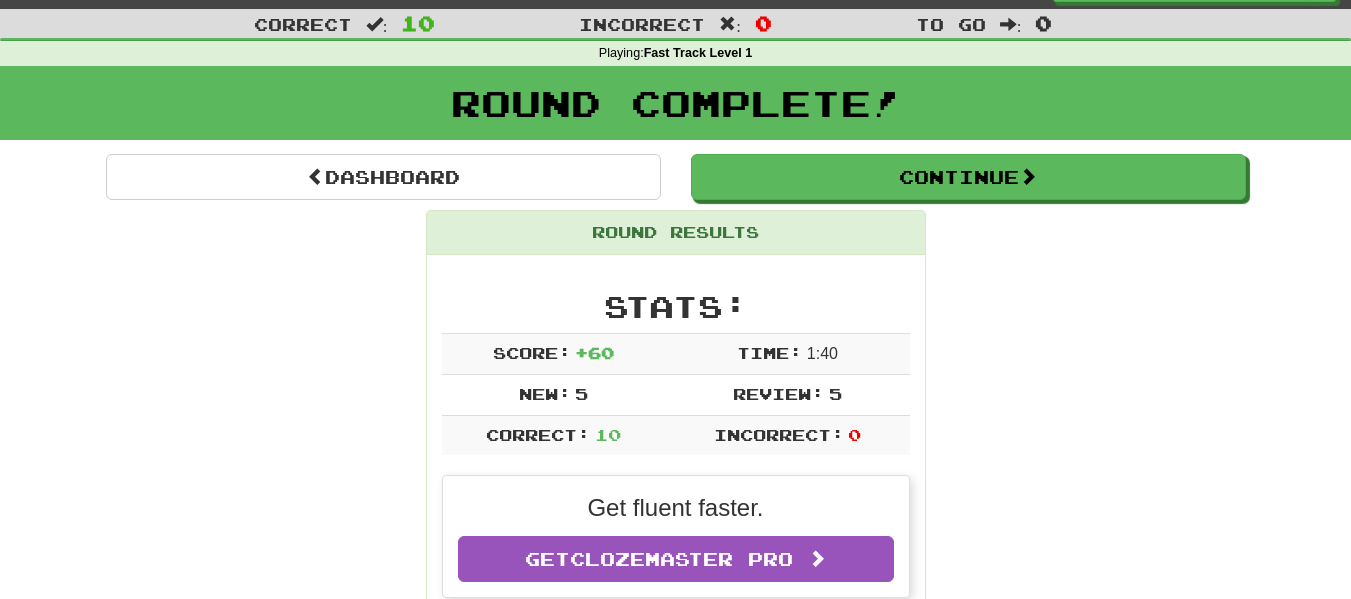 scroll, scrollTop: 0, scrollLeft: 0, axis: both 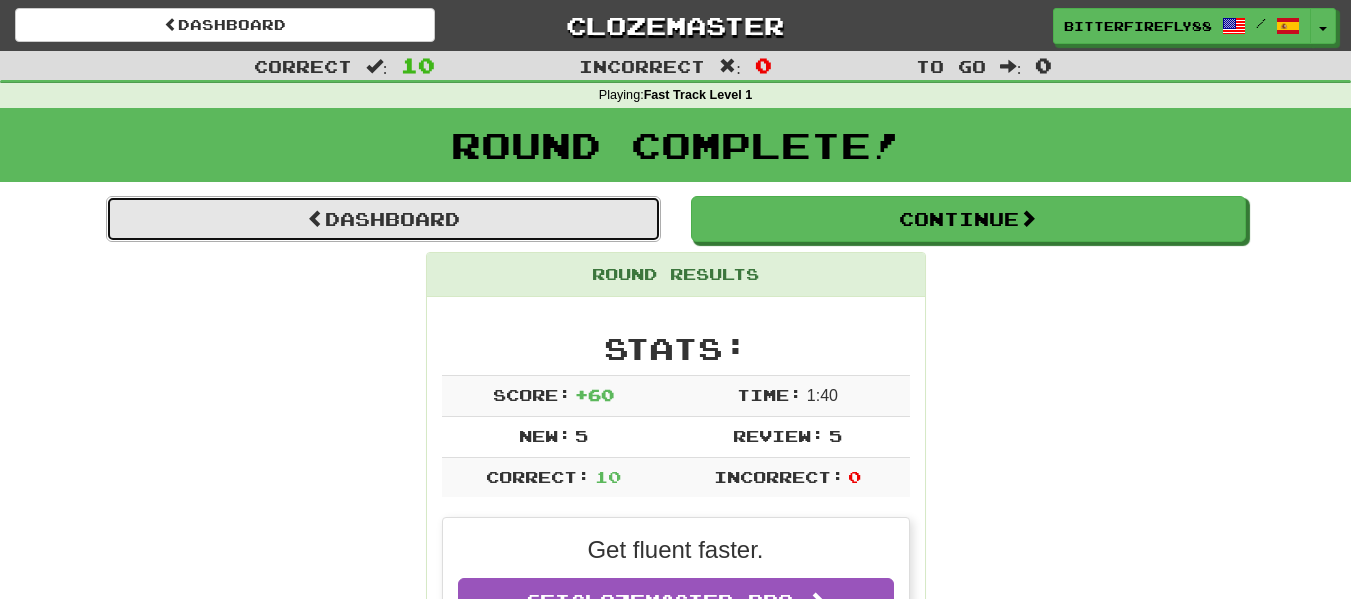click on "Dashboard" at bounding box center [383, 219] 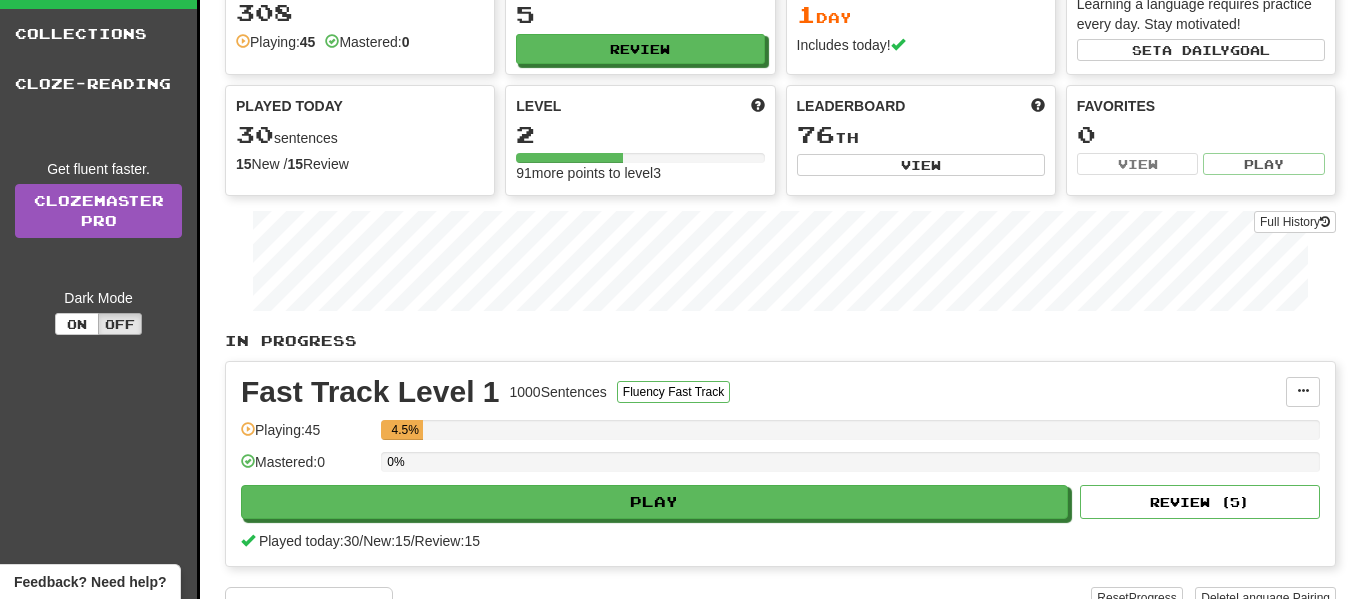 scroll, scrollTop: 0, scrollLeft: 0, axis: both 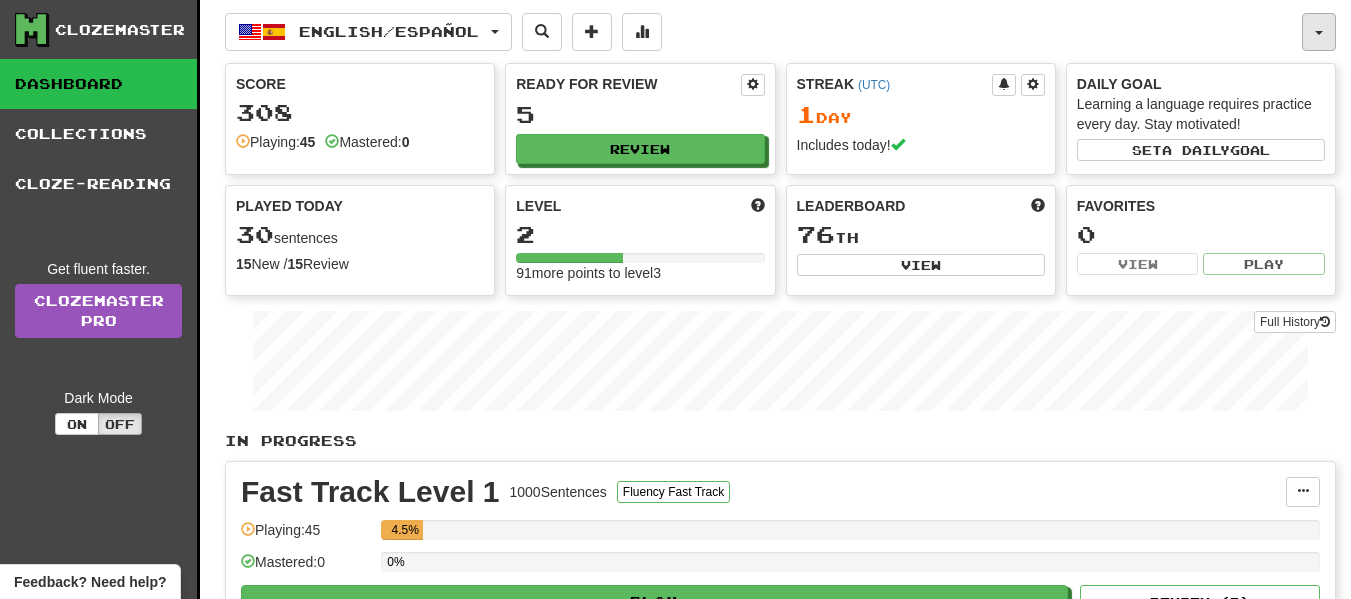 click at bounding box center (1319, 32) 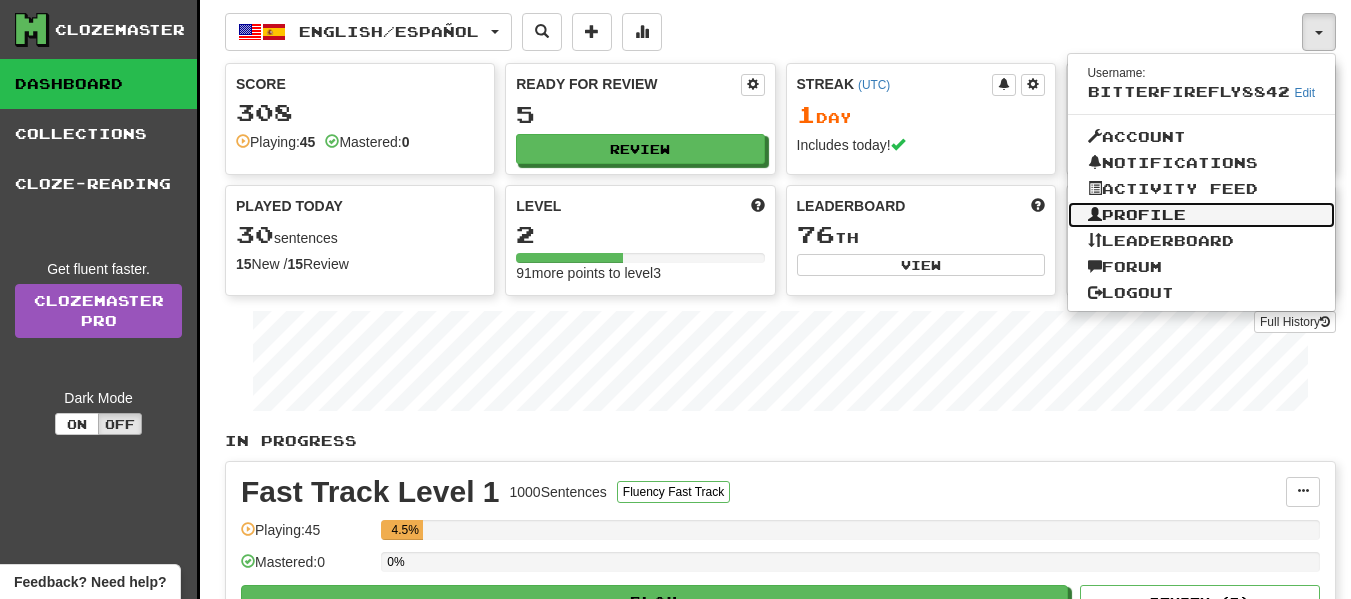 click on "Profile" at bounding box center [1202, 215] 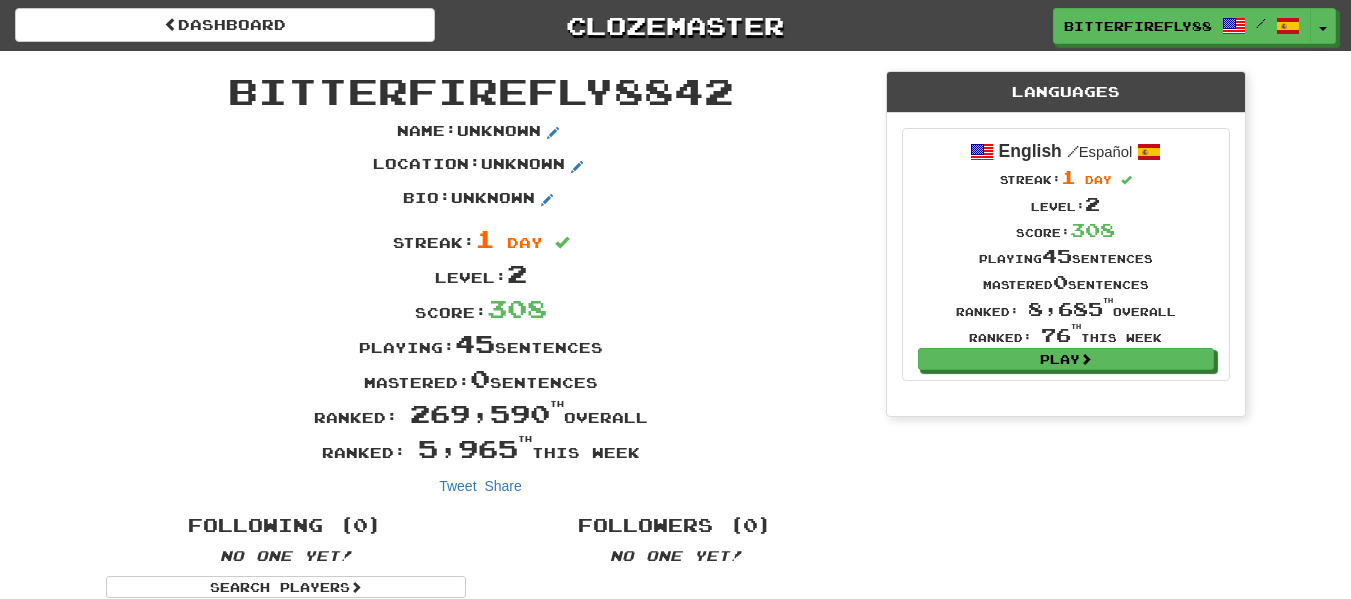 scroll, scrollTop: 0, scrollLeft: 0, axis: both 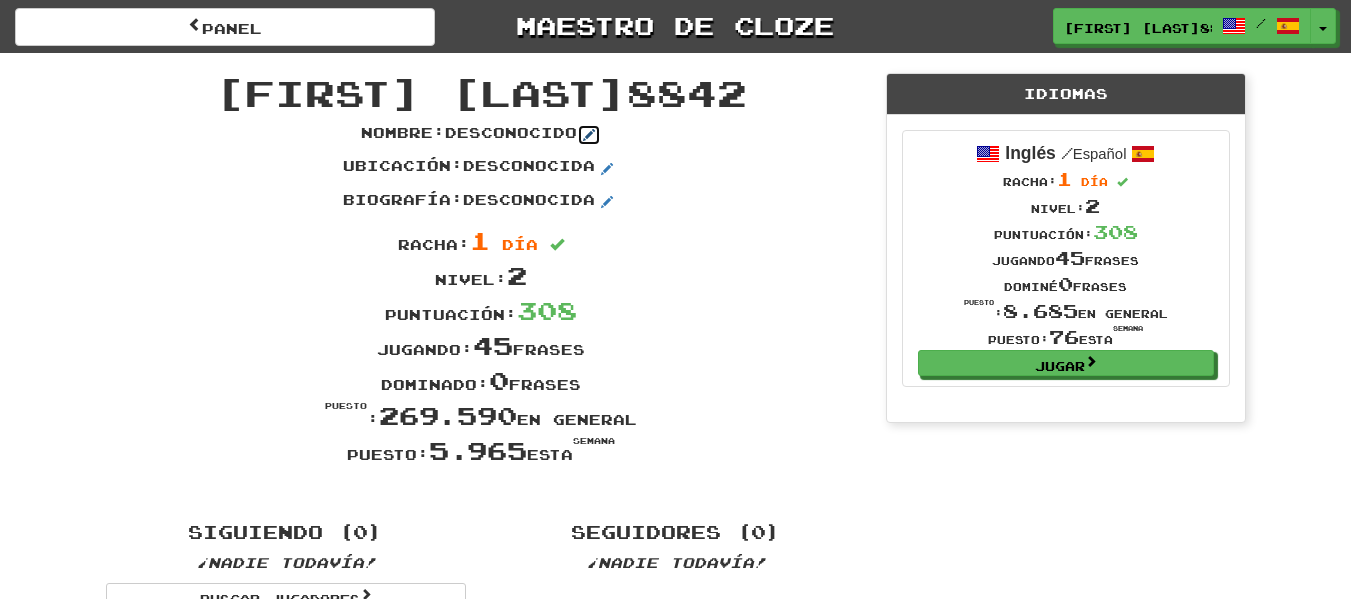 click at bounding box center (589, 135) 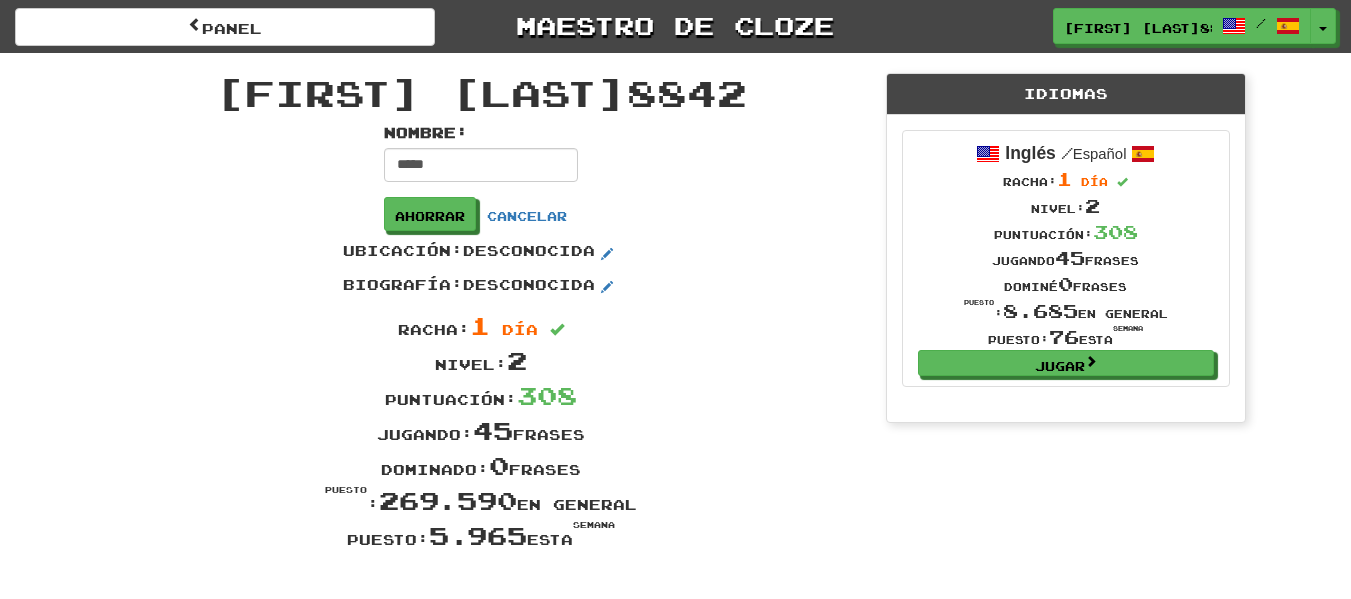 type on "*****" 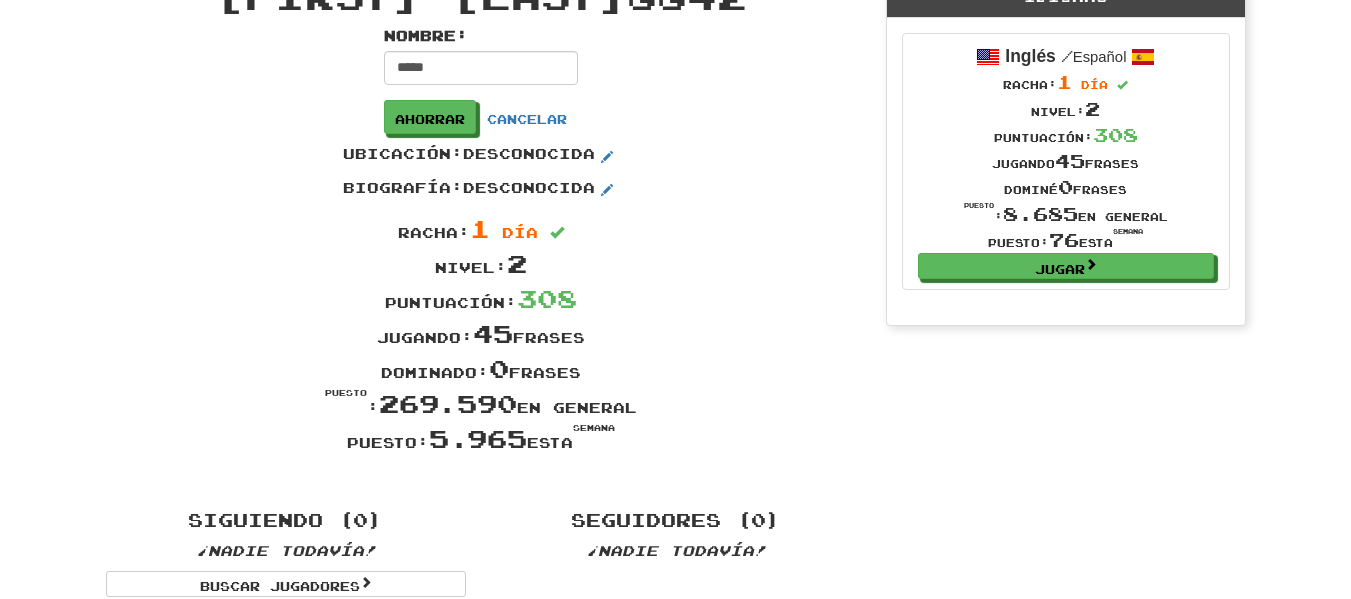 scroll, scrollTop: 0, scrollLeft: 0, axis: both 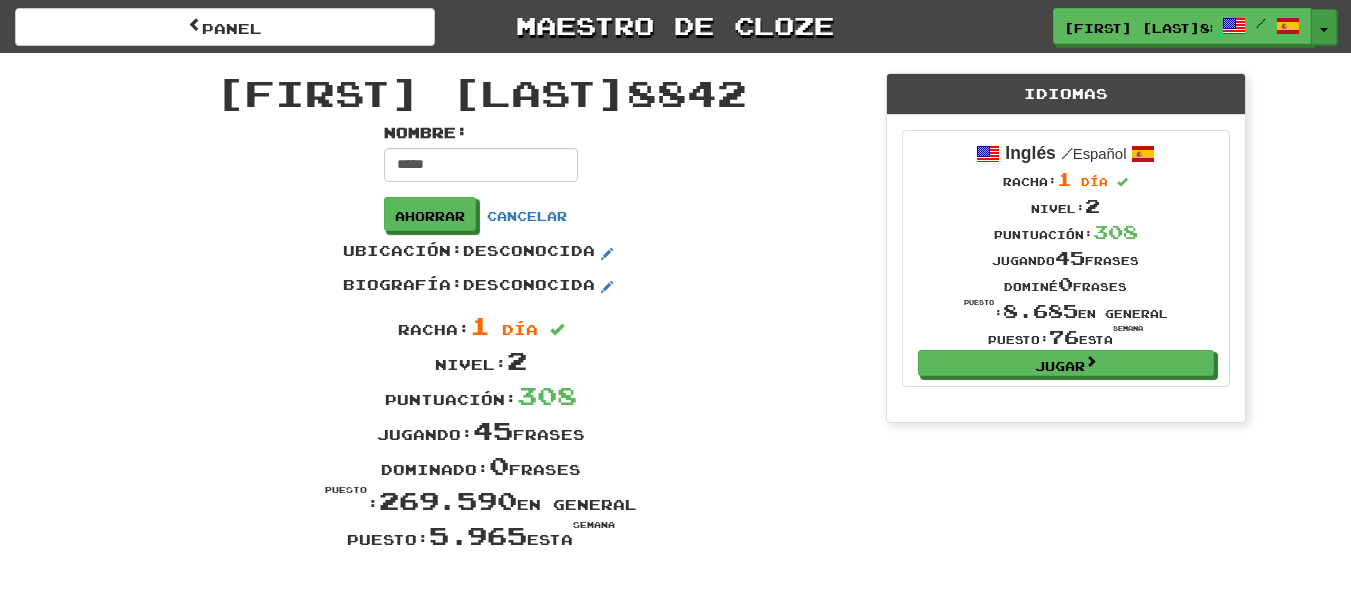 click on "Alternar menú desplegable" at bounding box center [1324, 27] 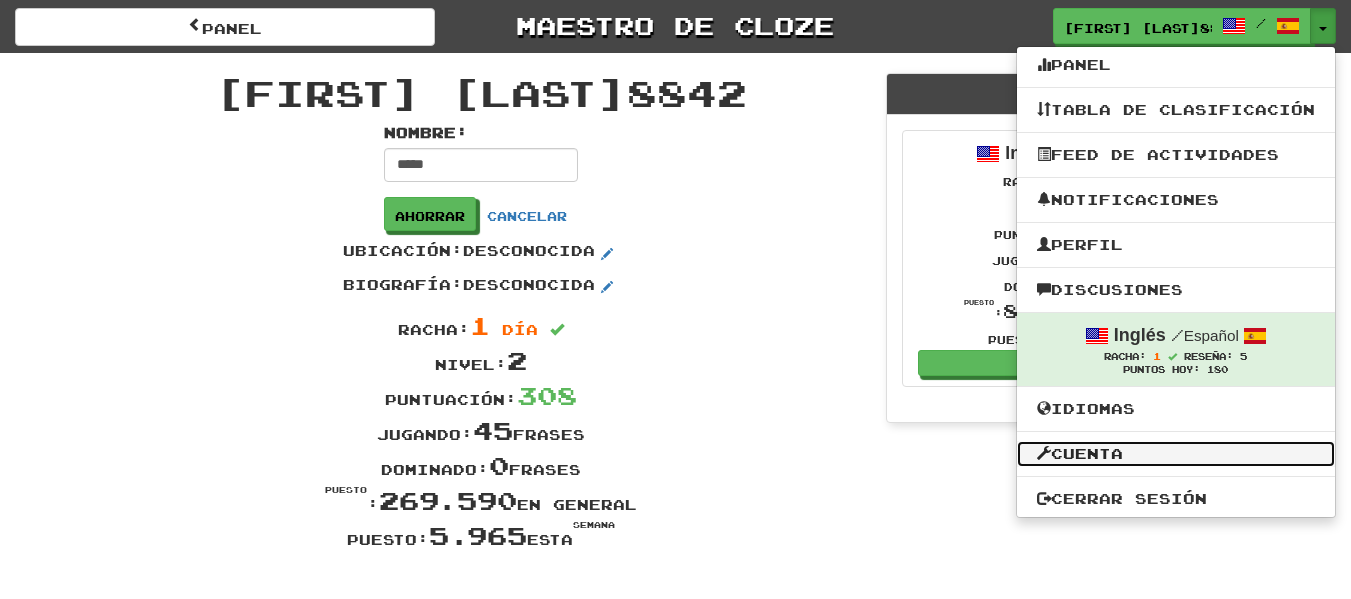 click on "Cuenta" at bounding box center [1087, 453] 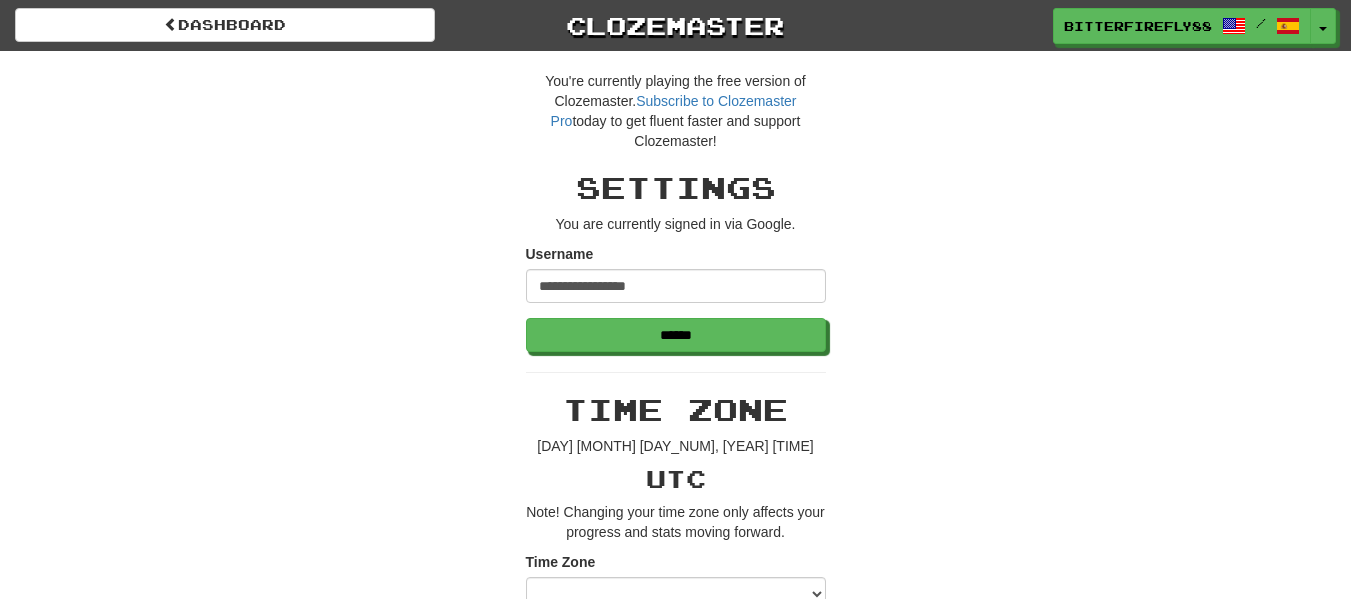 scroll, scrollTop: 0, scrollLeft: 0, axis: both 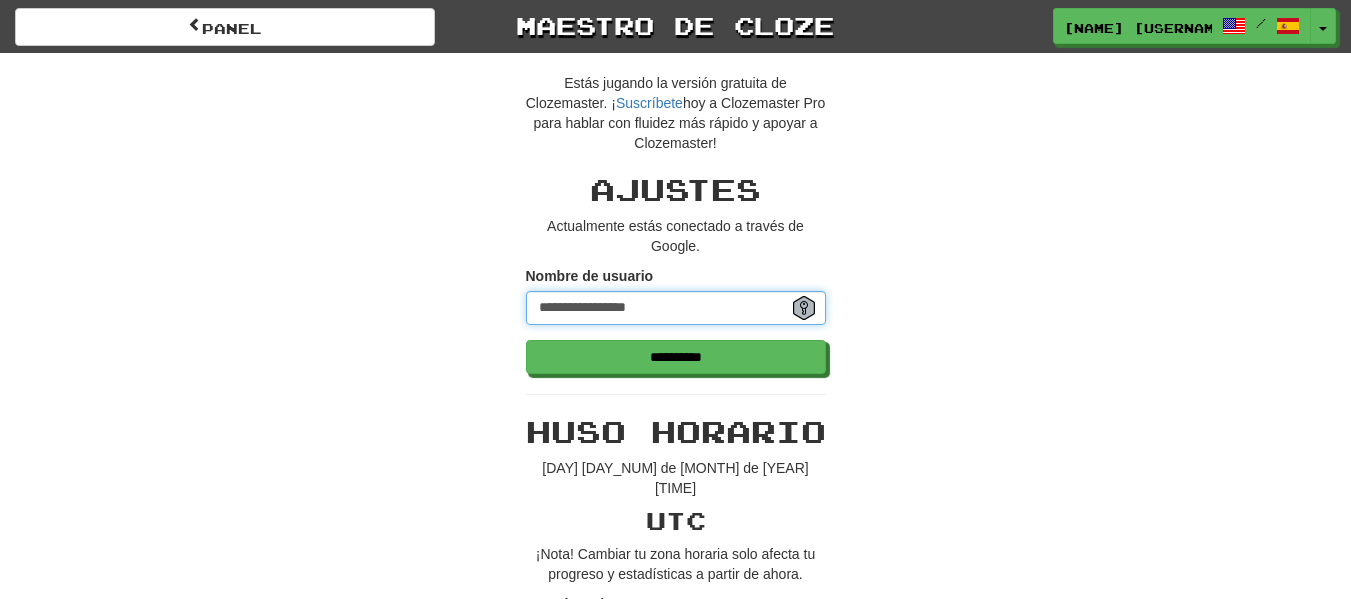 drag, startPoint x: 655, startPoint y: 306, endPoint x: 474, endPoint y: 272, distance: 184.16568 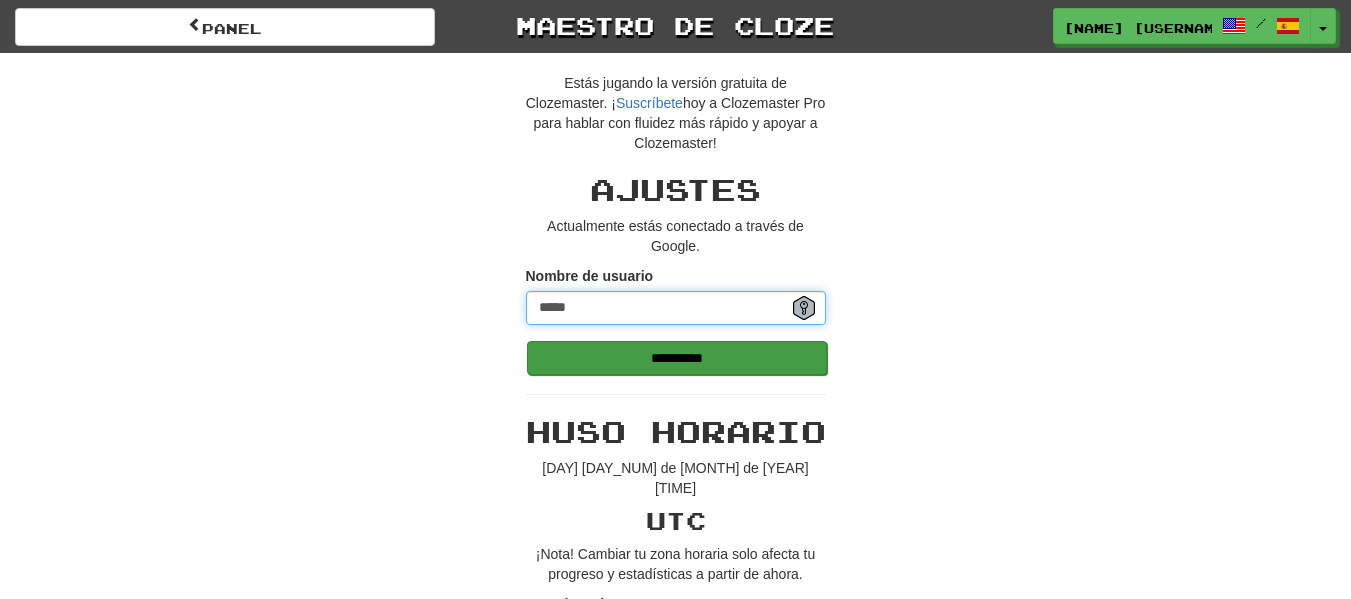 type on "*****" 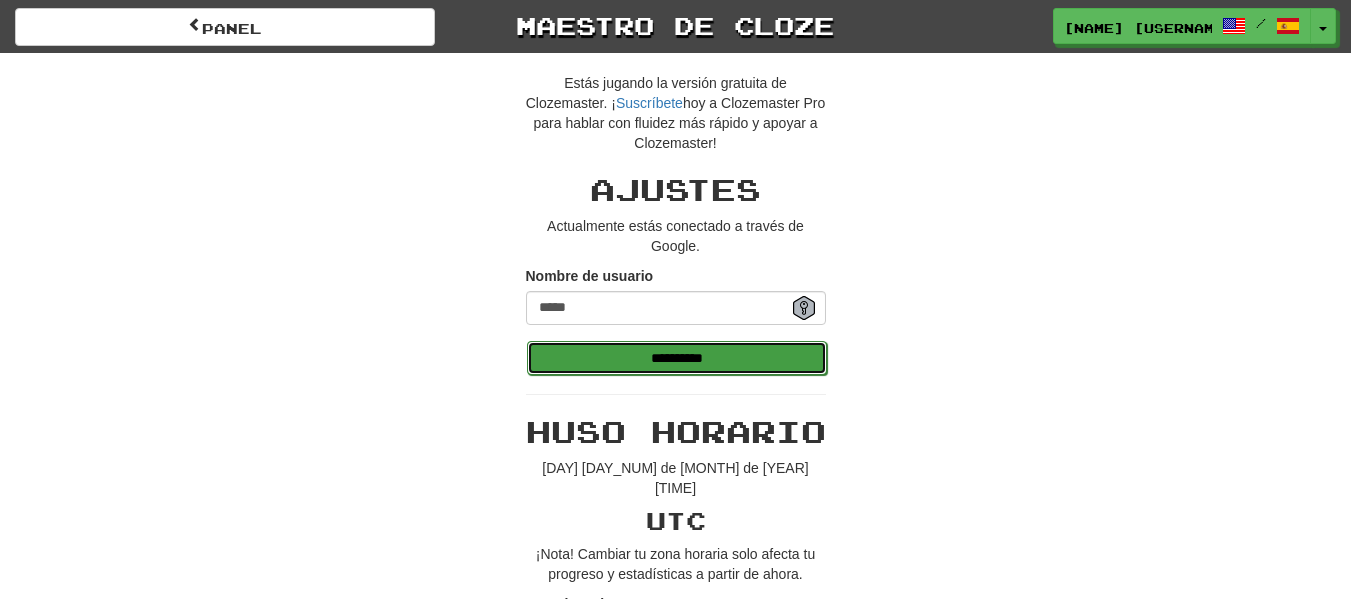 click on "**********" at bounding box center [677, 358] 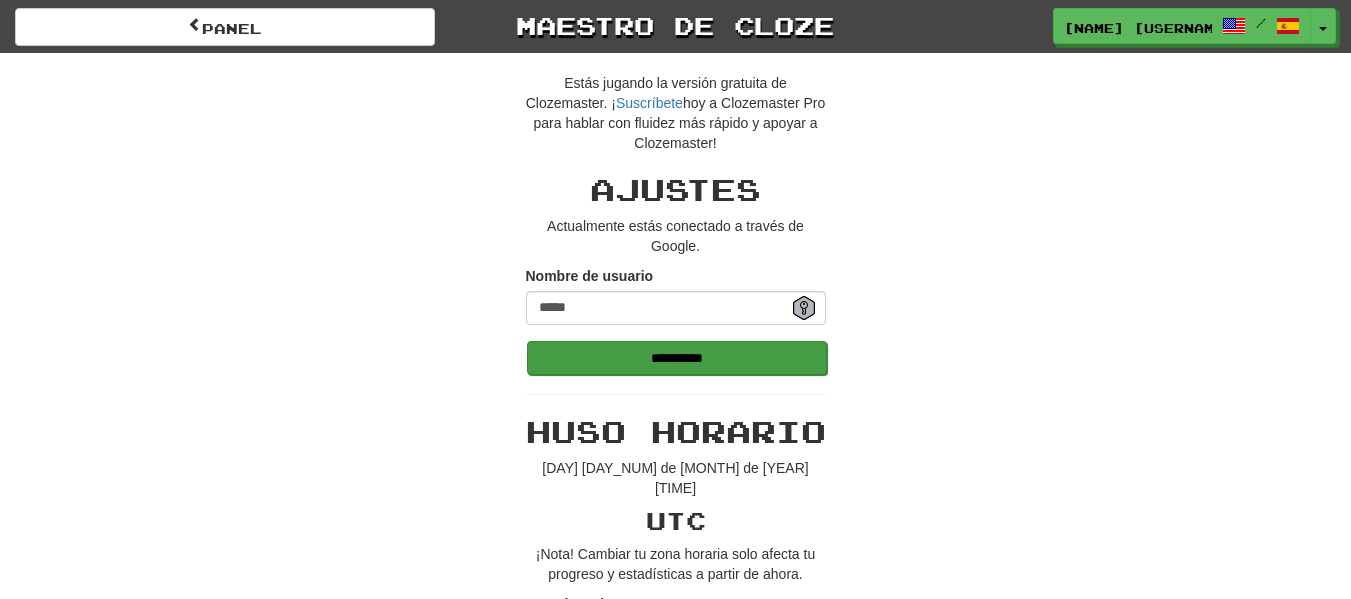 type on "******" 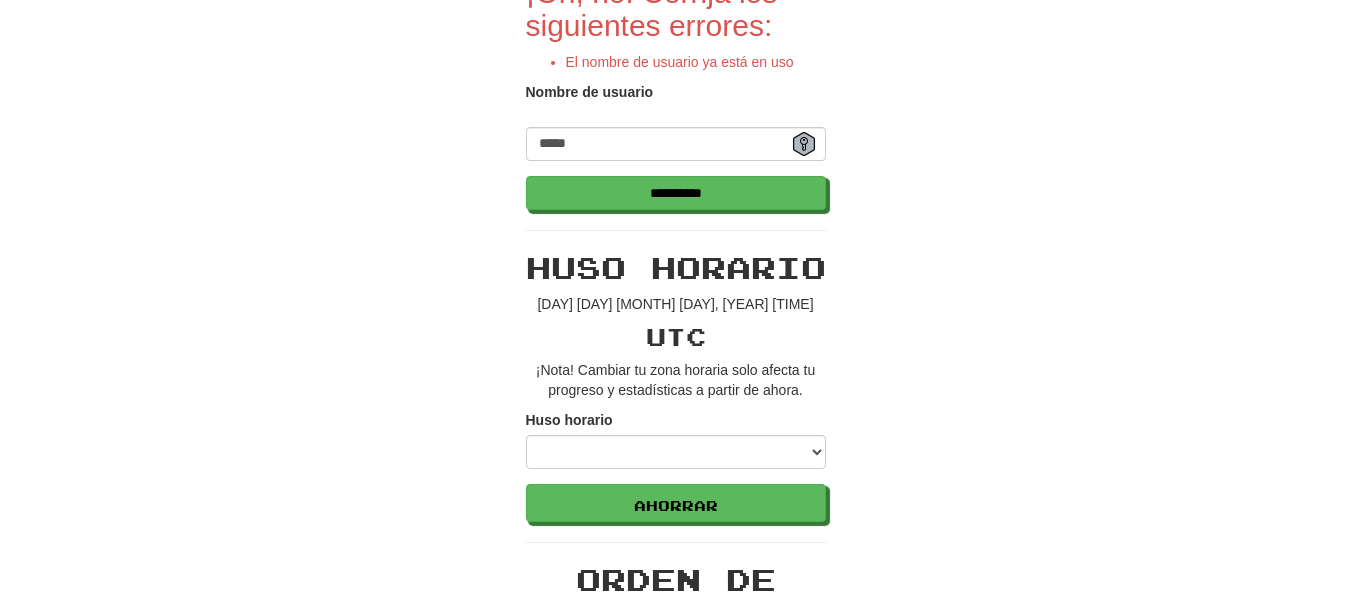 scroll, scrollTop: 0, scrollLeft: 0, axis: both 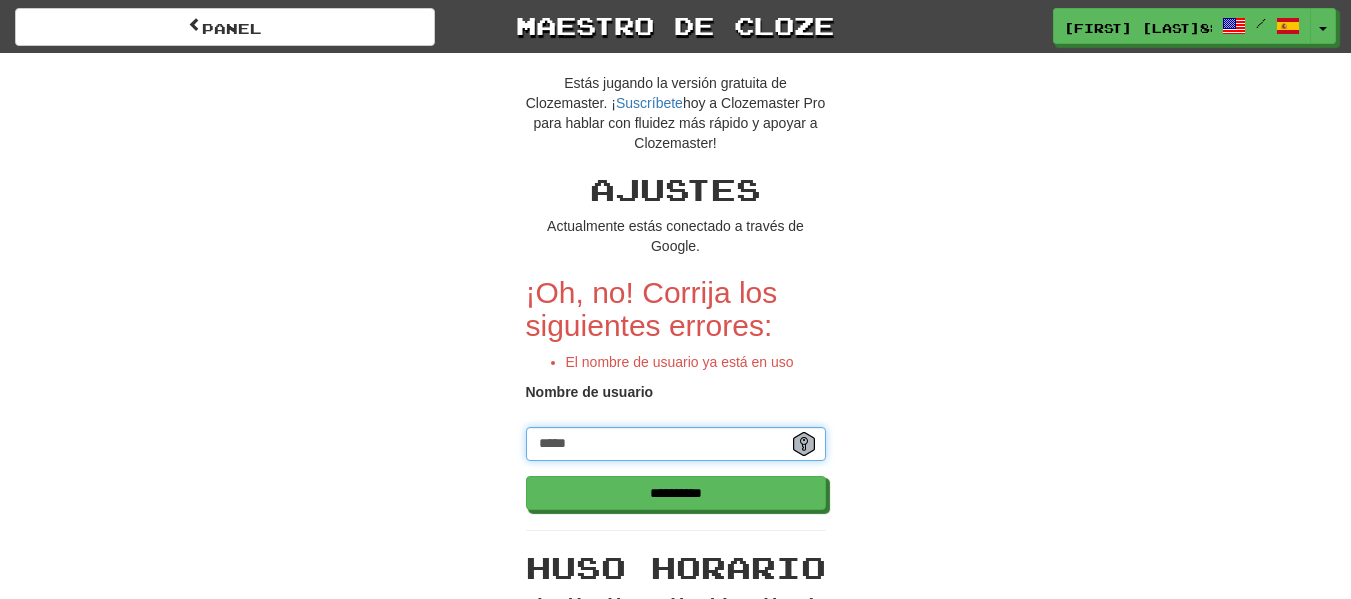 click on "*****" at bounding box center [676, 444] 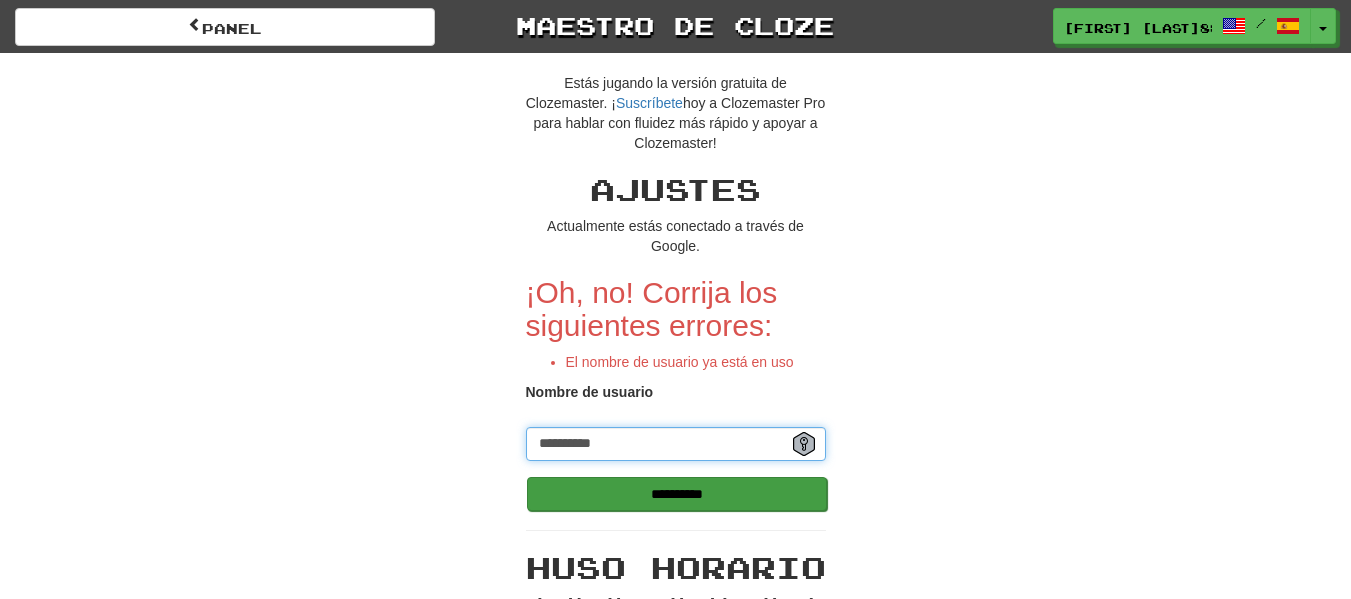 type on "**********" 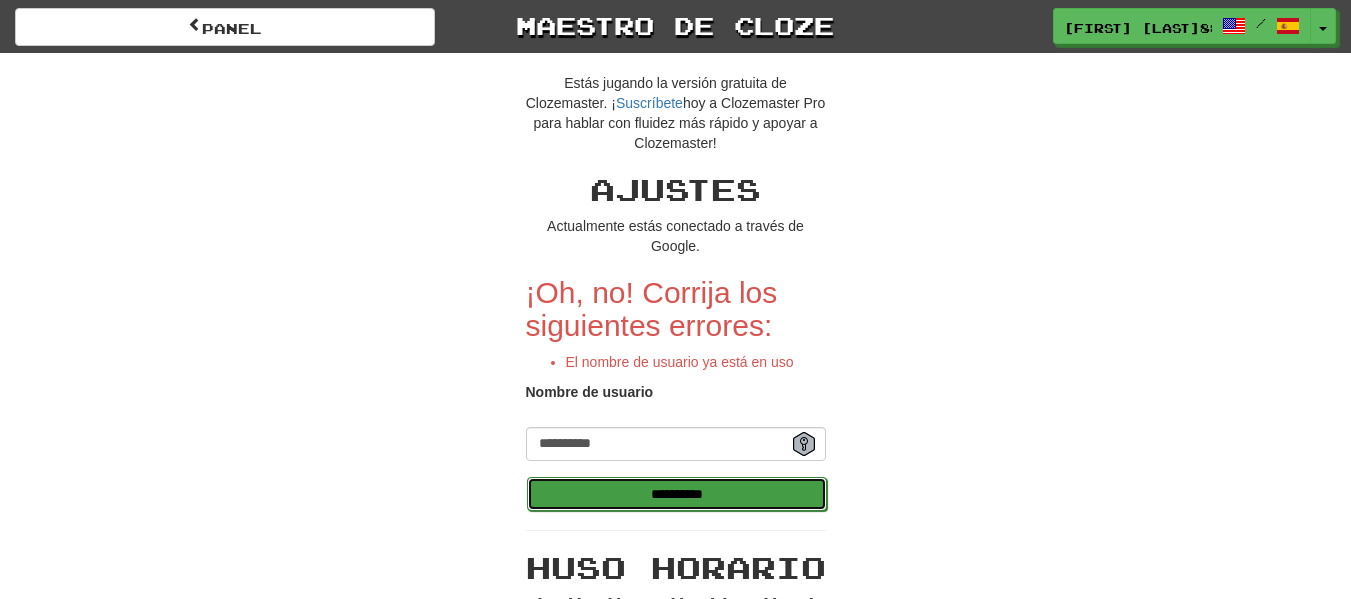 click on "**********" at bounding box center (677, 494) 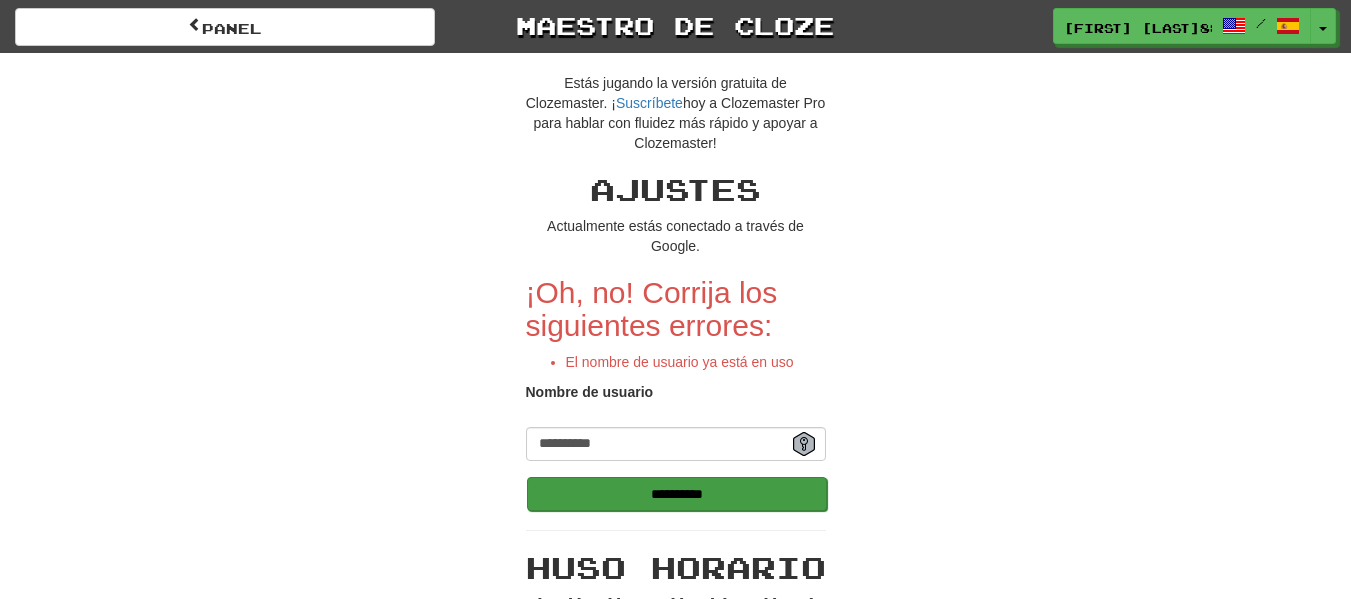 type on "******" 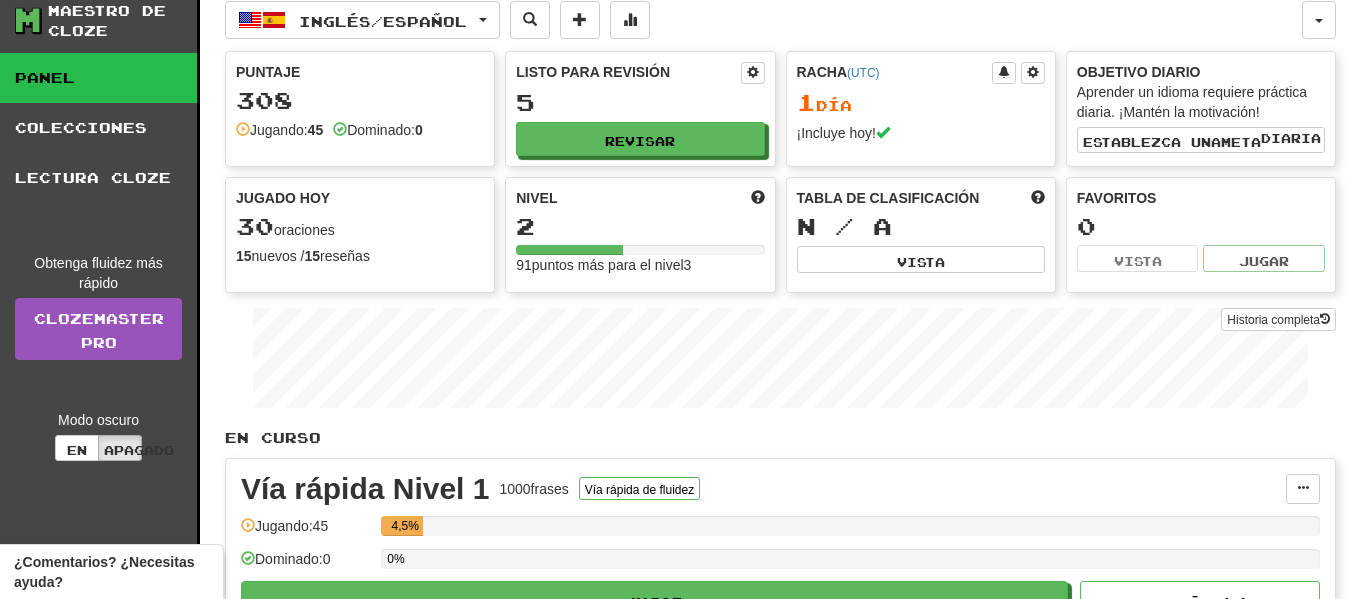 scroll, scrollTop: 0, scrollLeft: 0, axis: both 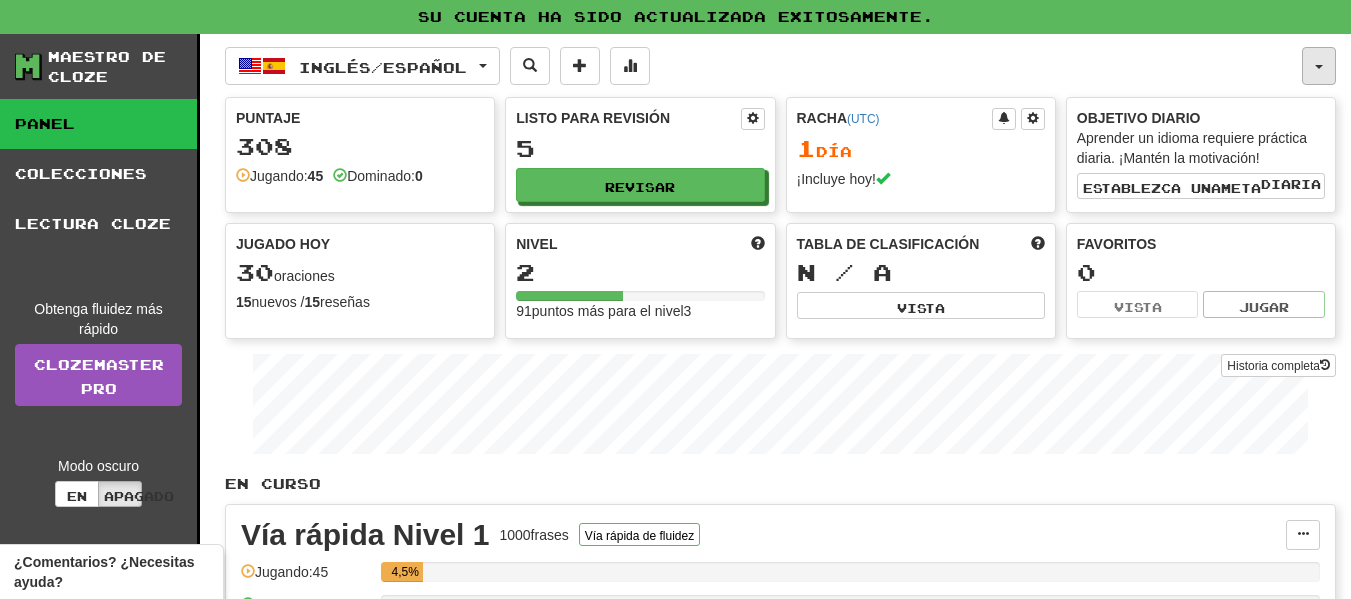 click at bounding box center (1319, 66) 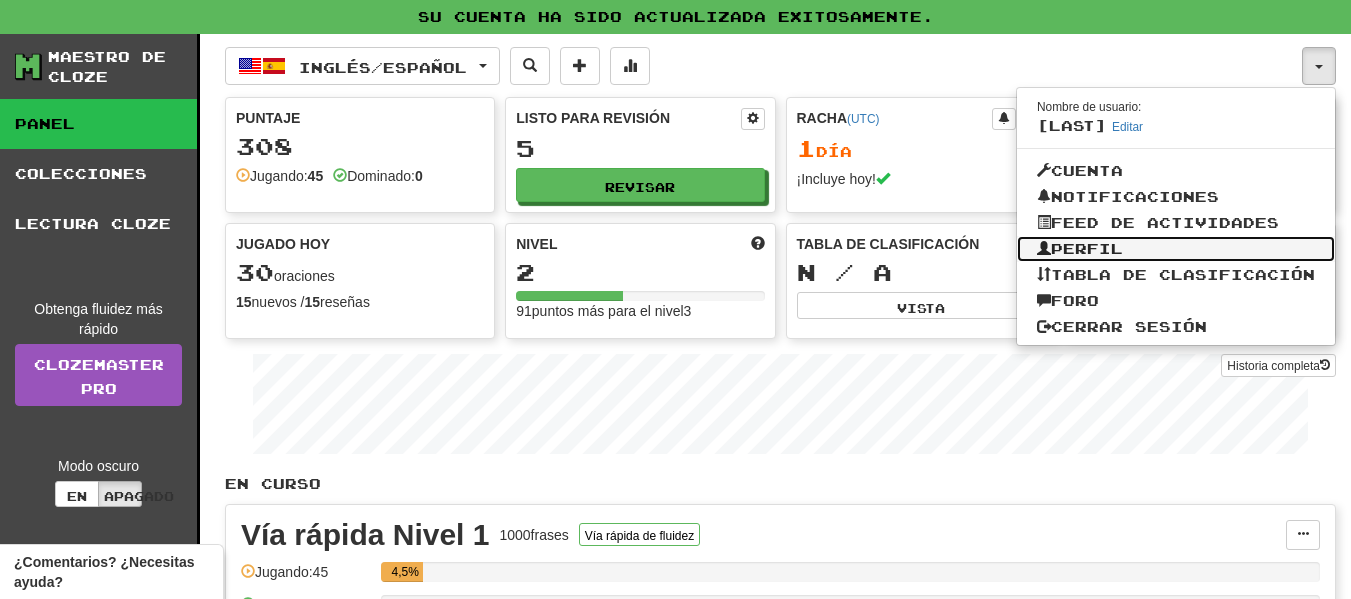 click on "Perfil" at bounding box center [1087, 248] 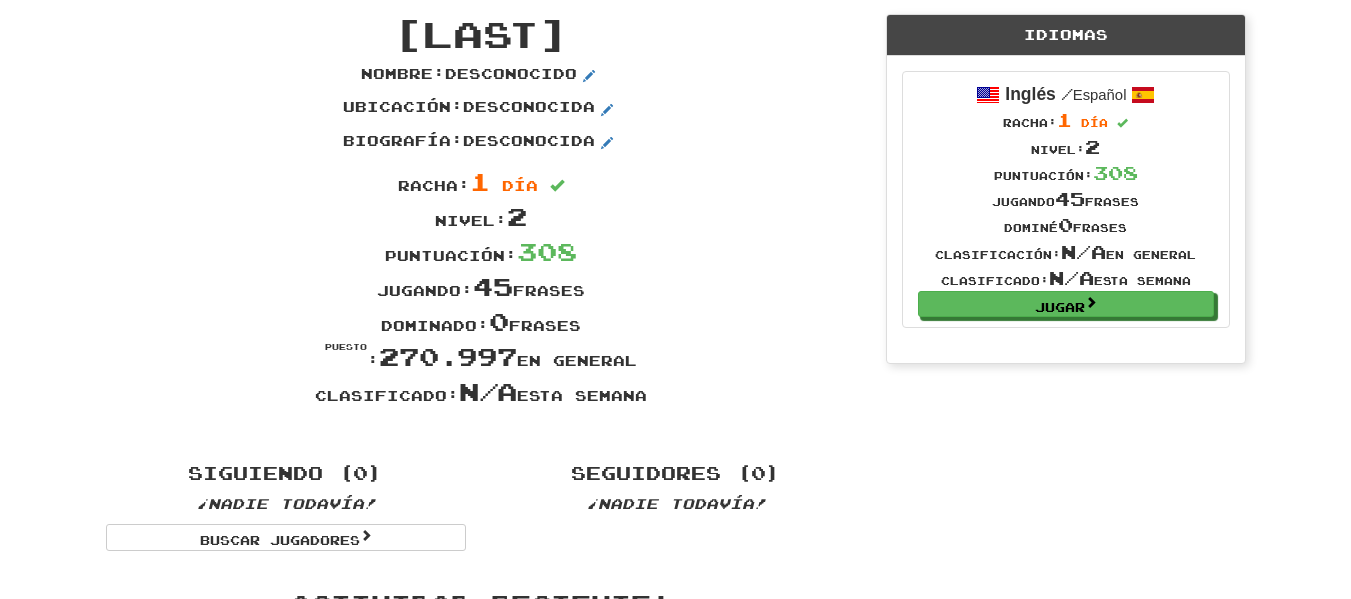 scroll, scrollTop: 0, scrollLeft: 0, axis: both 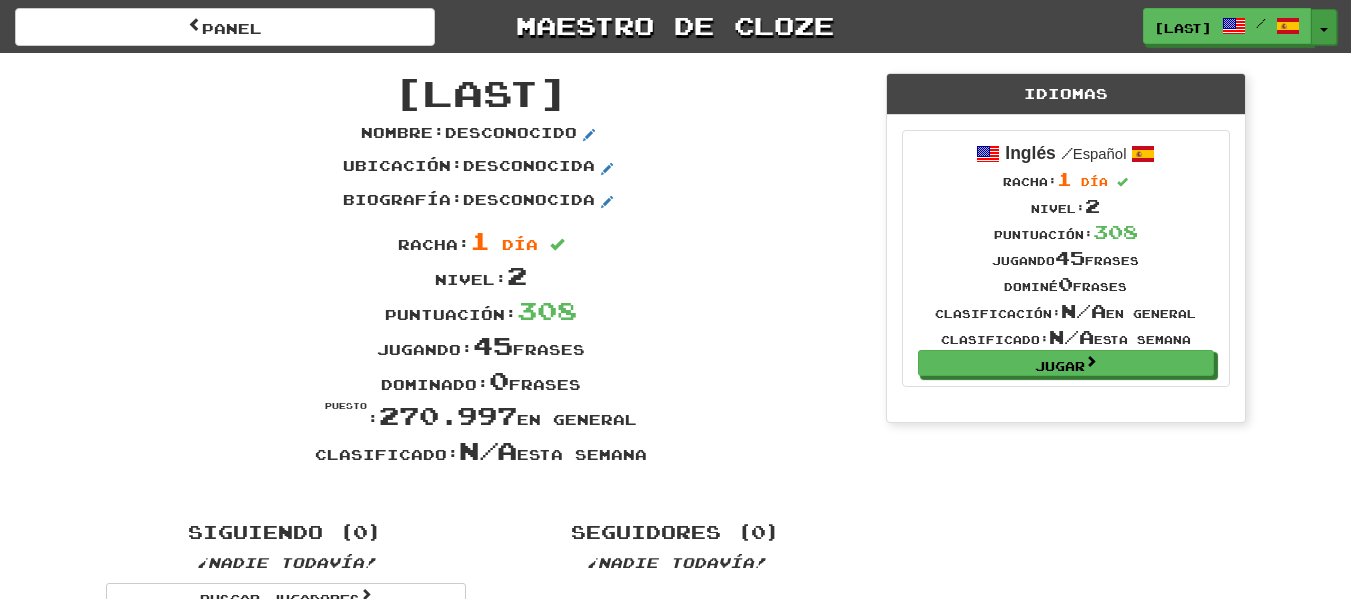 click on "Alternar menú desplegable" at bounding box center (1324, 27) 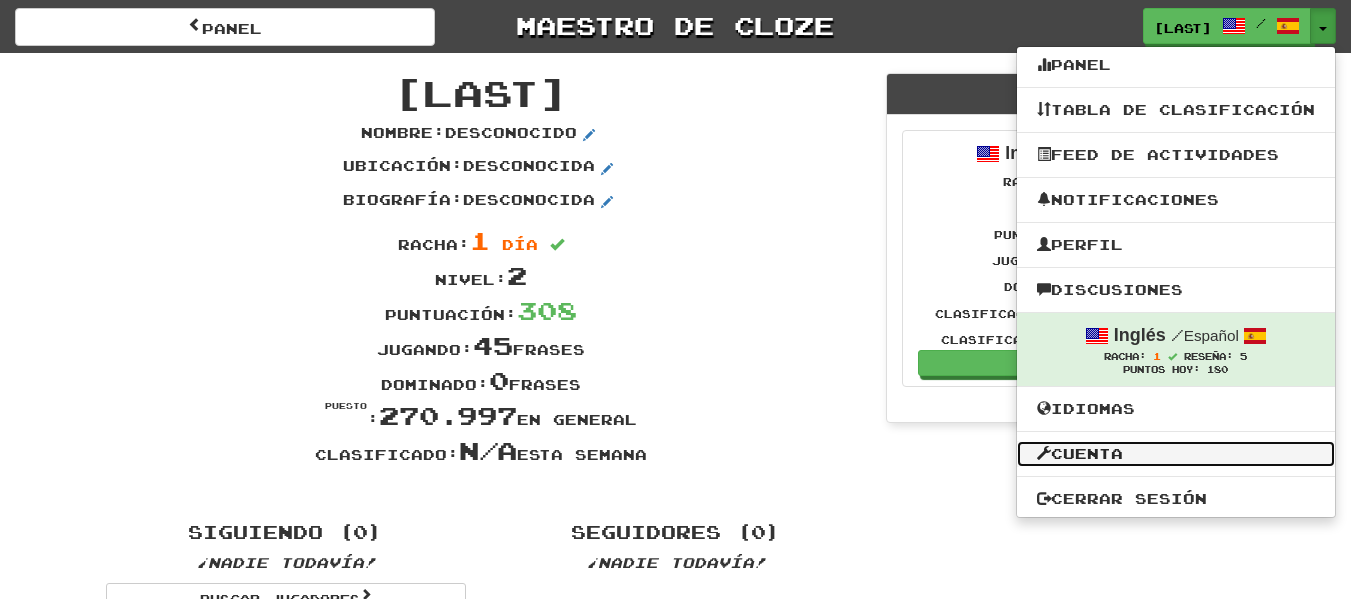 click on "Cuenta" at bounding box center (1087, 453) 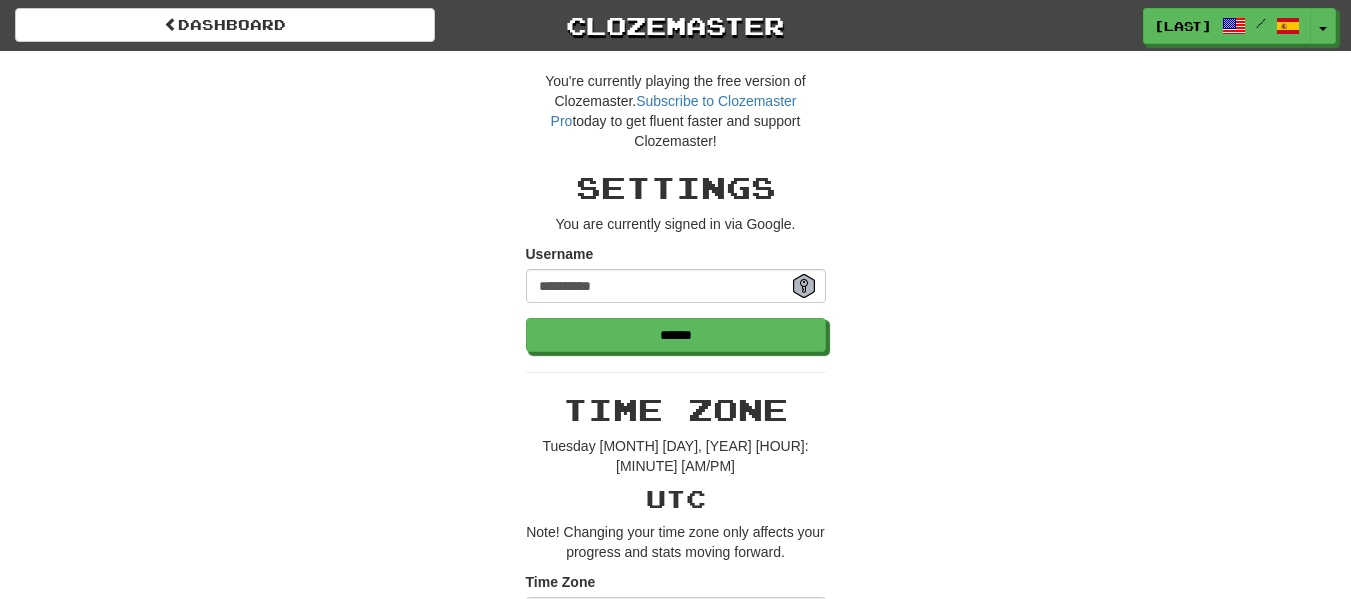 scroll, scrollTop: 0, scrollLeft: 0, axis: both 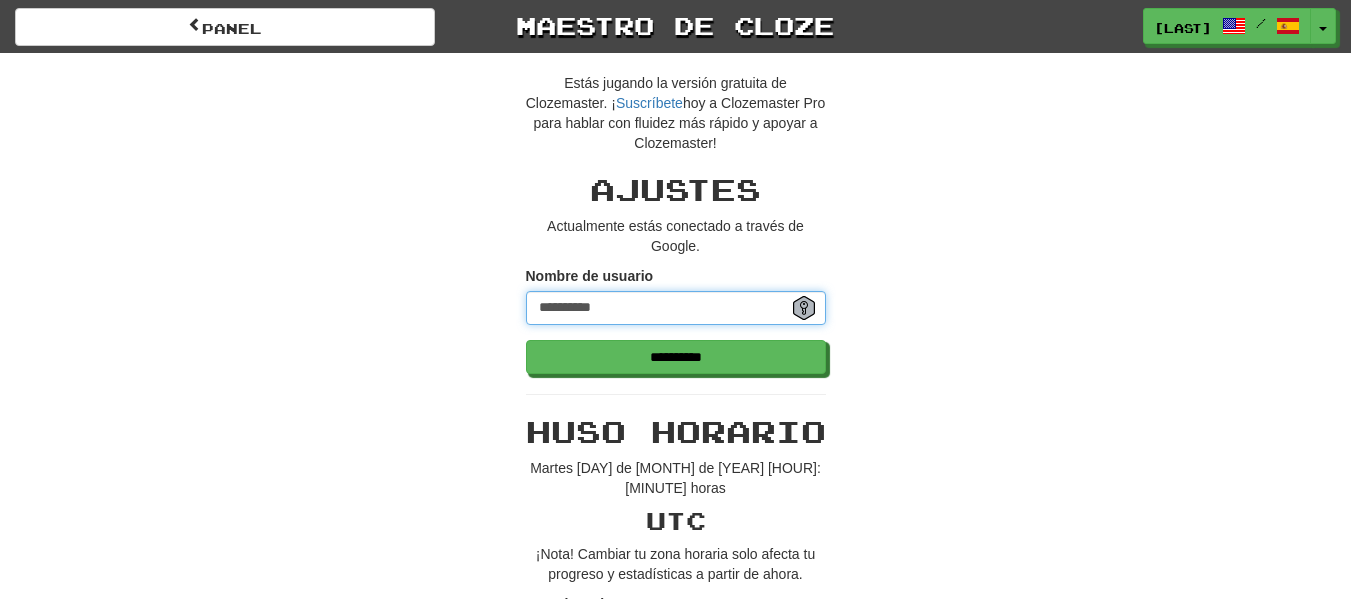 click on "**********" at bounding box center (676, 308) 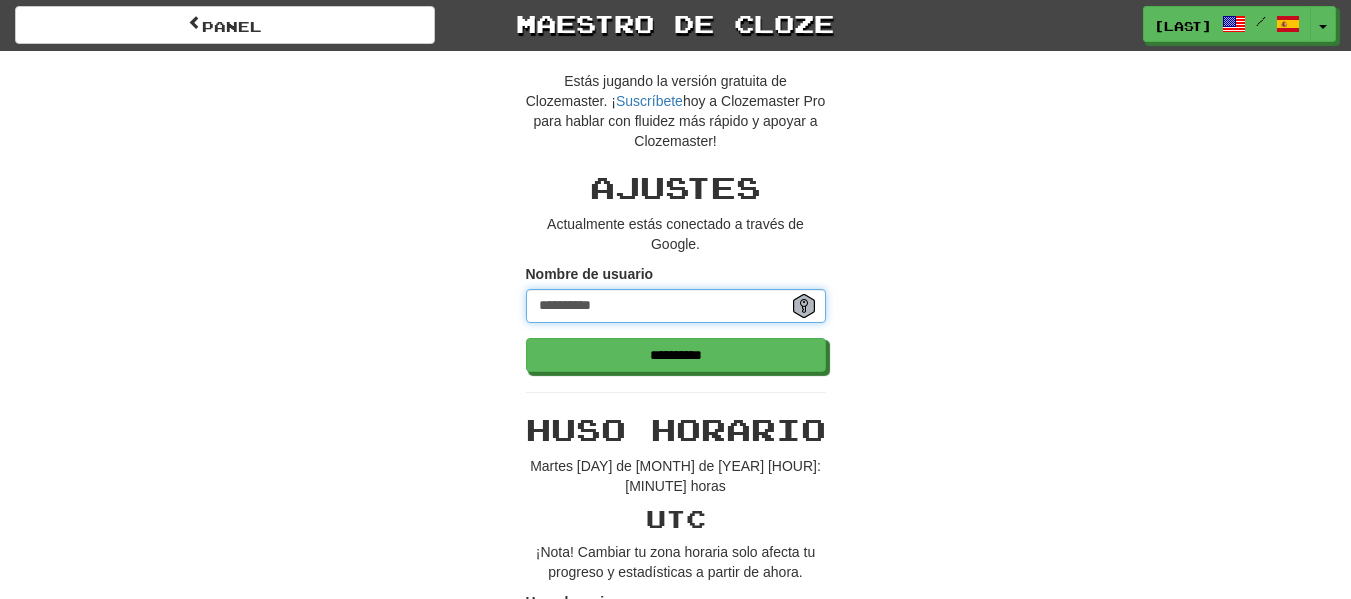 scroll, scrollTop: 0, scrollLeft: 0, axis: both 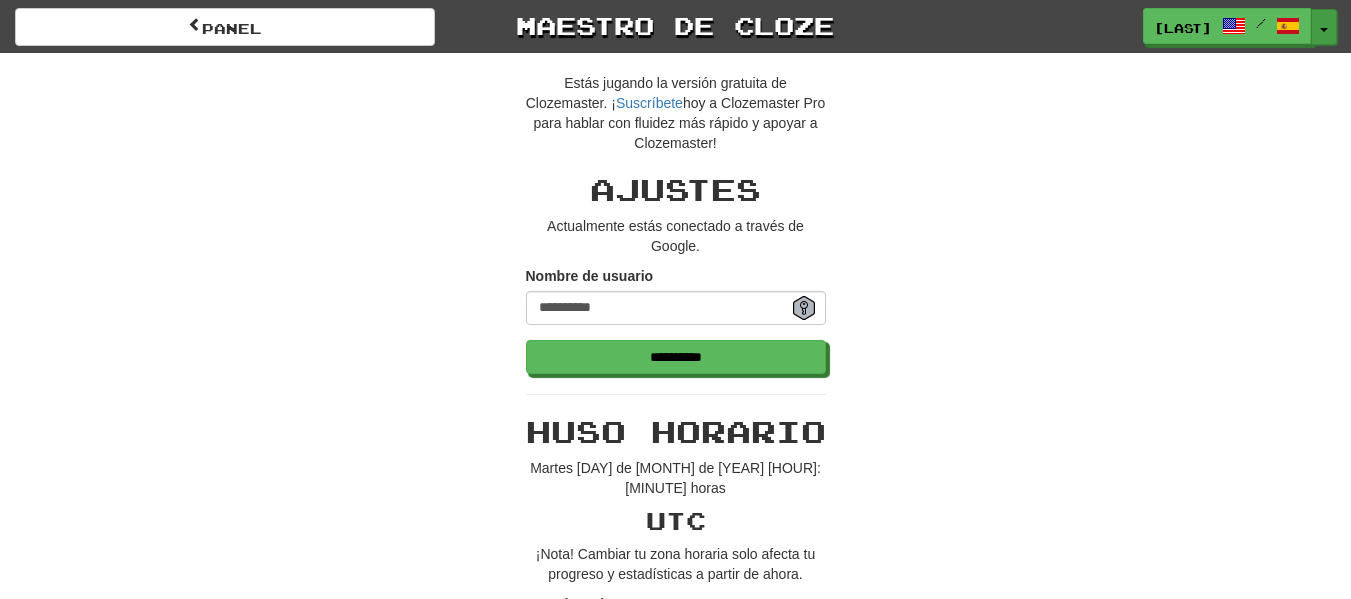 click on "Alternar menú desplegable" at bounding box center [1324, 27] 